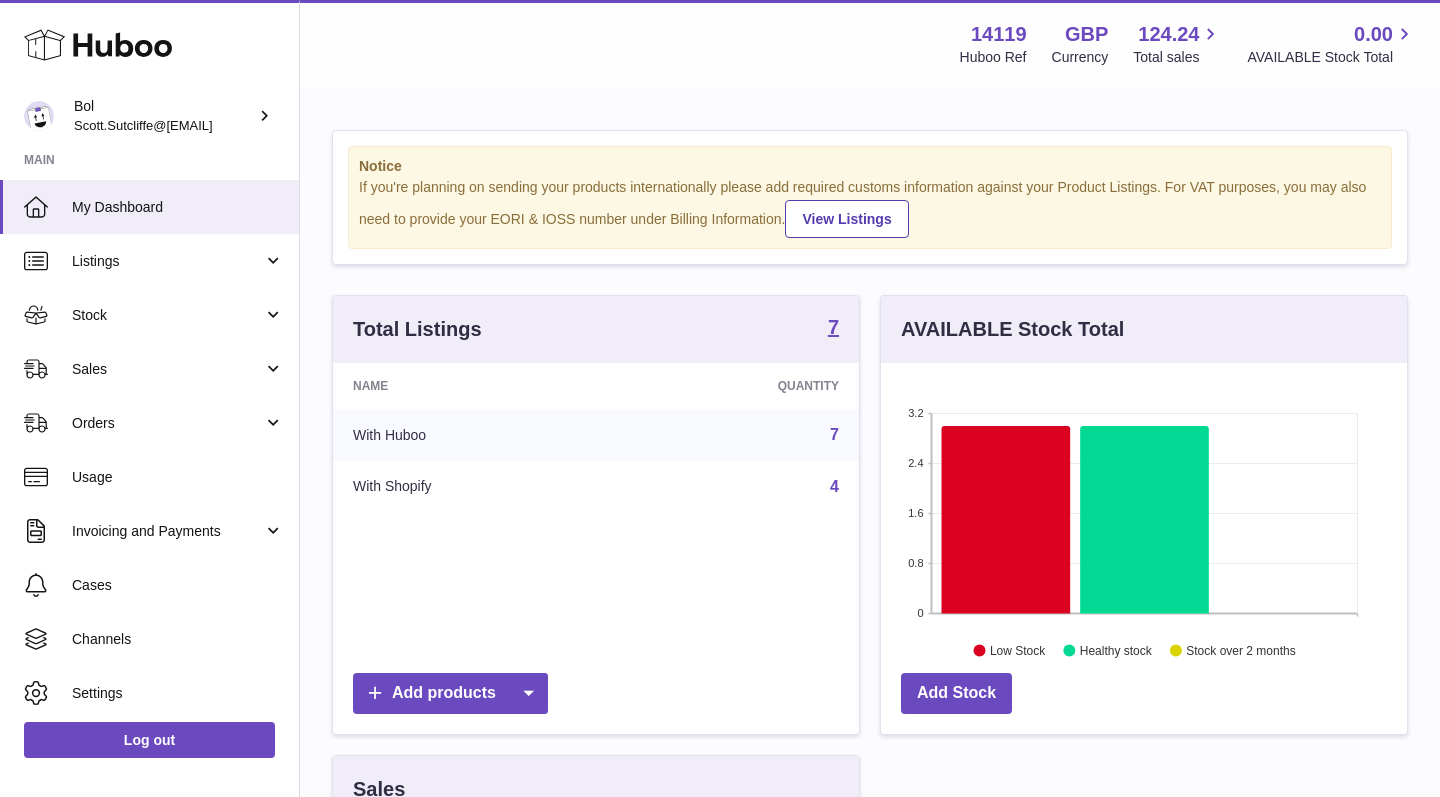 scroll, scrollTop: 0, scrollLeft: 0, axis: both 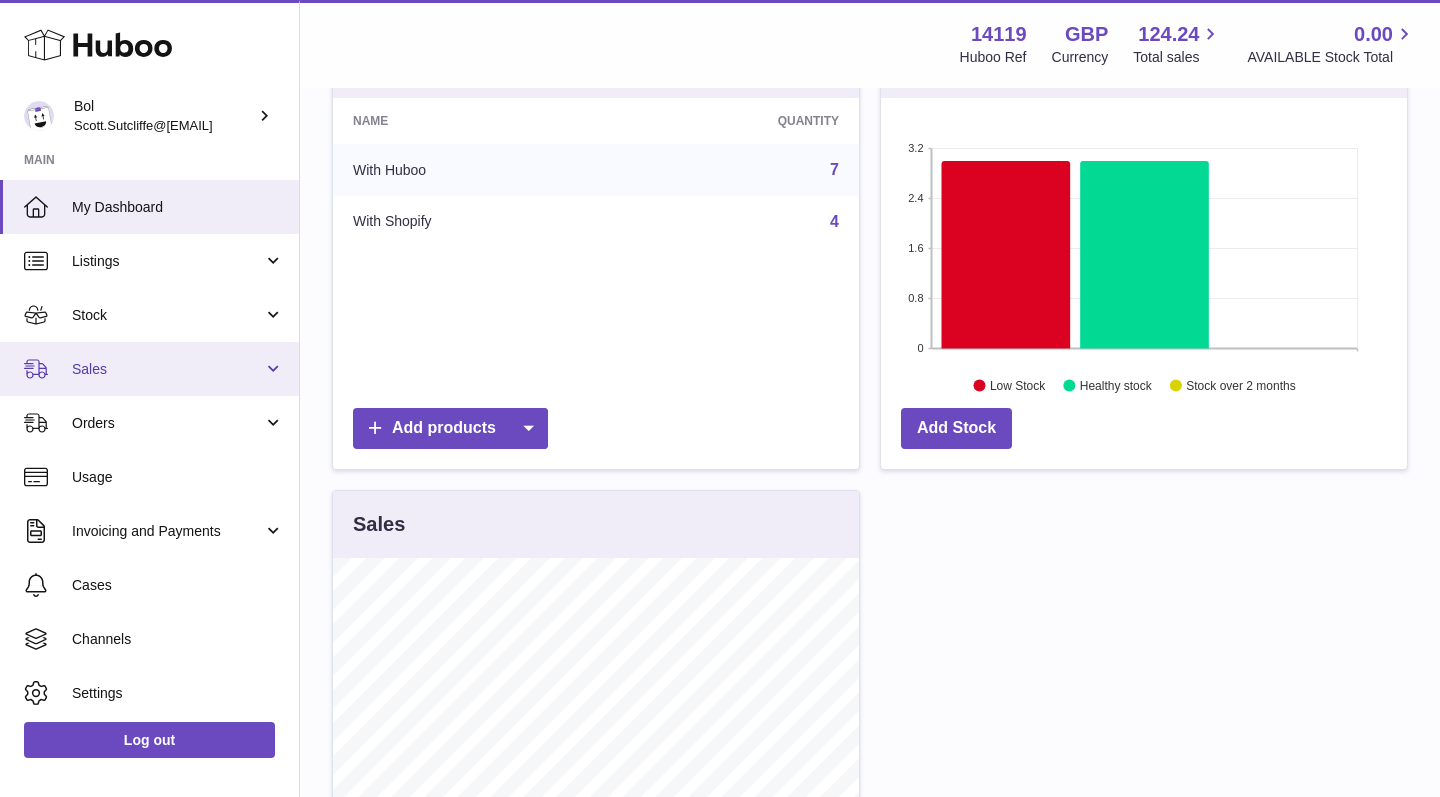 click on "Sales" at bounding box center (149, 369) 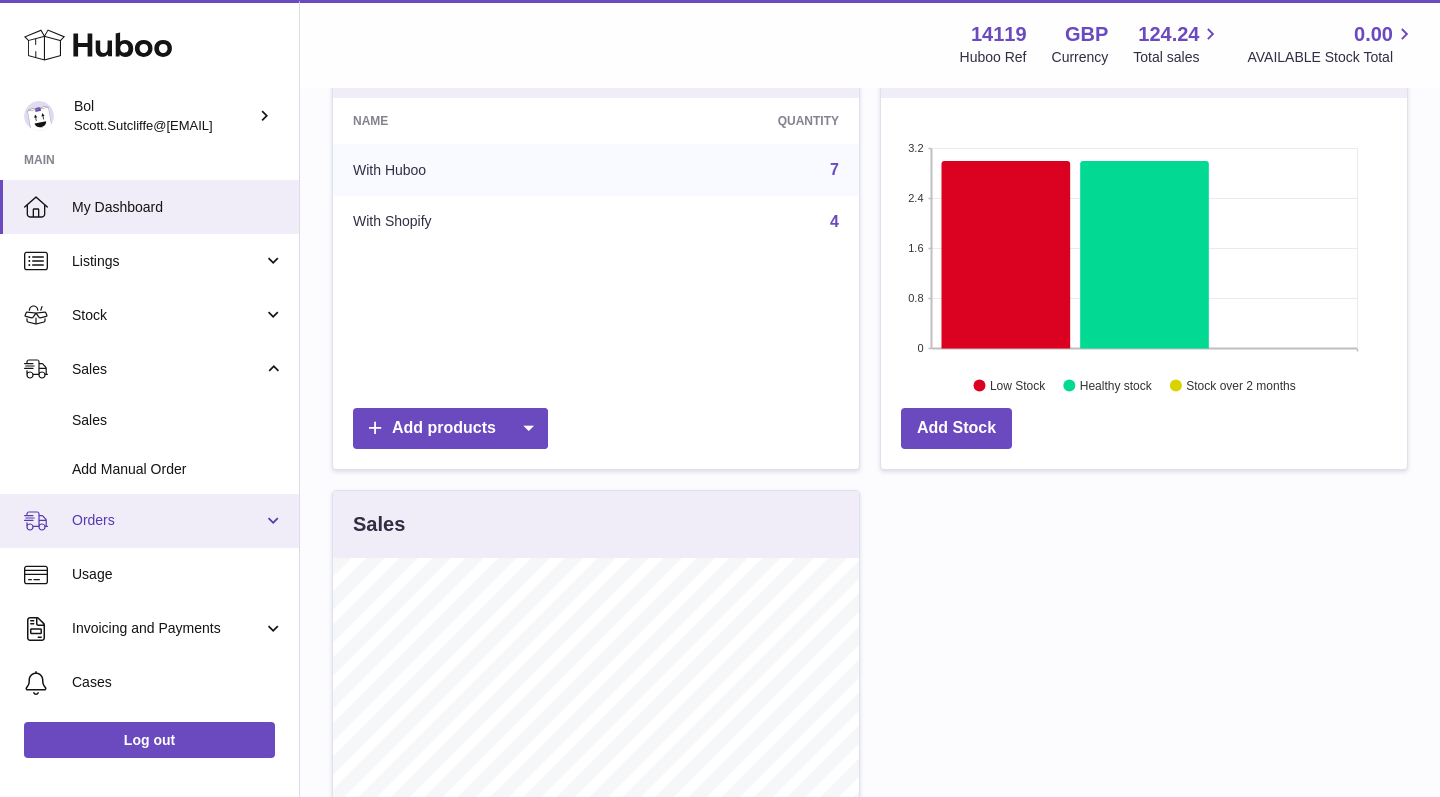 click on "Orders" at bounding box center [149, 521] 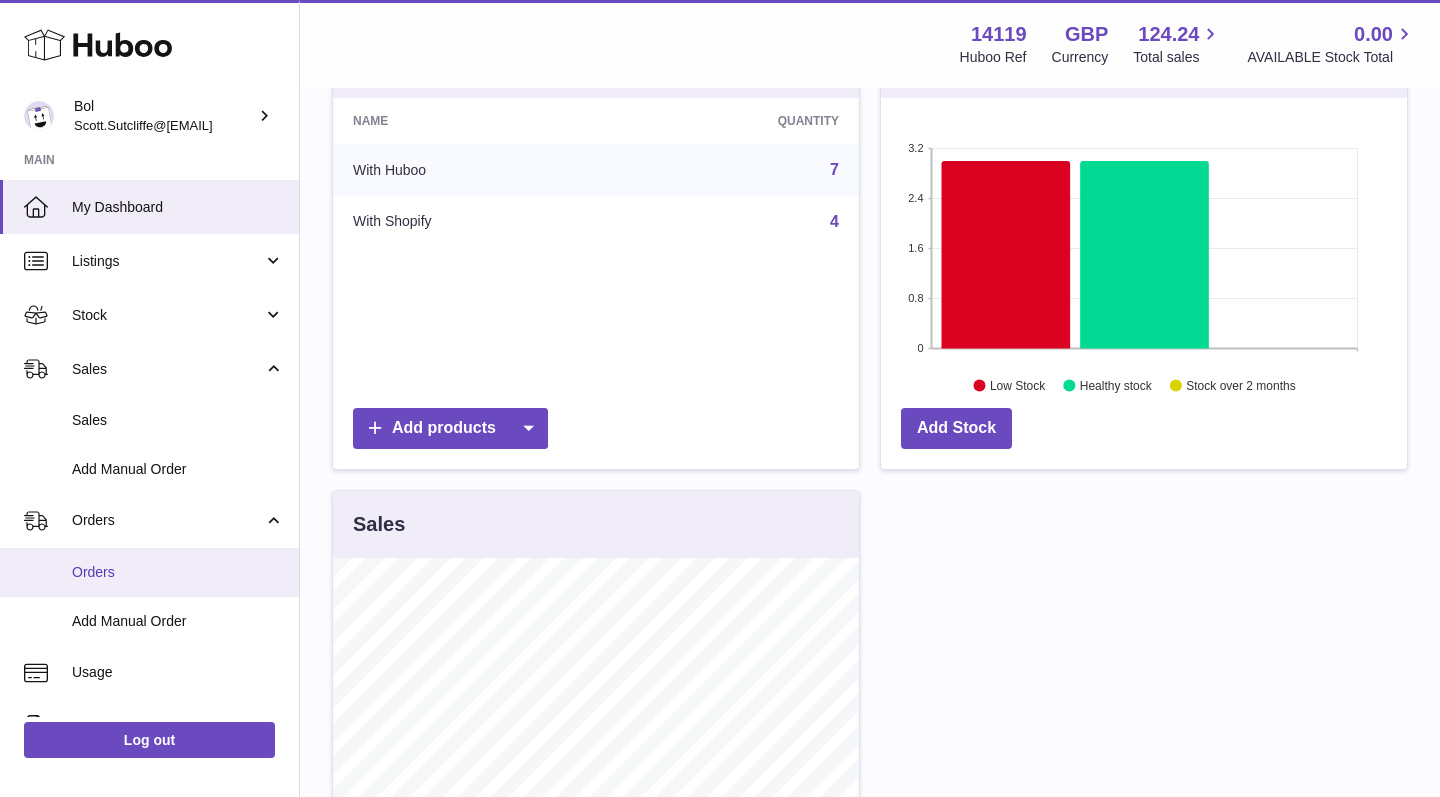 click on "Orders" at bounding box center [178, 572] 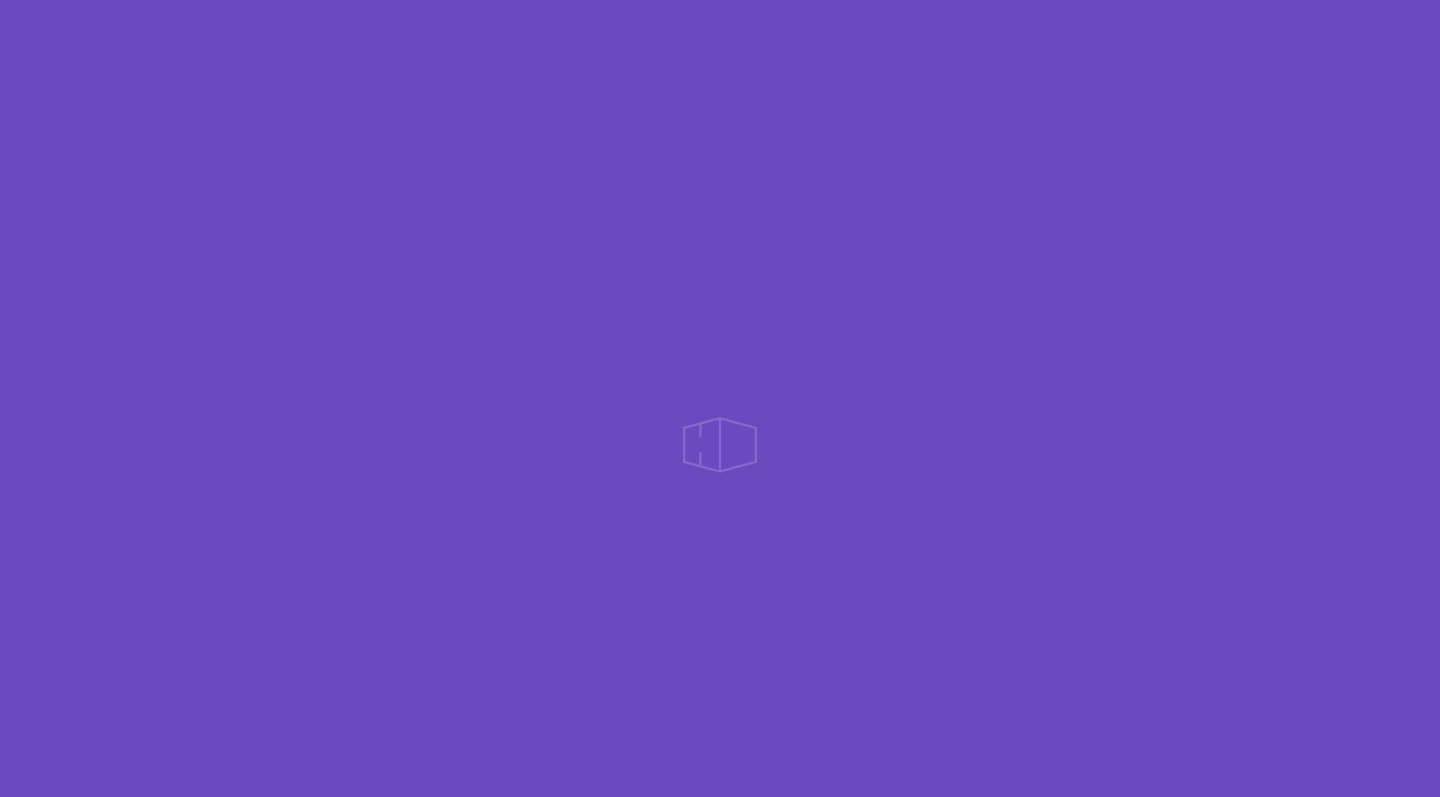 scroll, scrollTop: 0, scrollLeft: 0, axis: both 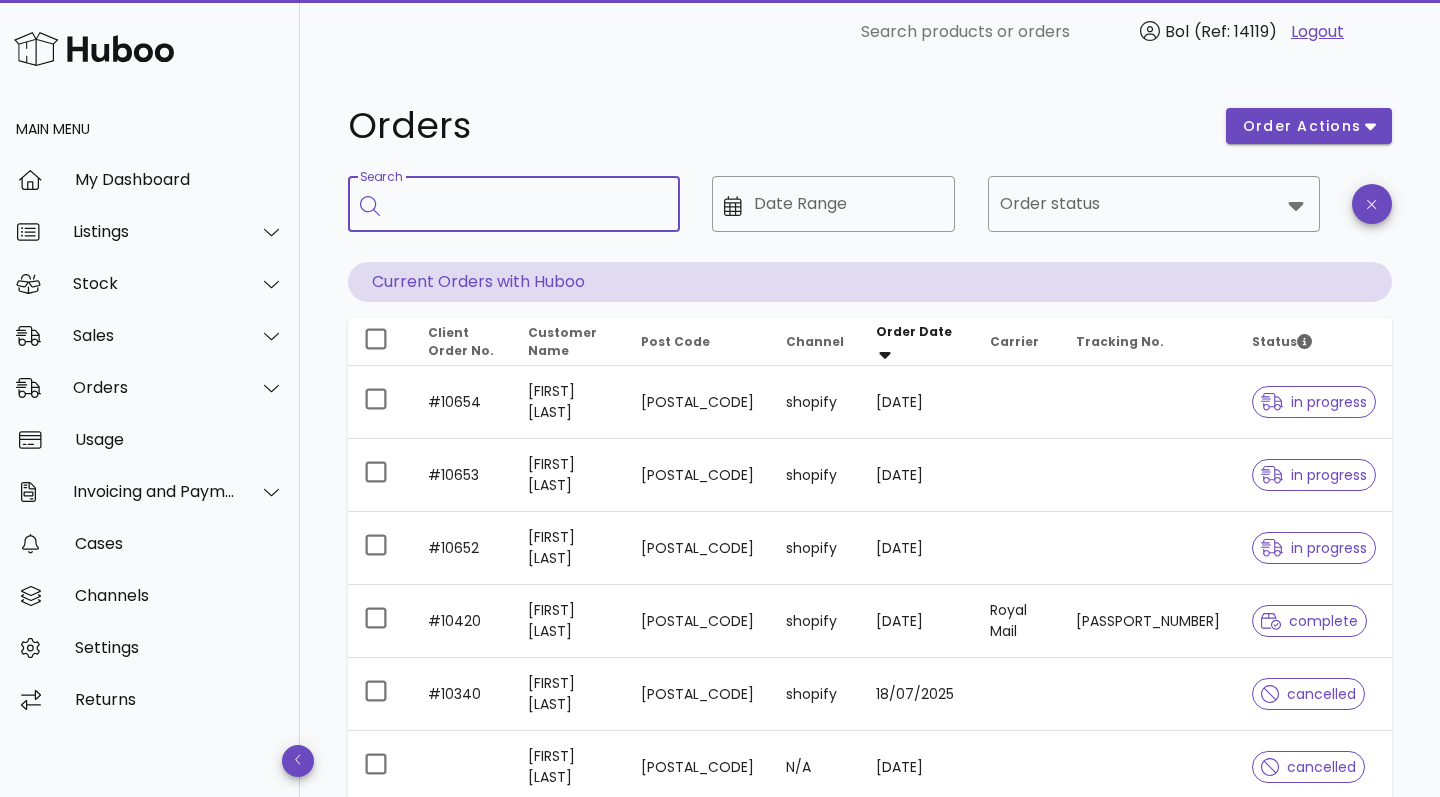 click on "Search" at bounding box center (528, 204) 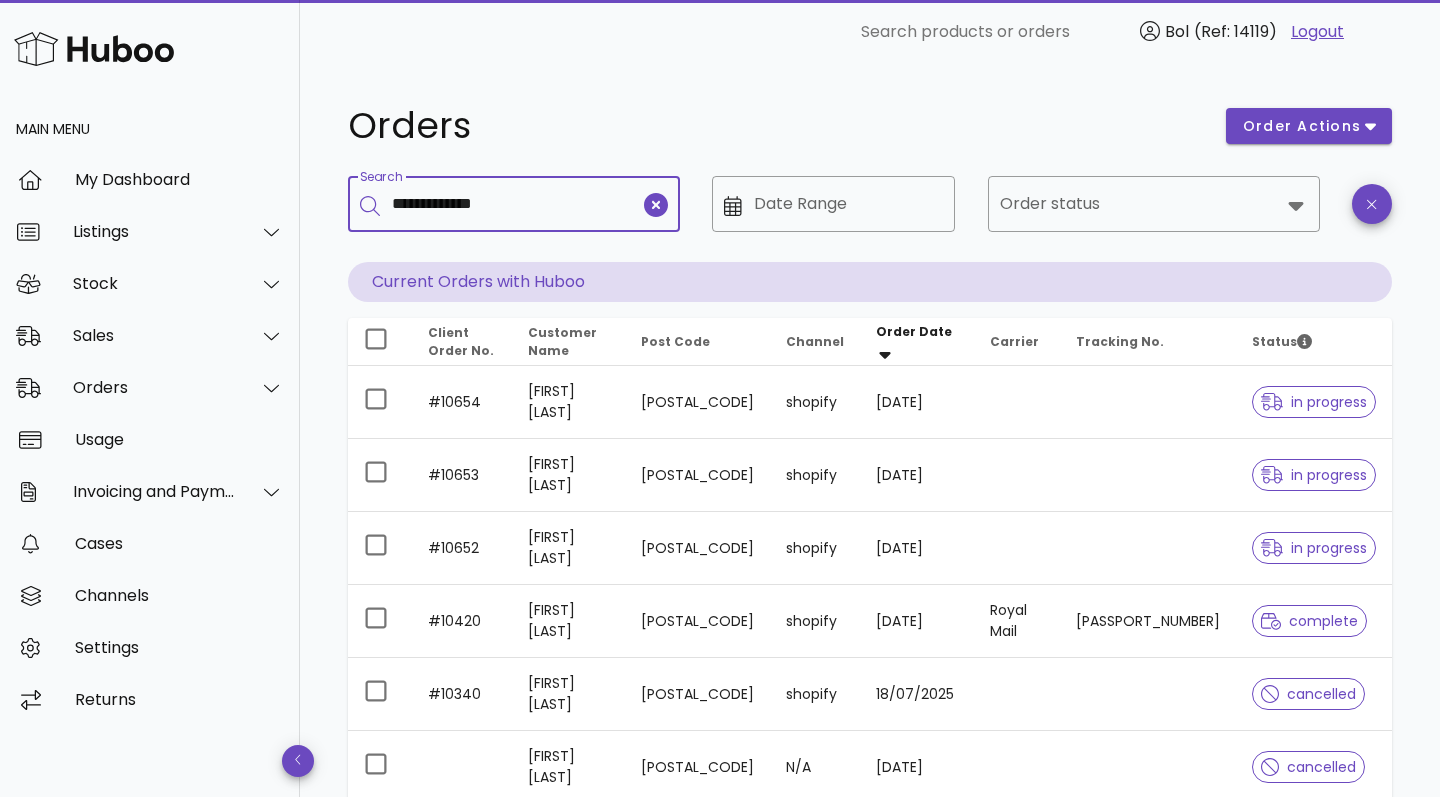 type on "**********" 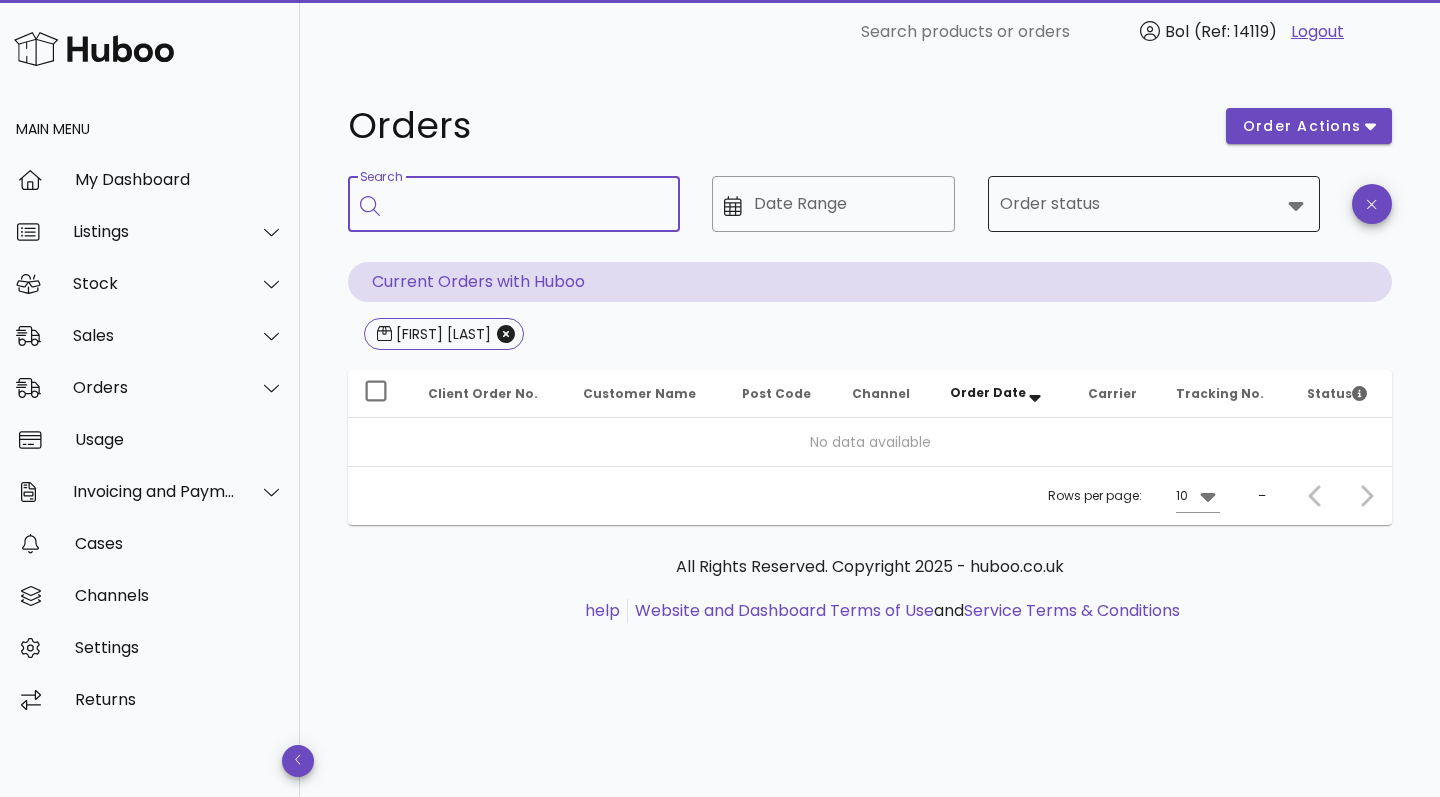 click on "Order status" at bounding box center (1140, 204) 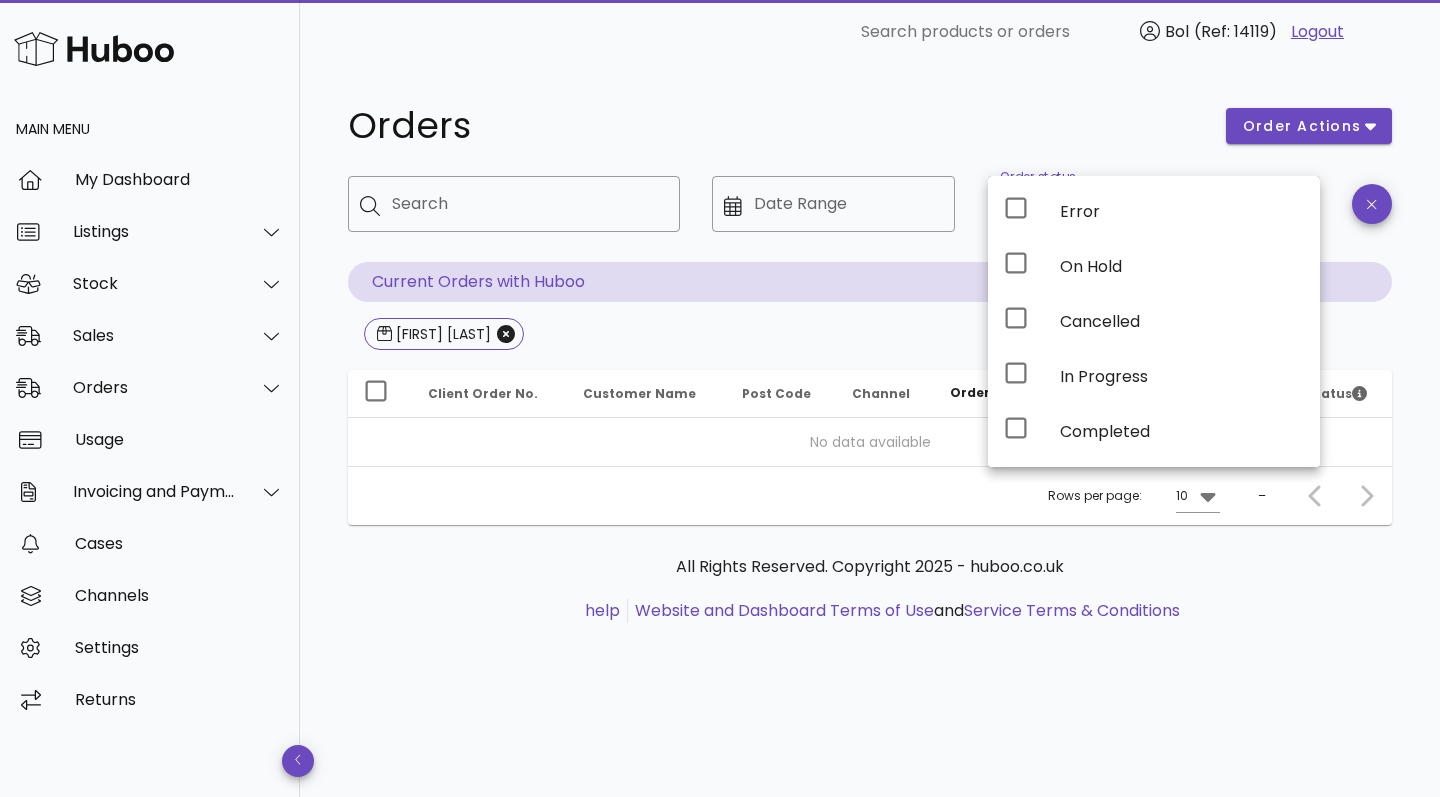 click on "Orders" at bounding box center [775, 126] 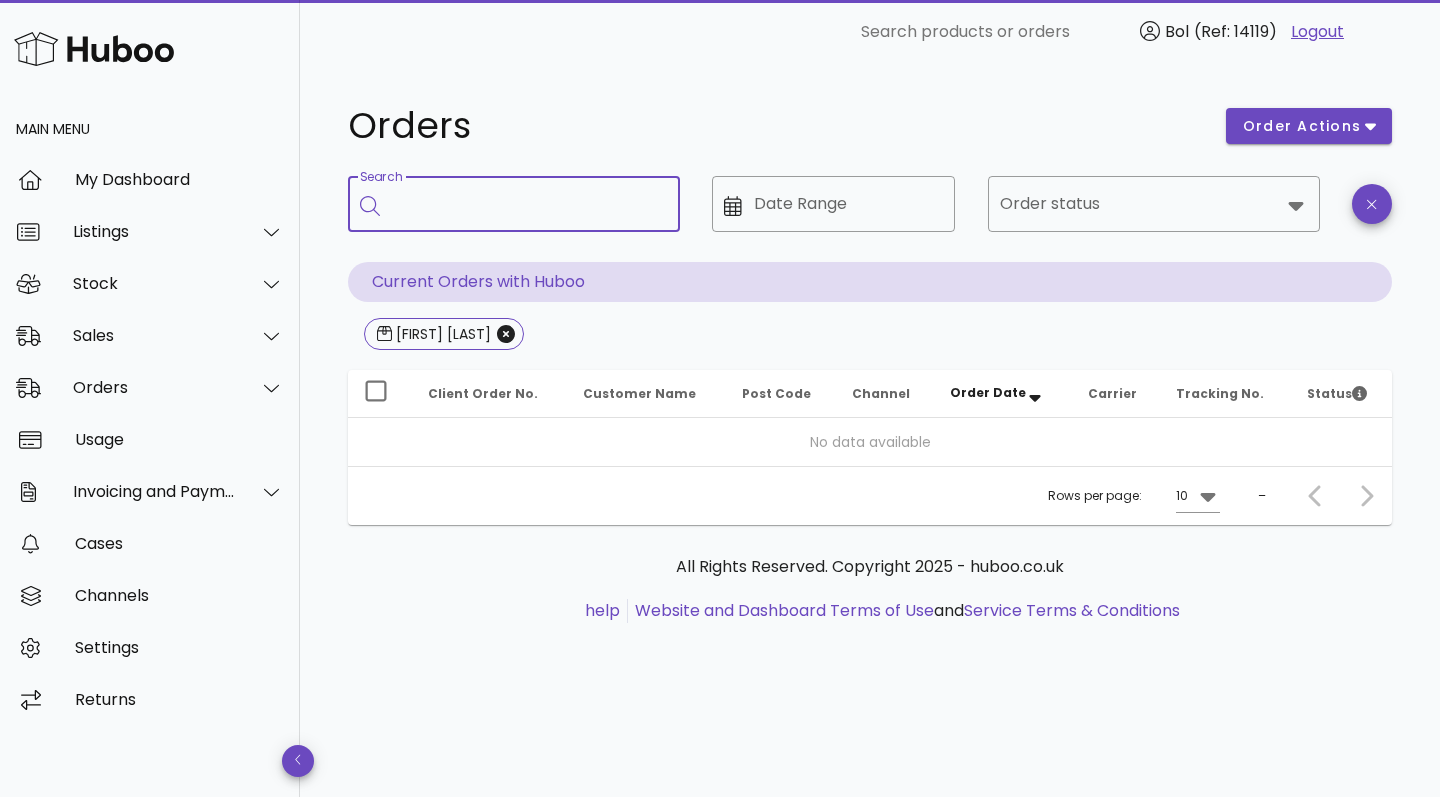 click on "Search" at bounding box center (528, 204) 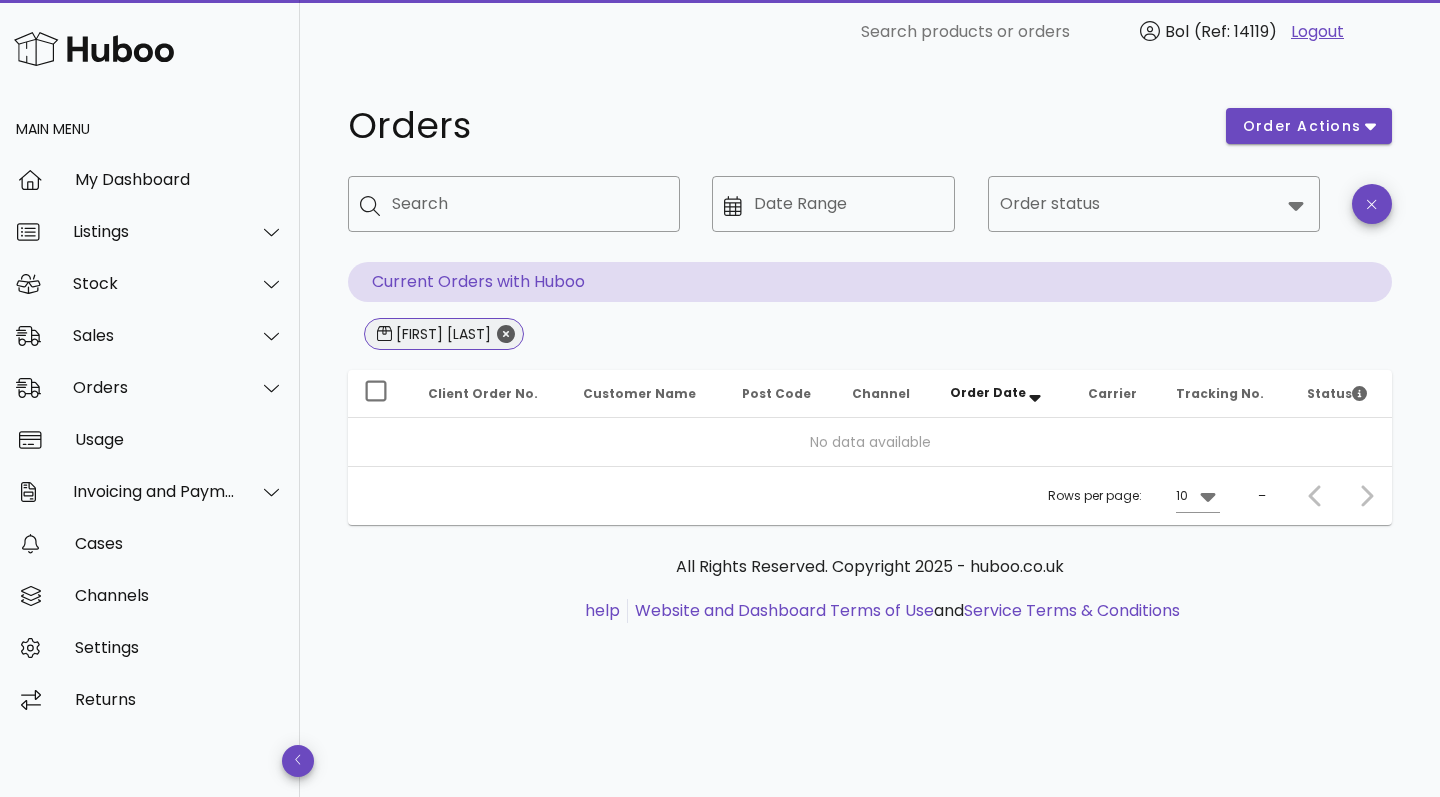 click 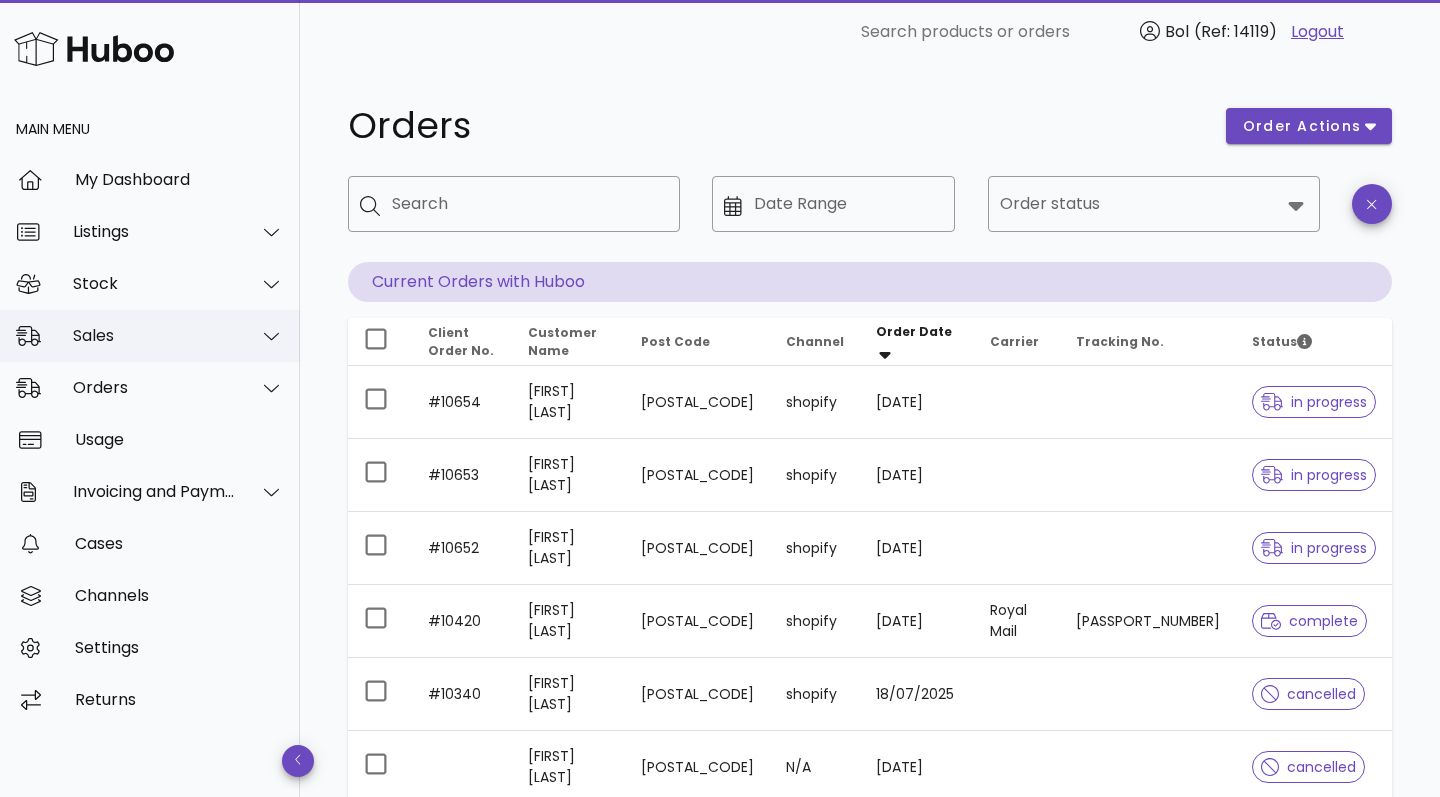 click 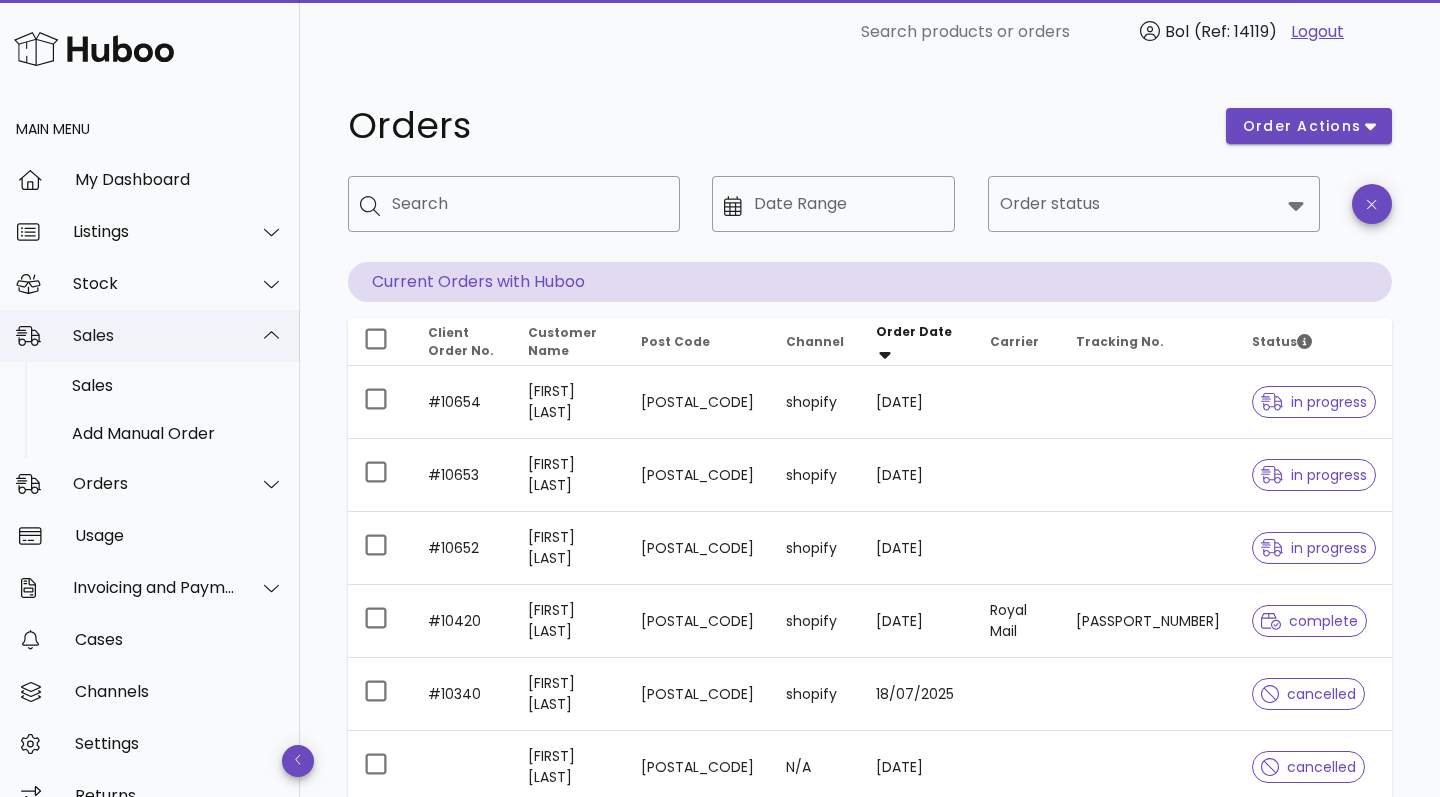 click 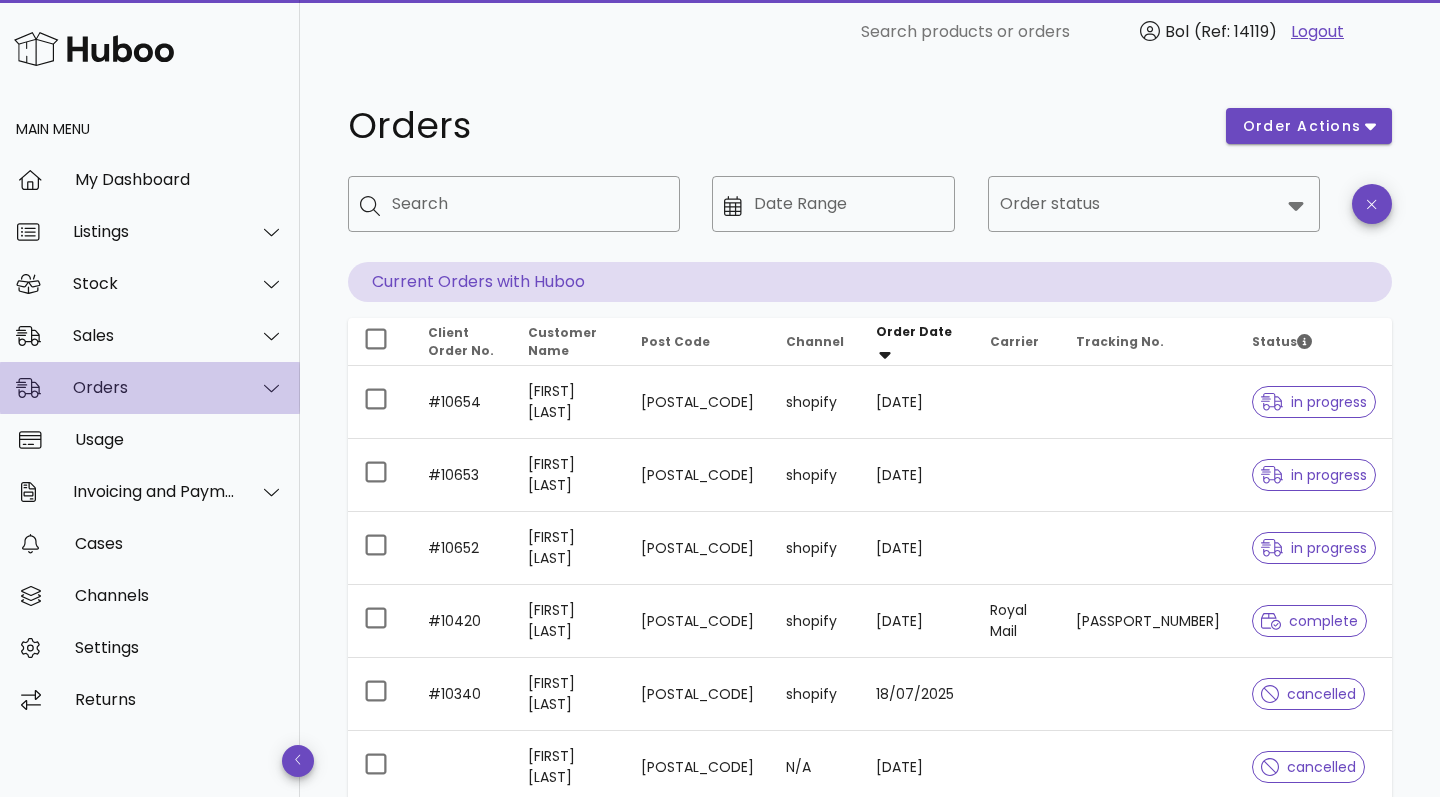 click at bounding box center (260, 388) 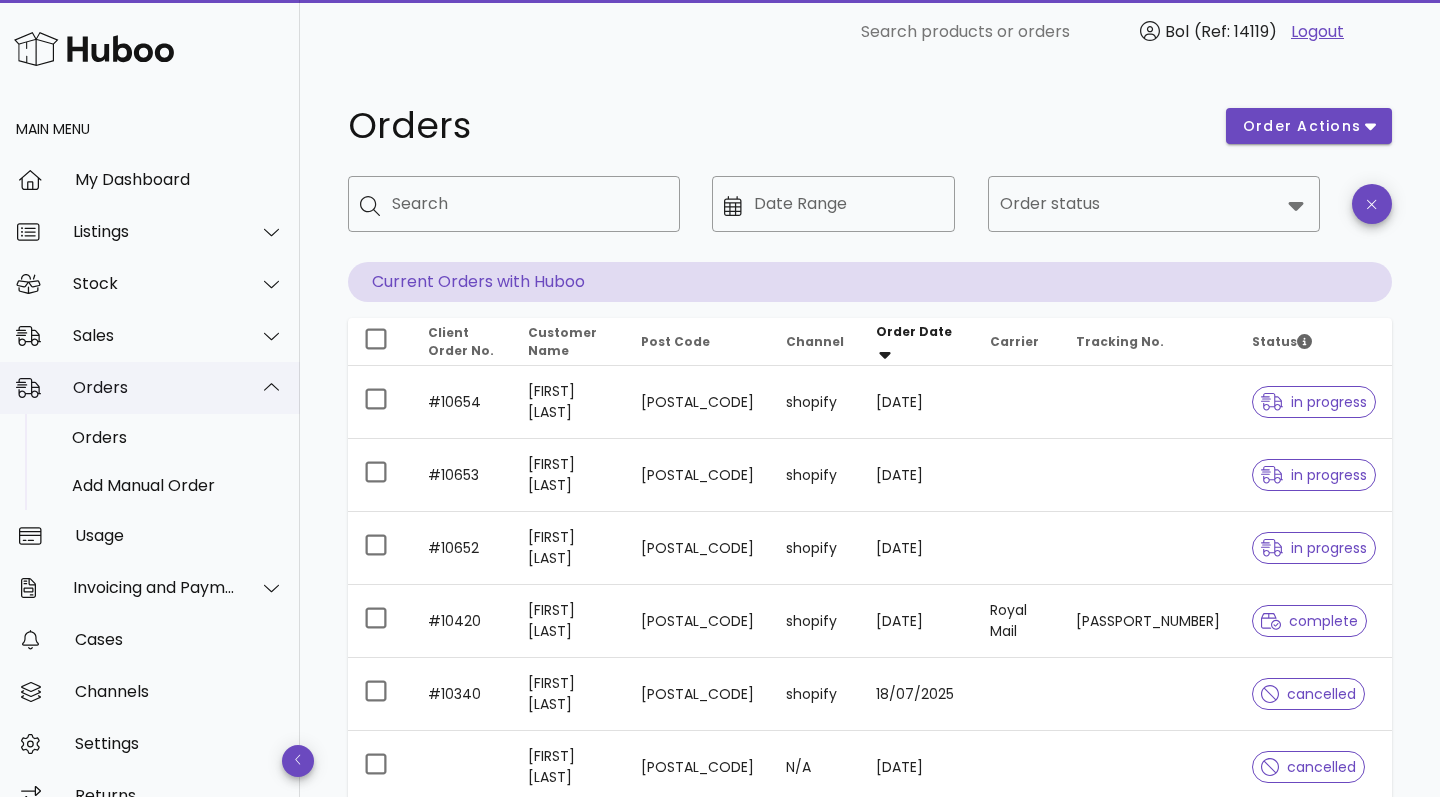 click 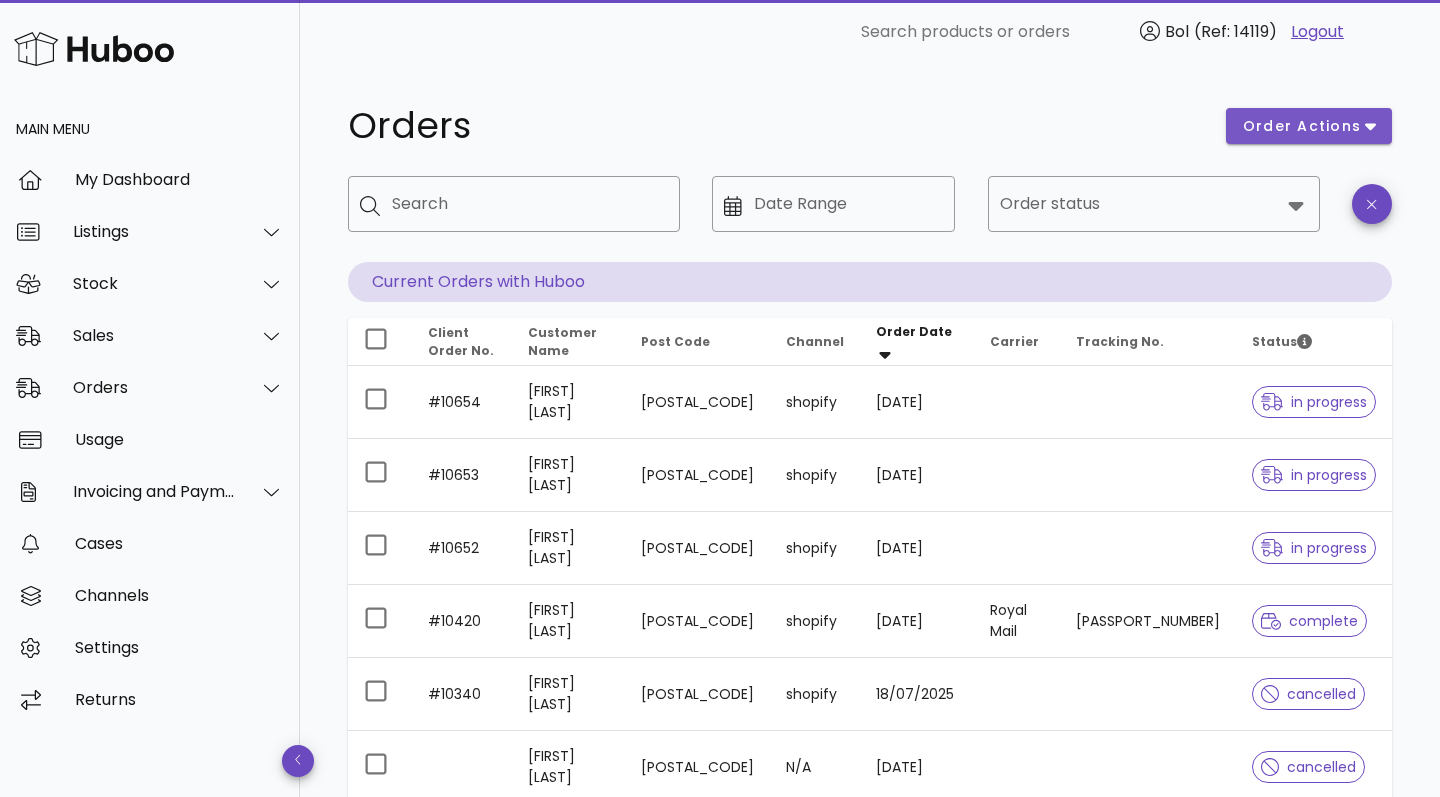 click on "order actions" at bounding box center [1302, 126] 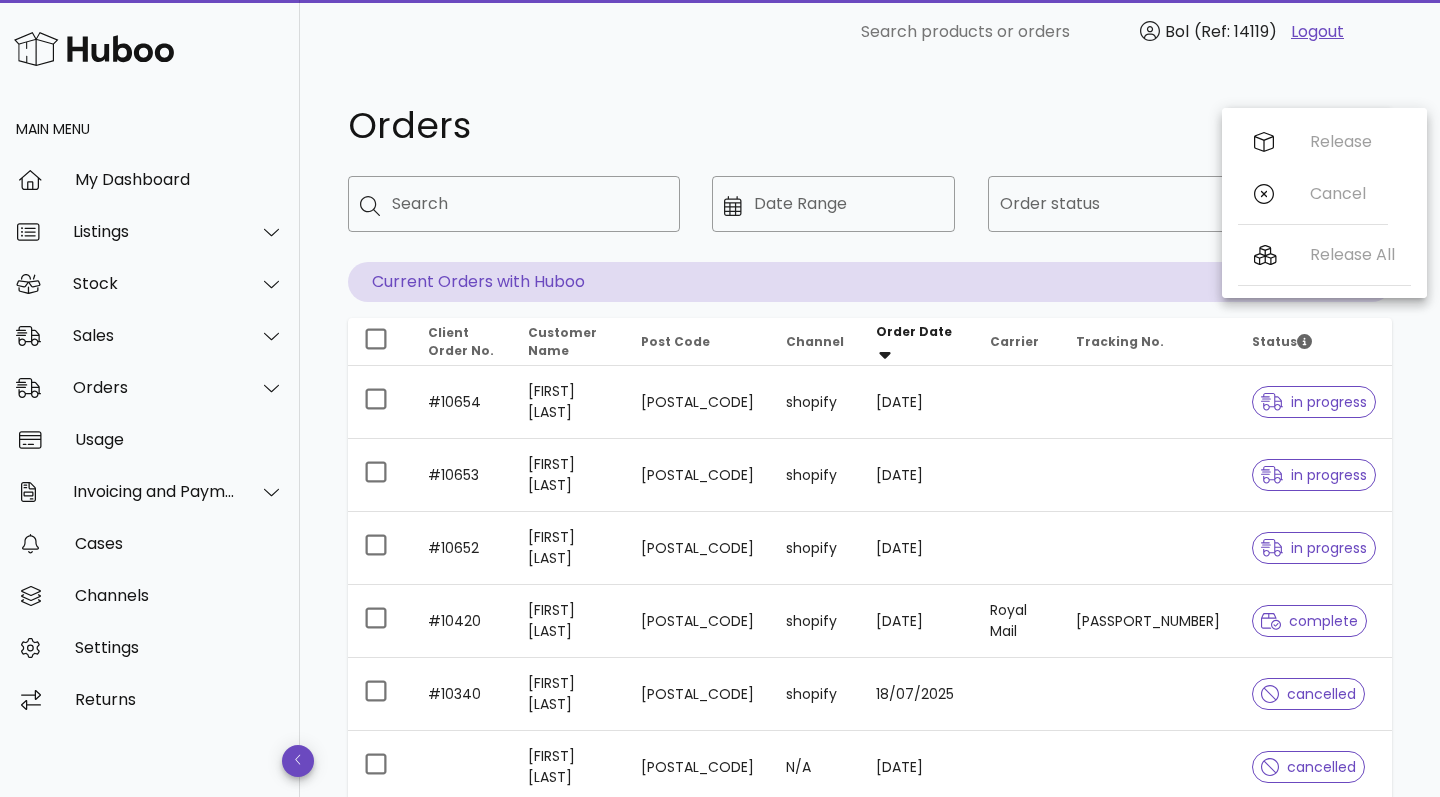 click on "Orders" at bounding box center [775, 126] 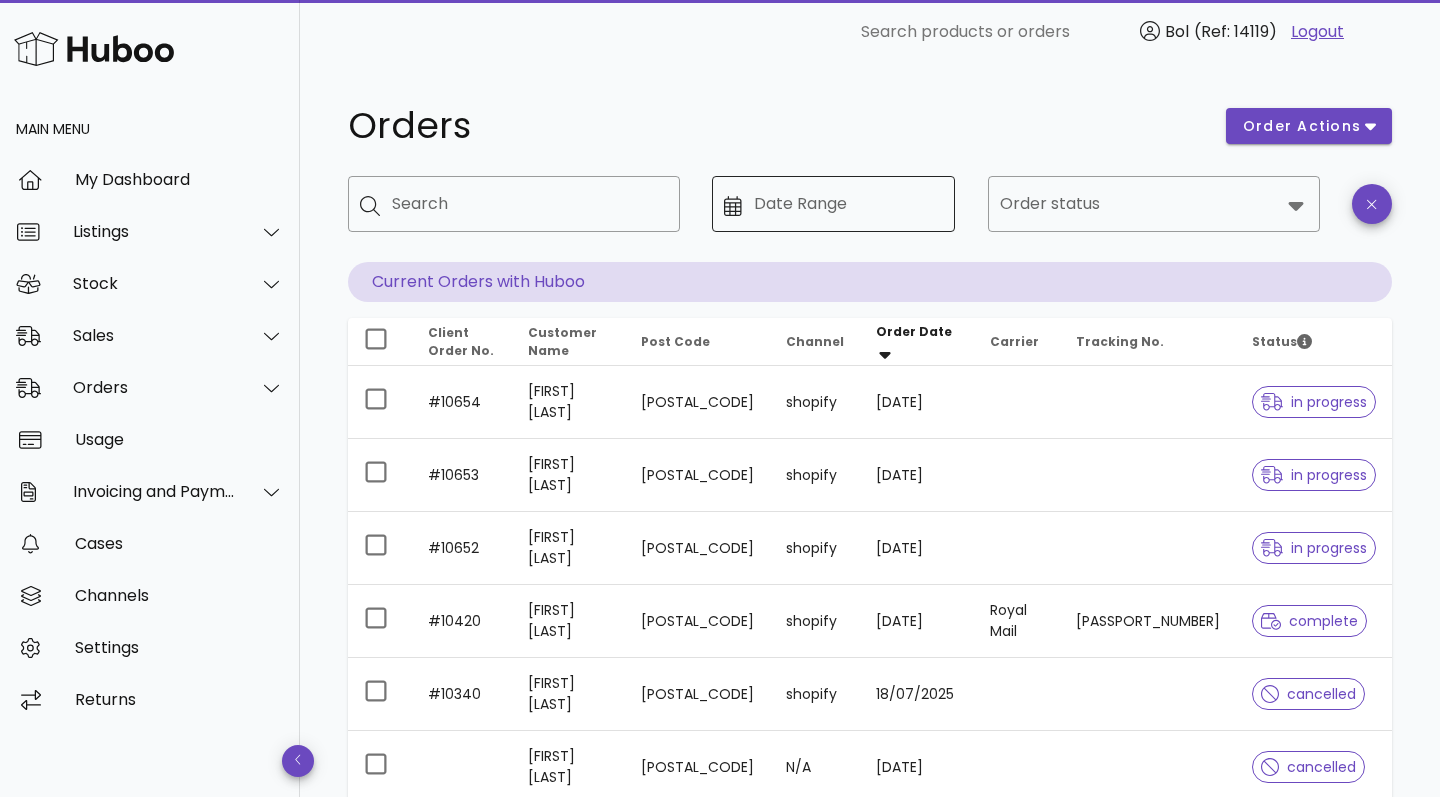 click on "Date Range" at bounding box center [849, 204] 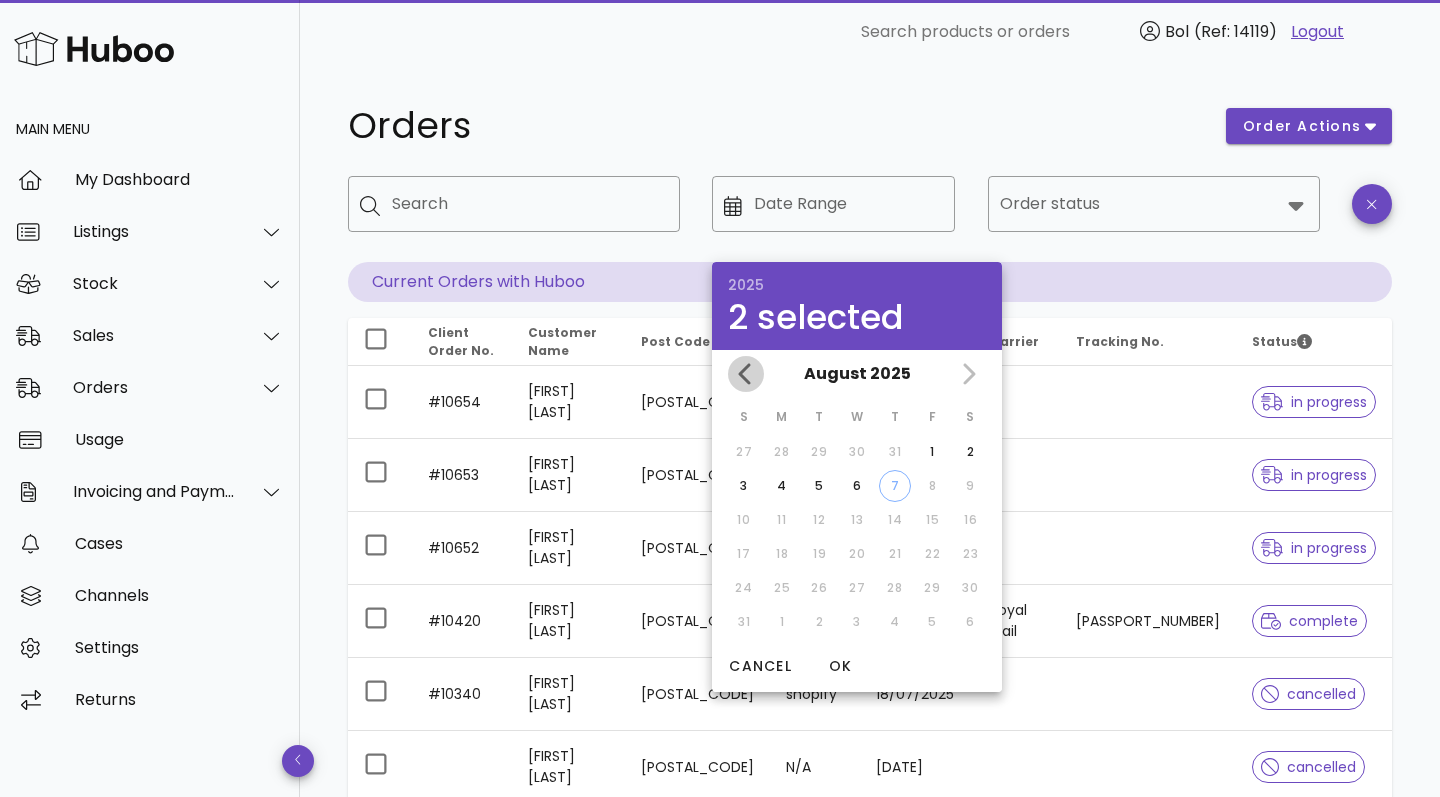 click 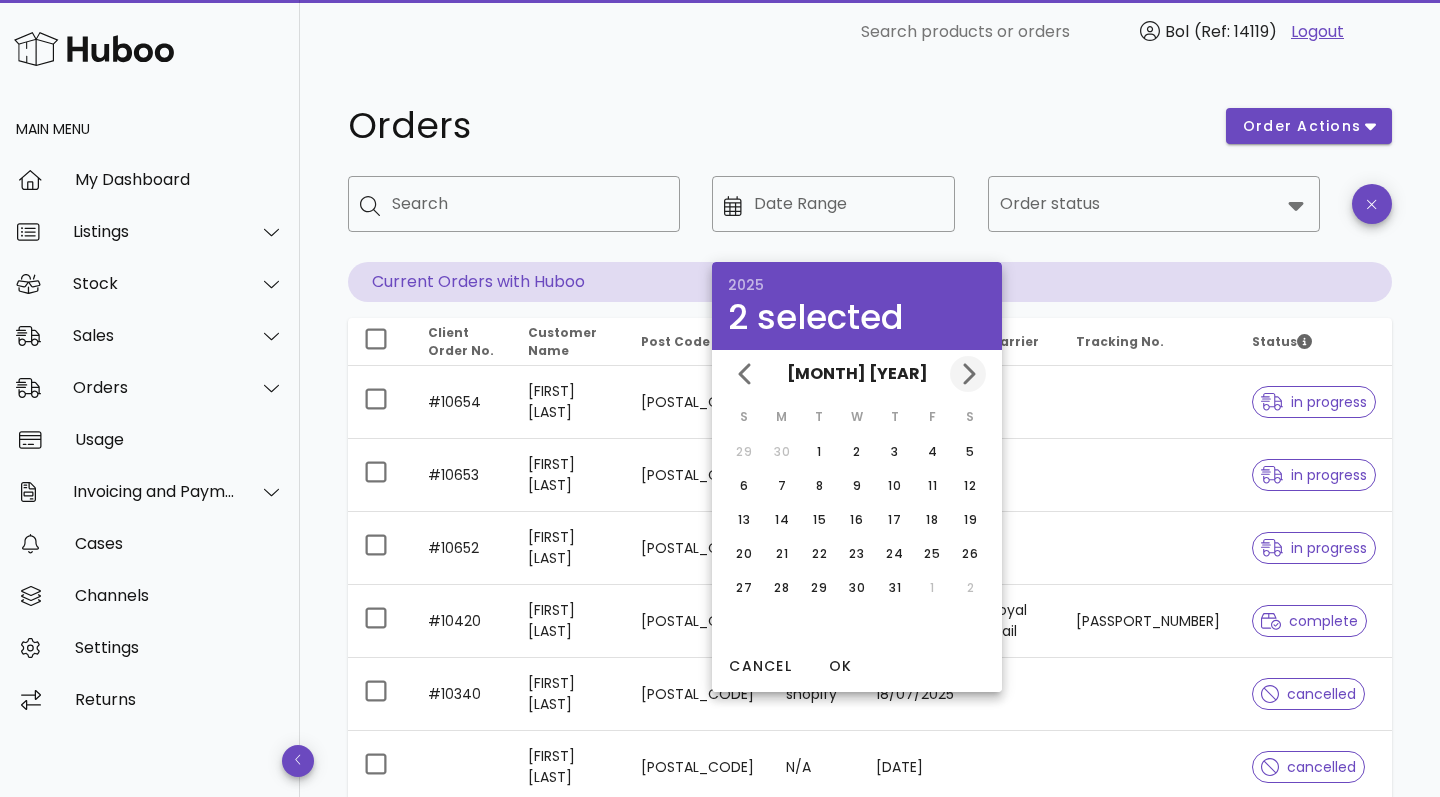 click 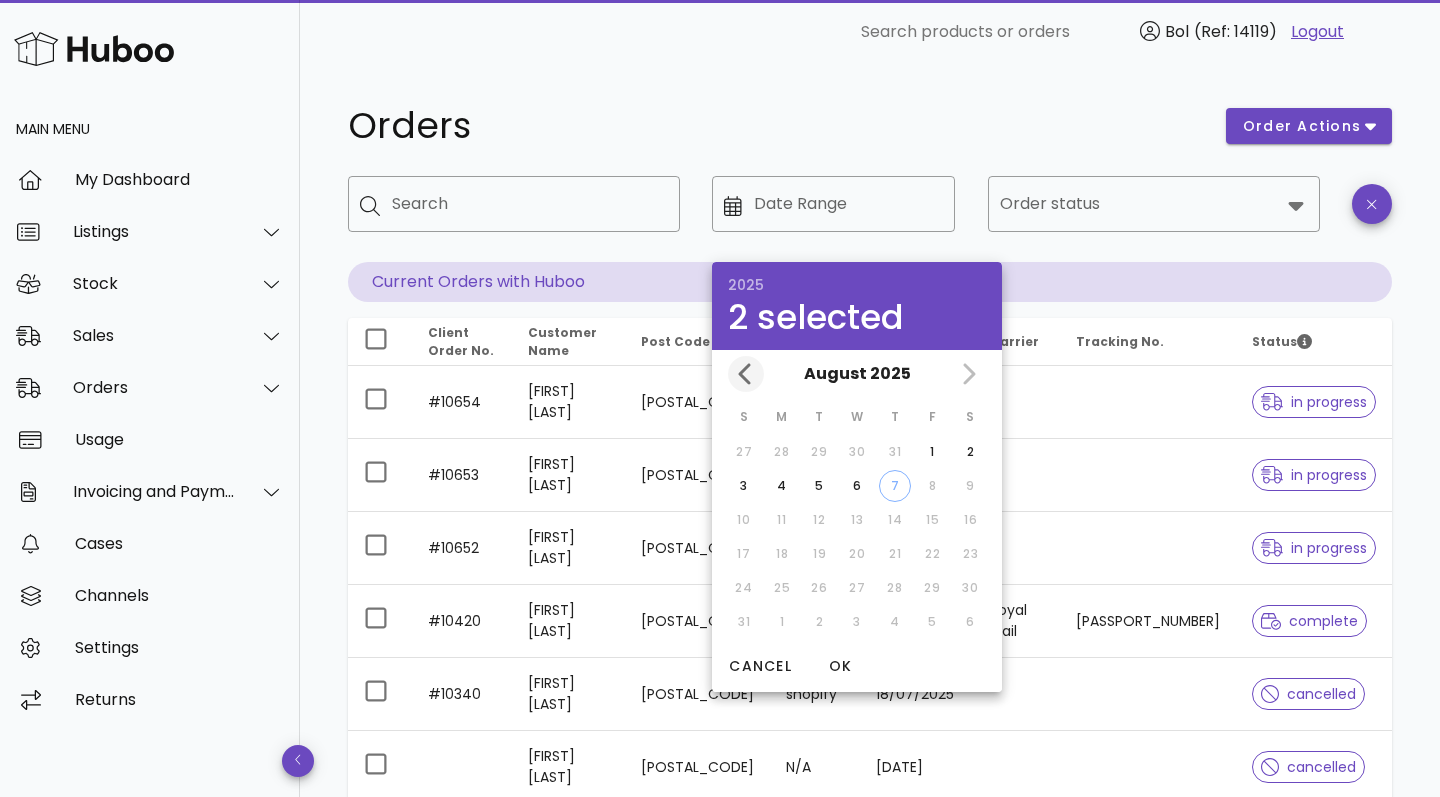 click 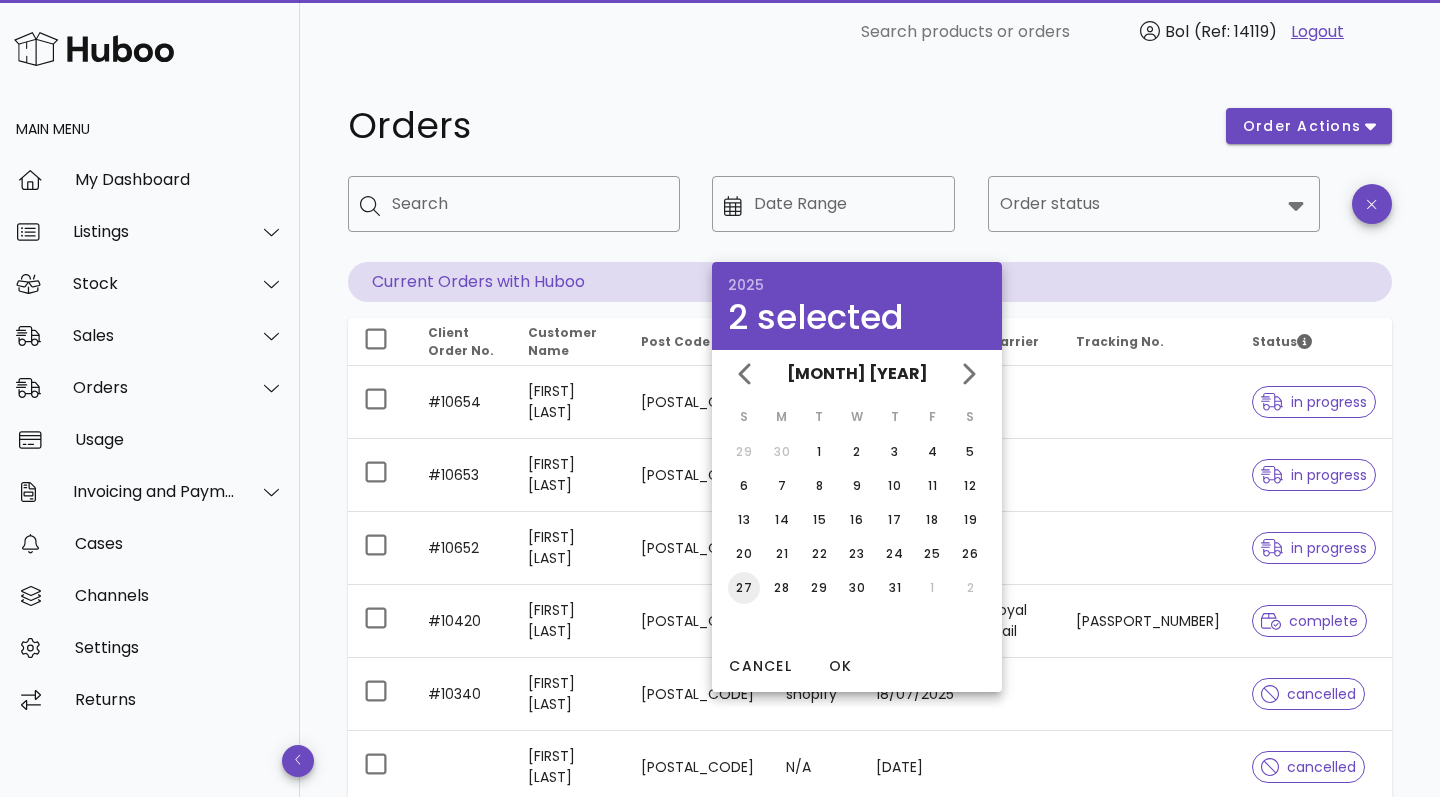 click on "27" at bounding box center (744, 588) 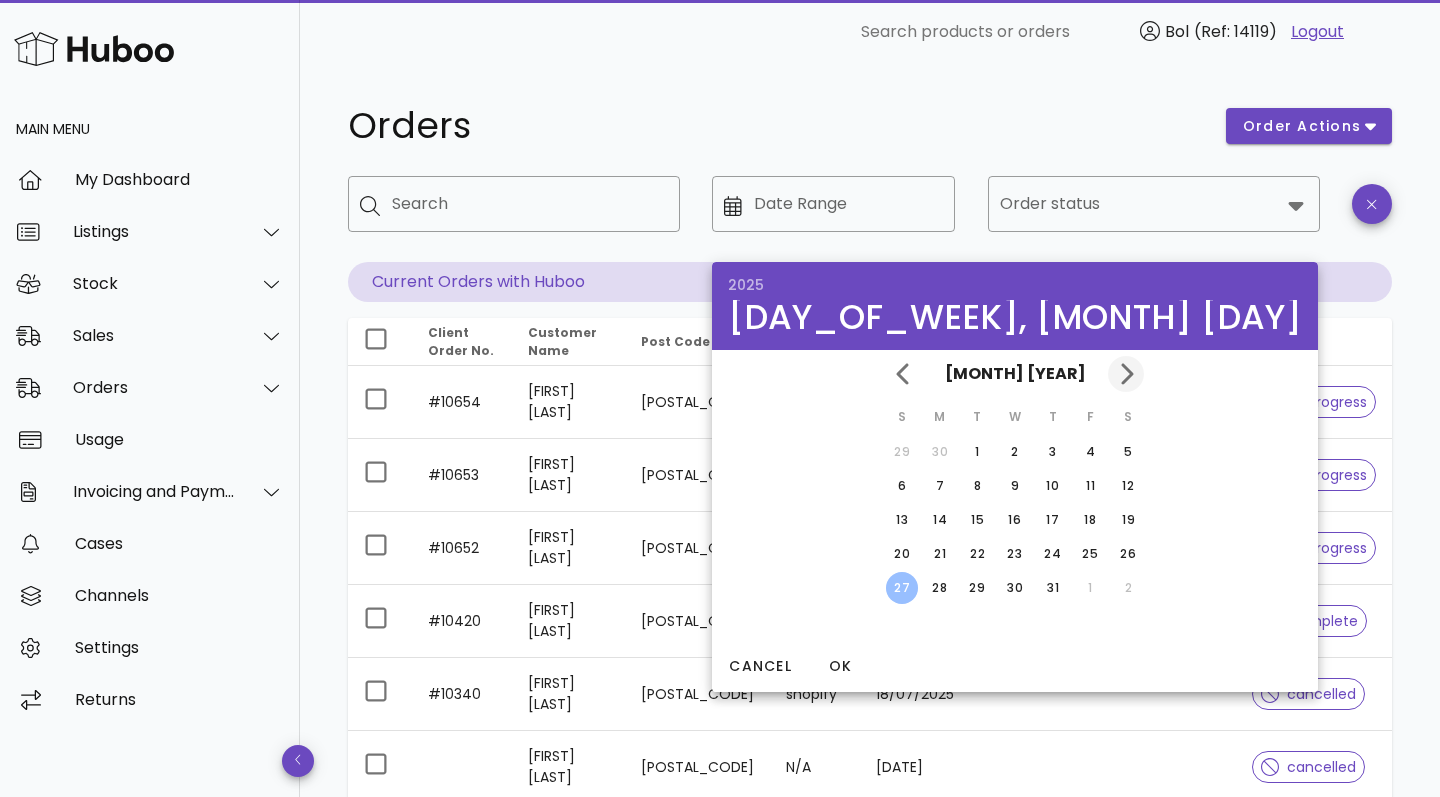 click 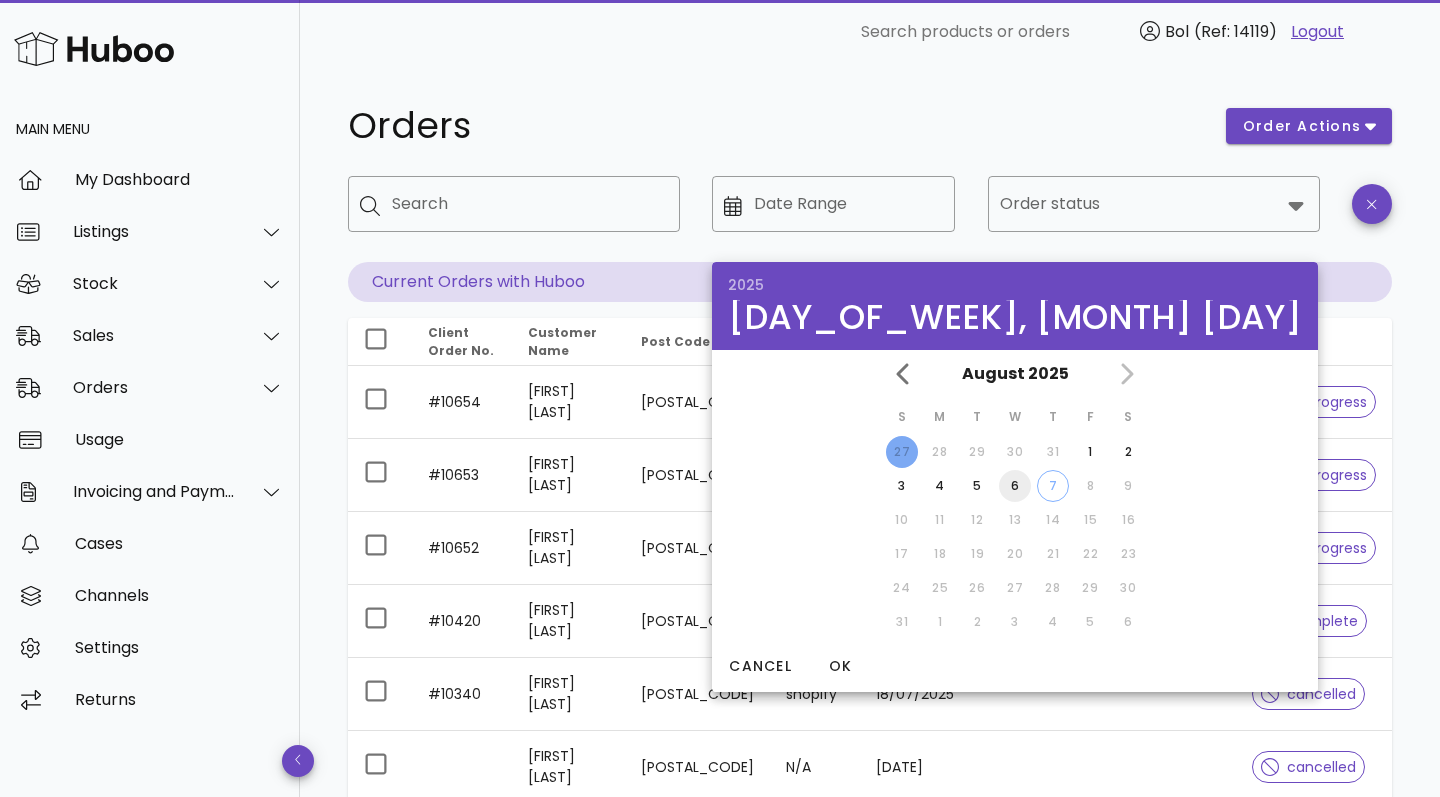 click on "6" at bounding box center [1015, 486] 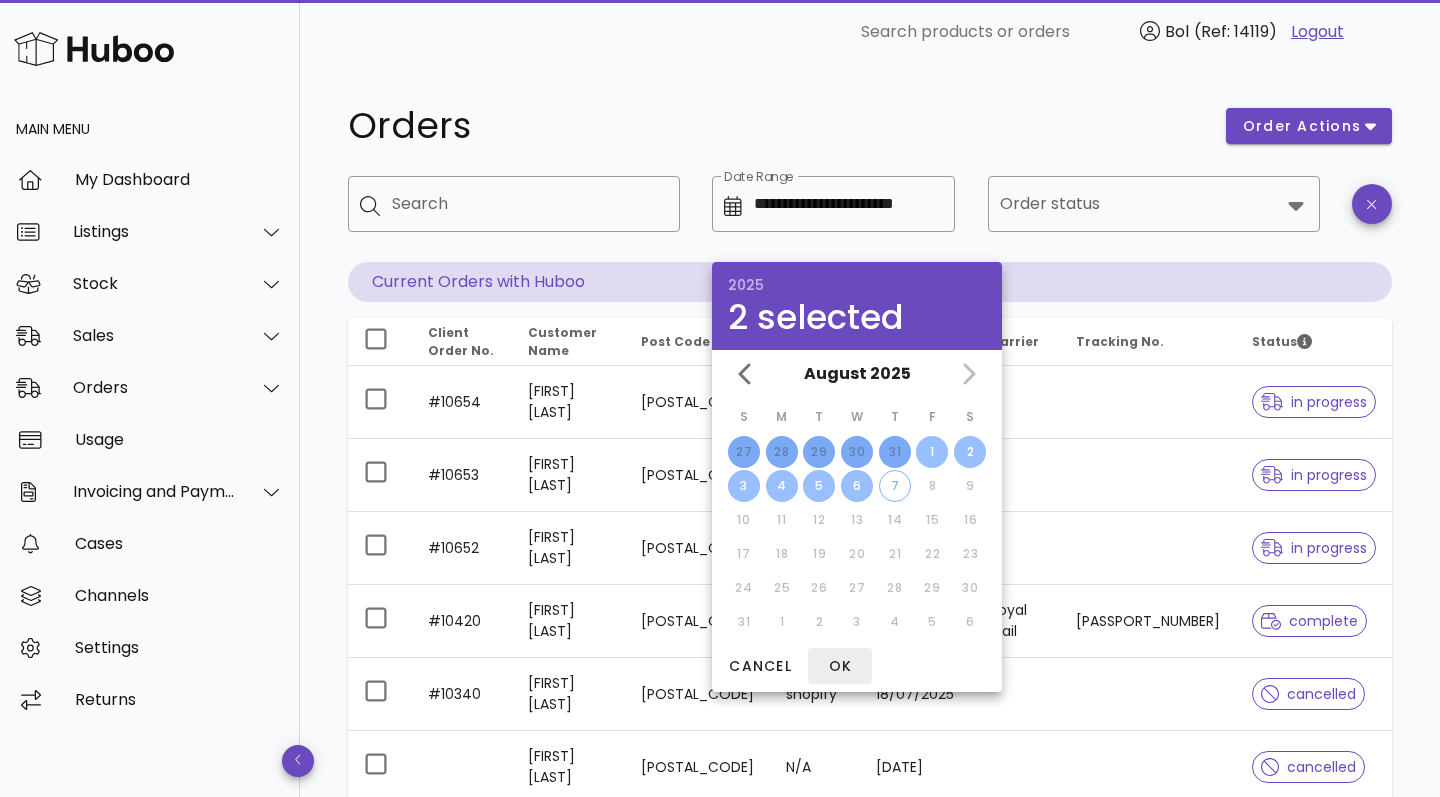 click on "OK" at bounding box center (840, 666) 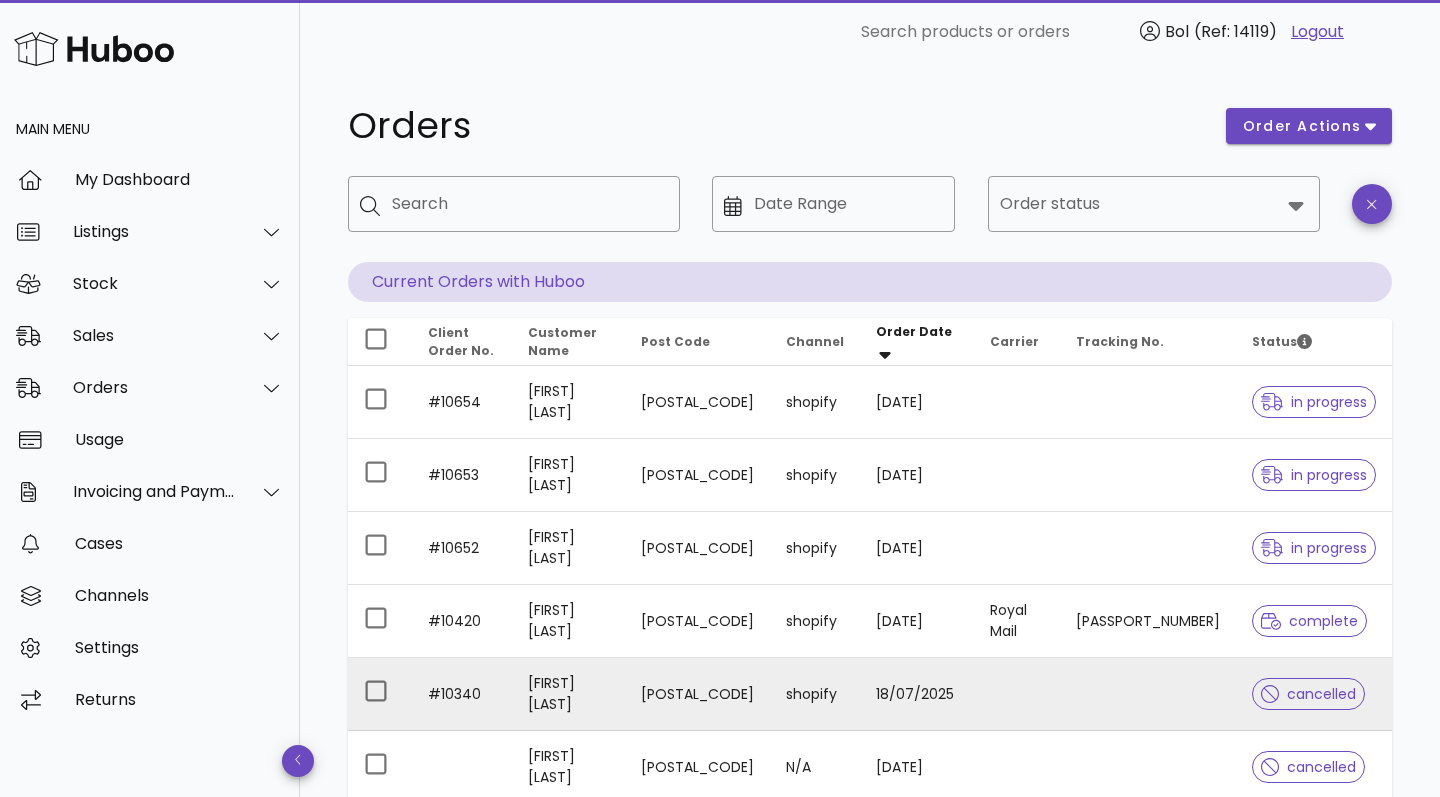 type on "**********" 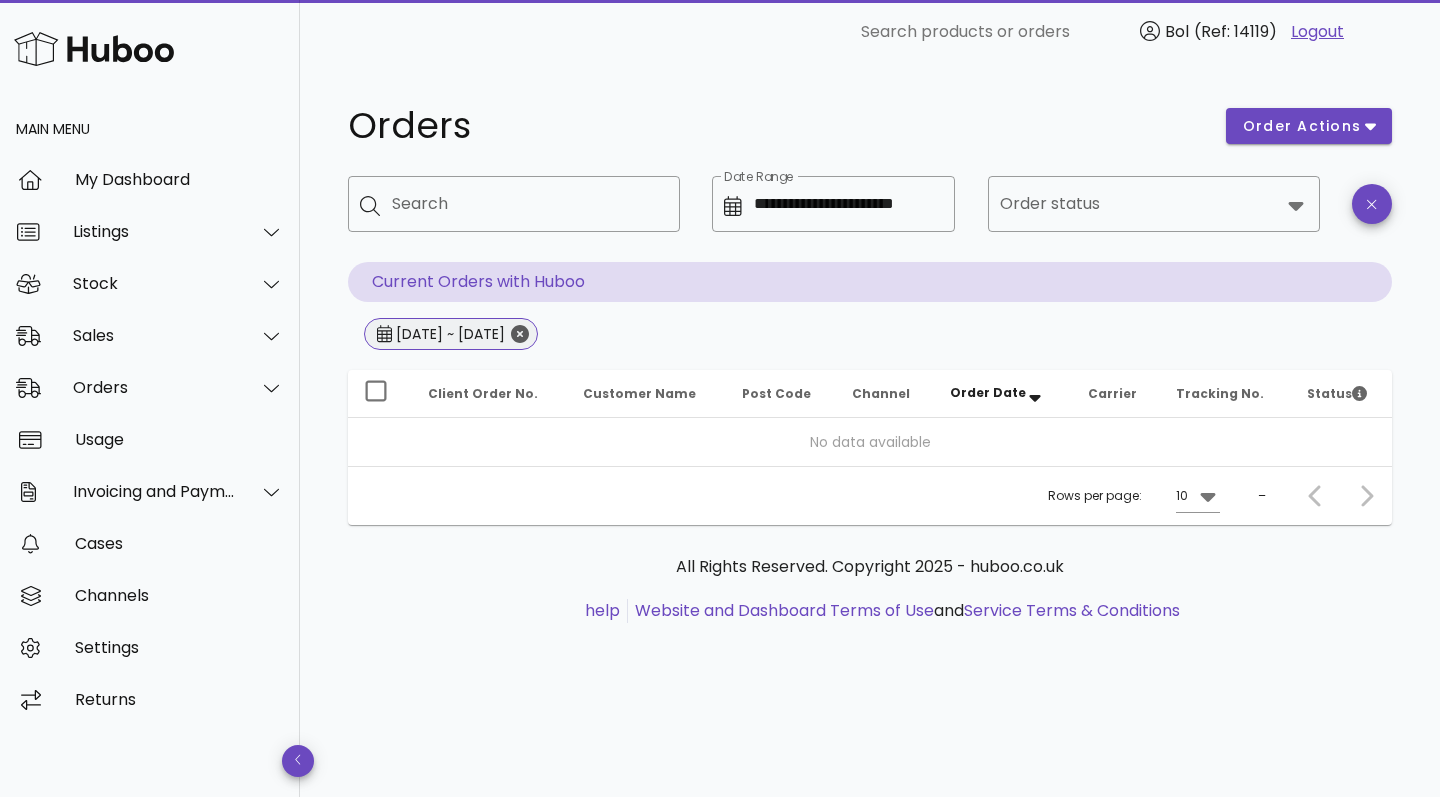 click 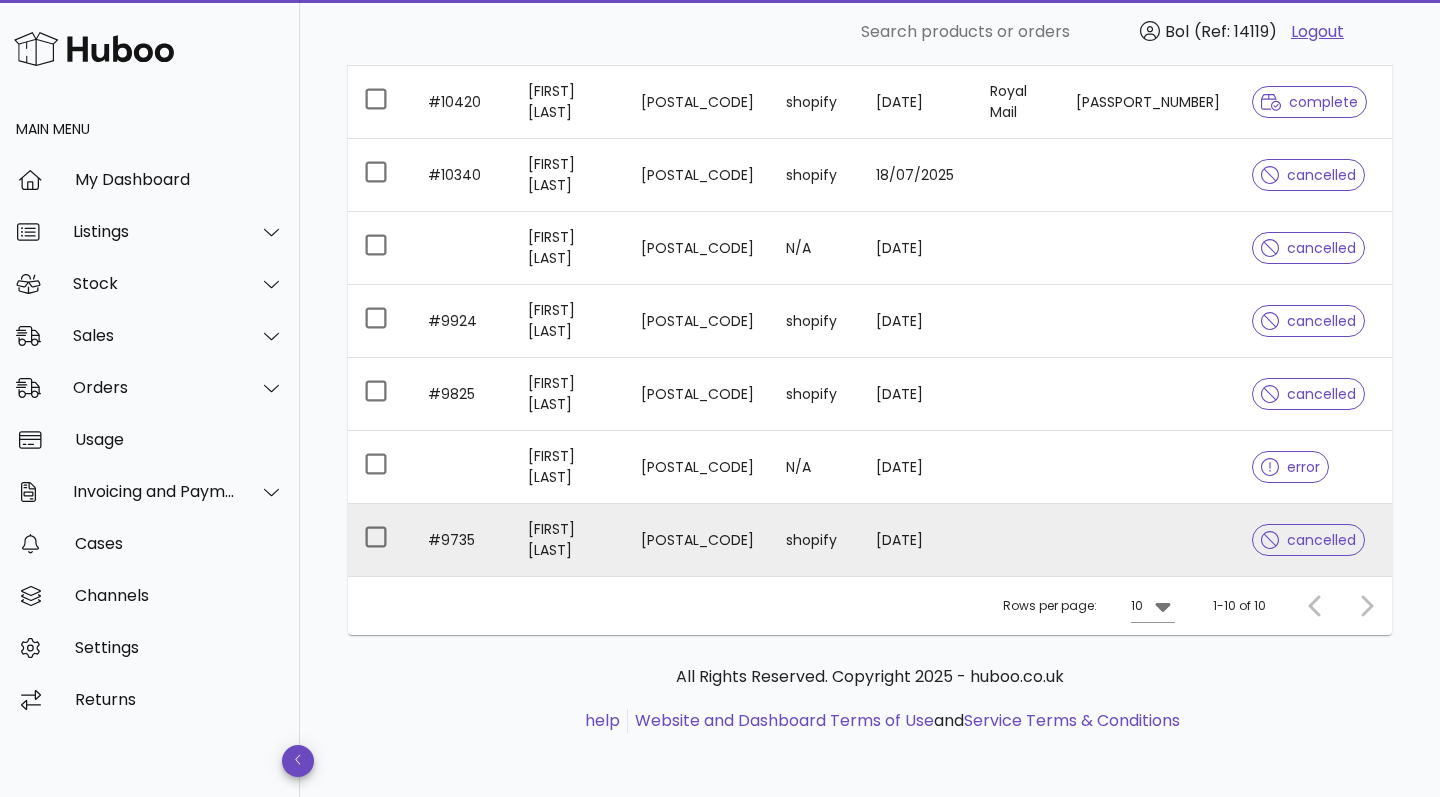 scroll, scrollTop: 519, scrollLeft: 0, axis: vertical 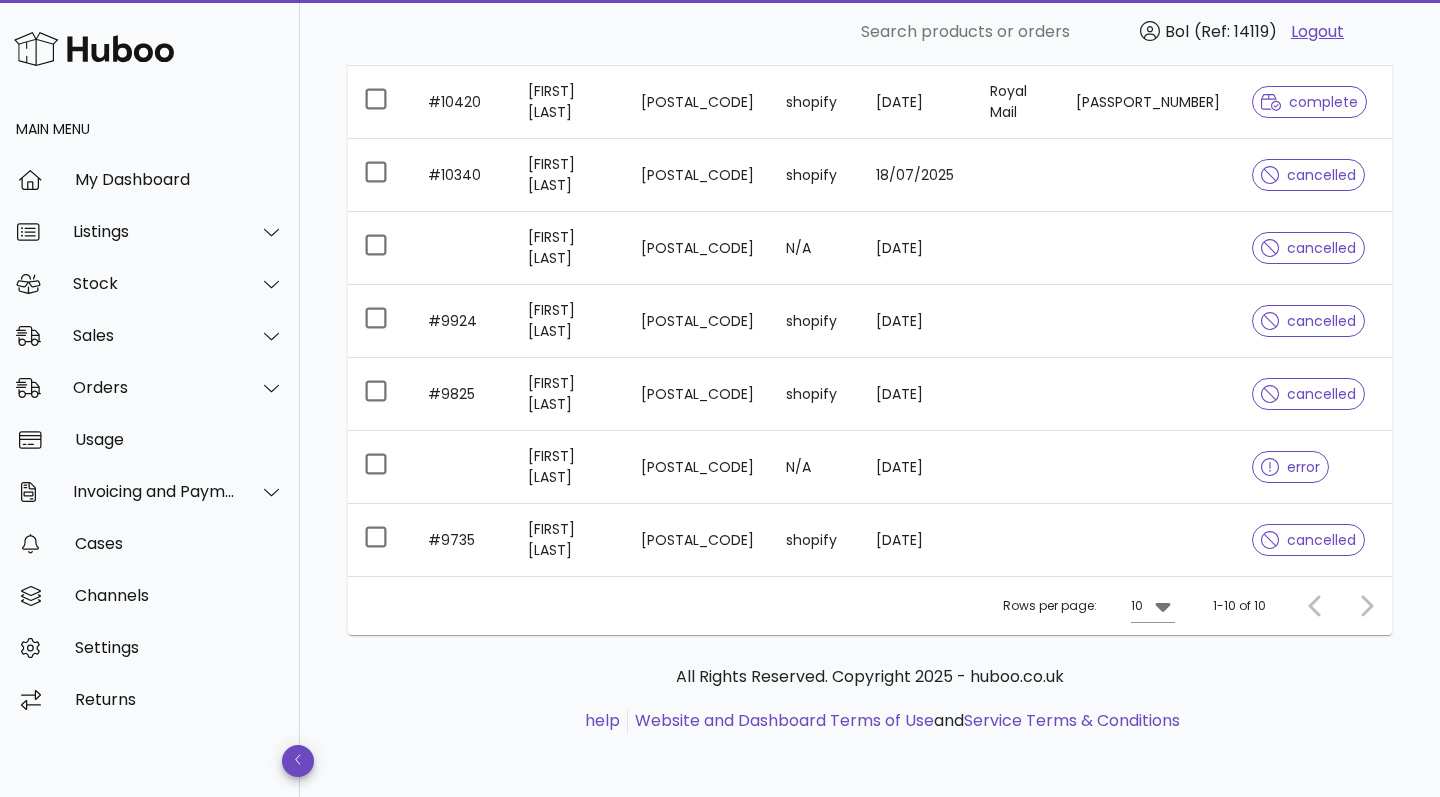 click at bounding box center (1362, 606) 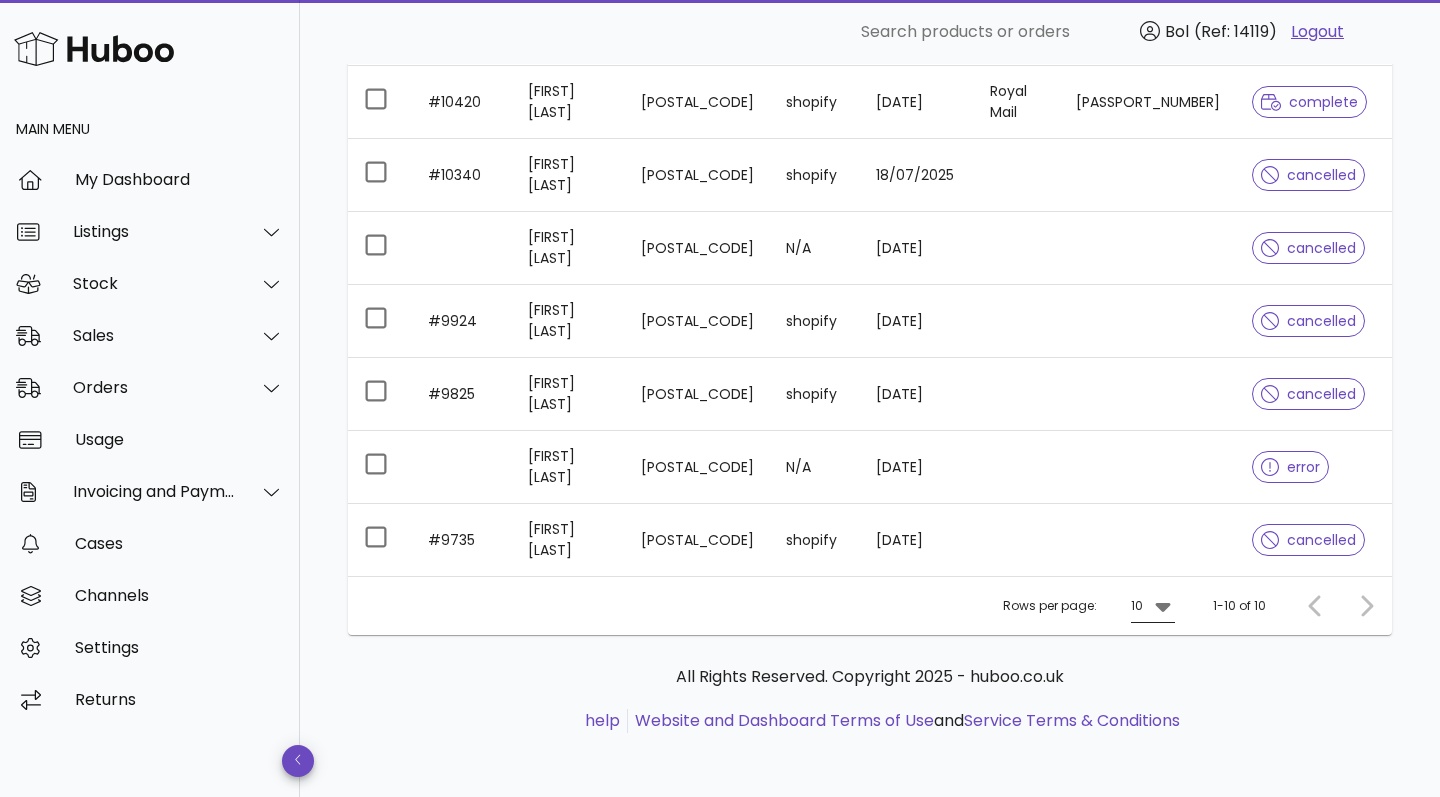 click 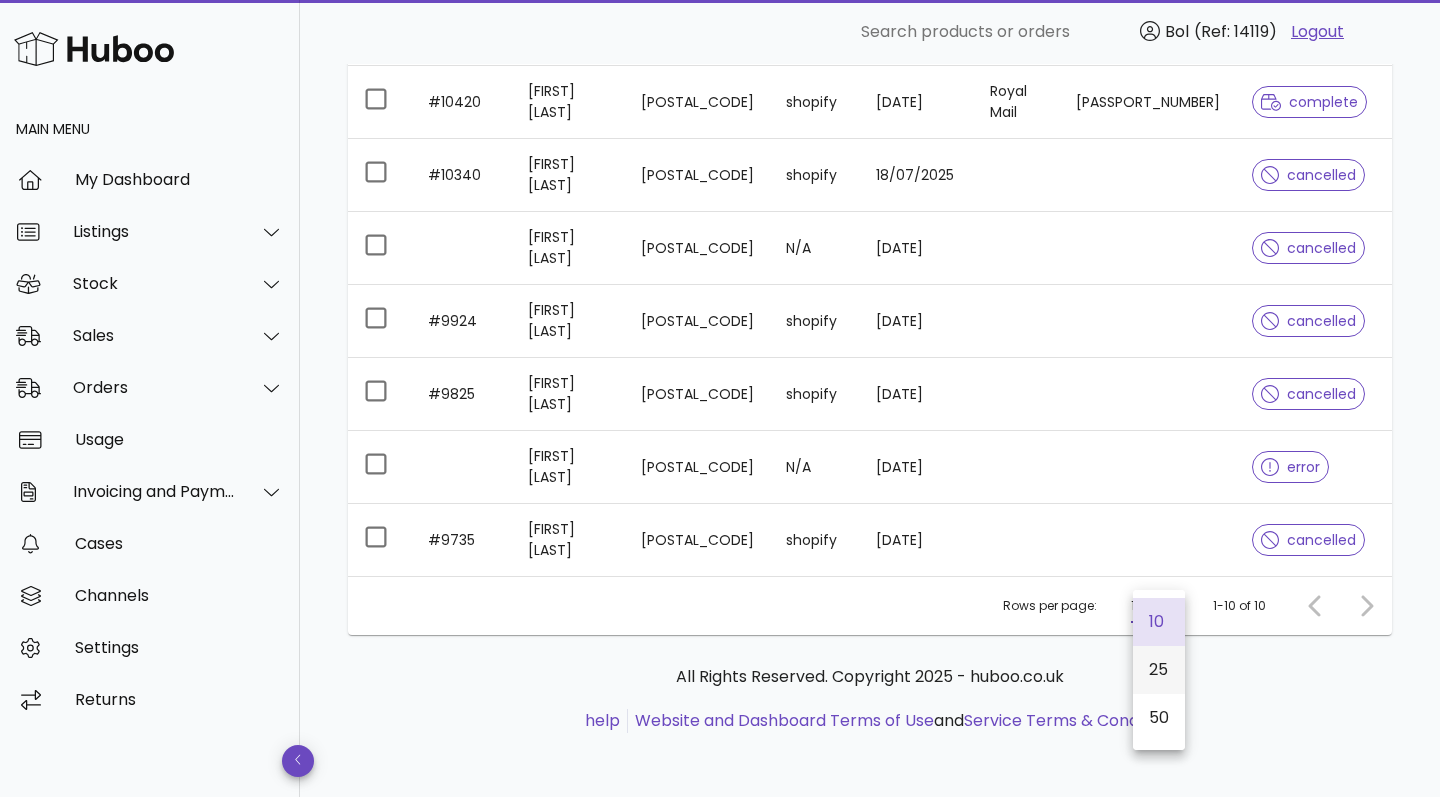 click on "25" at bounding box center (1159, 670) 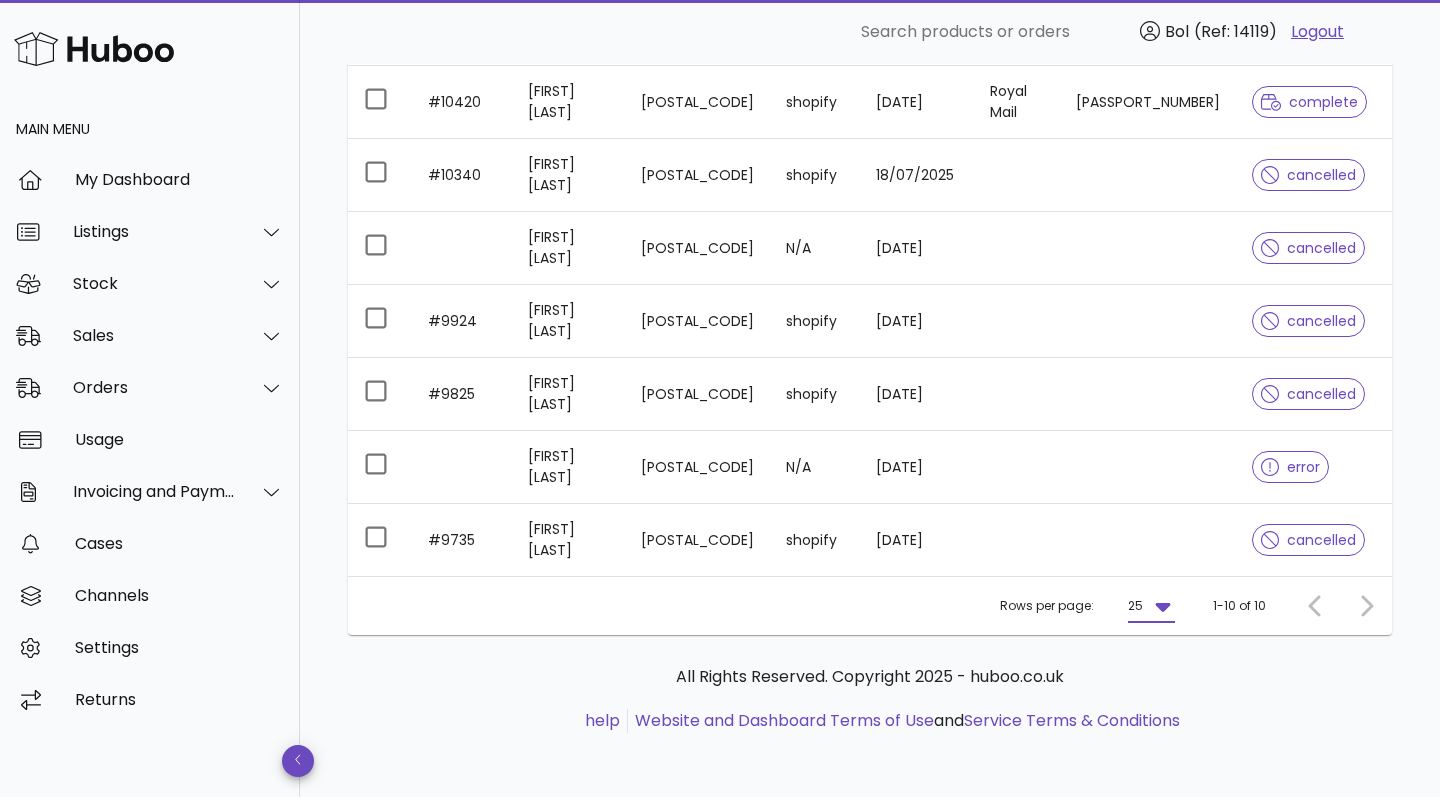 scroll, scrollTop: 519, scrollLeft: 0, axis: vertical 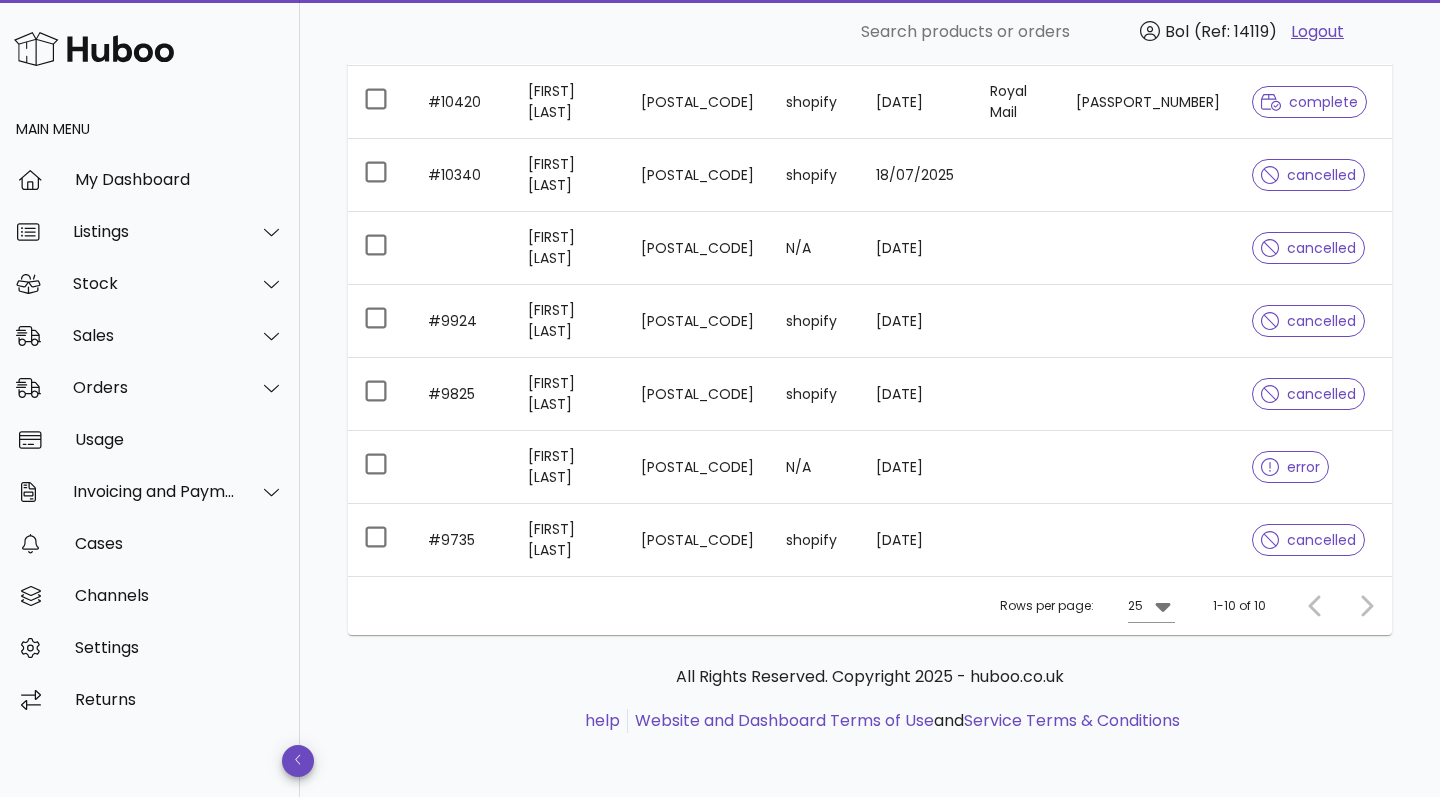 click at bounding box center (1319, 606) 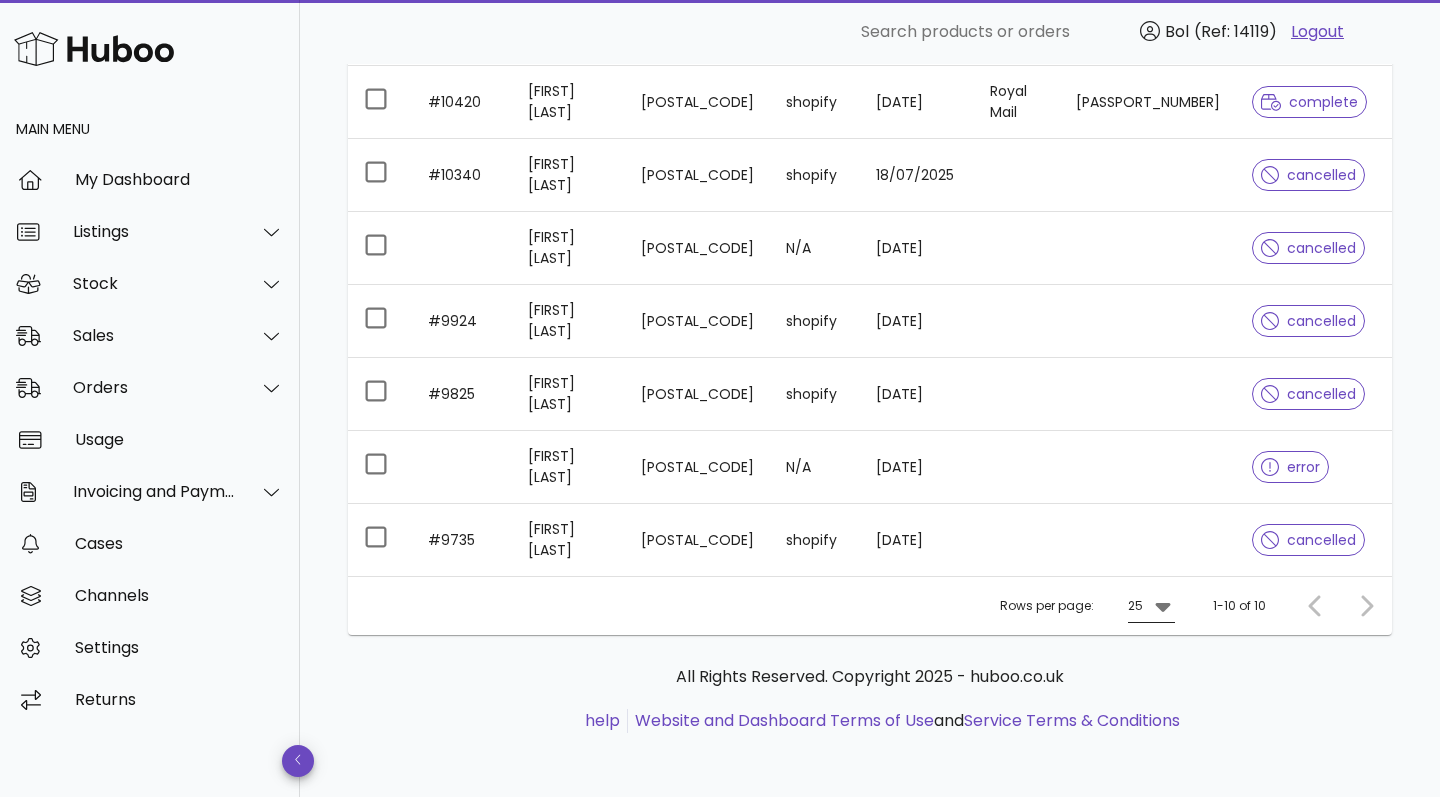 click 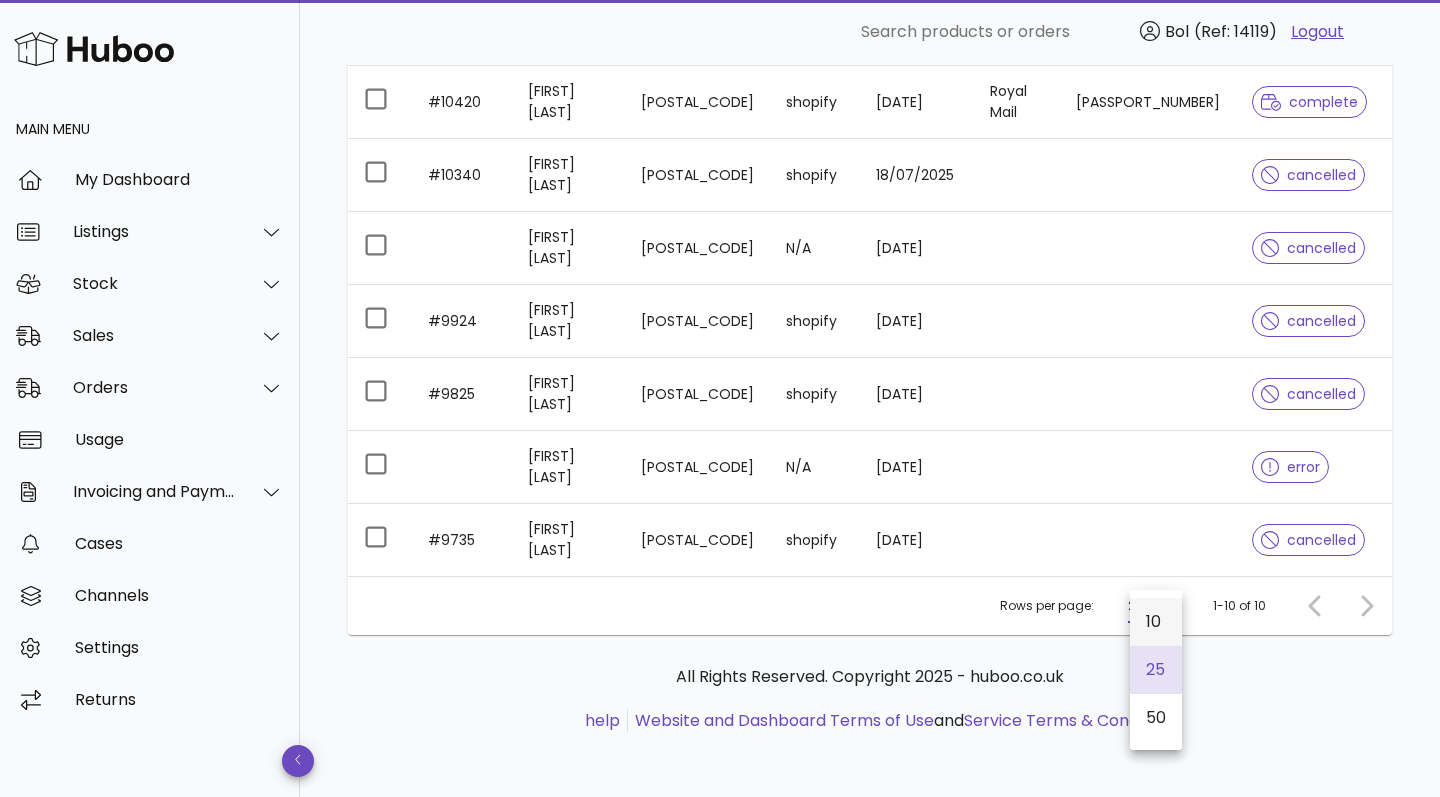 click on "10" at bounding box center [1156, 621] 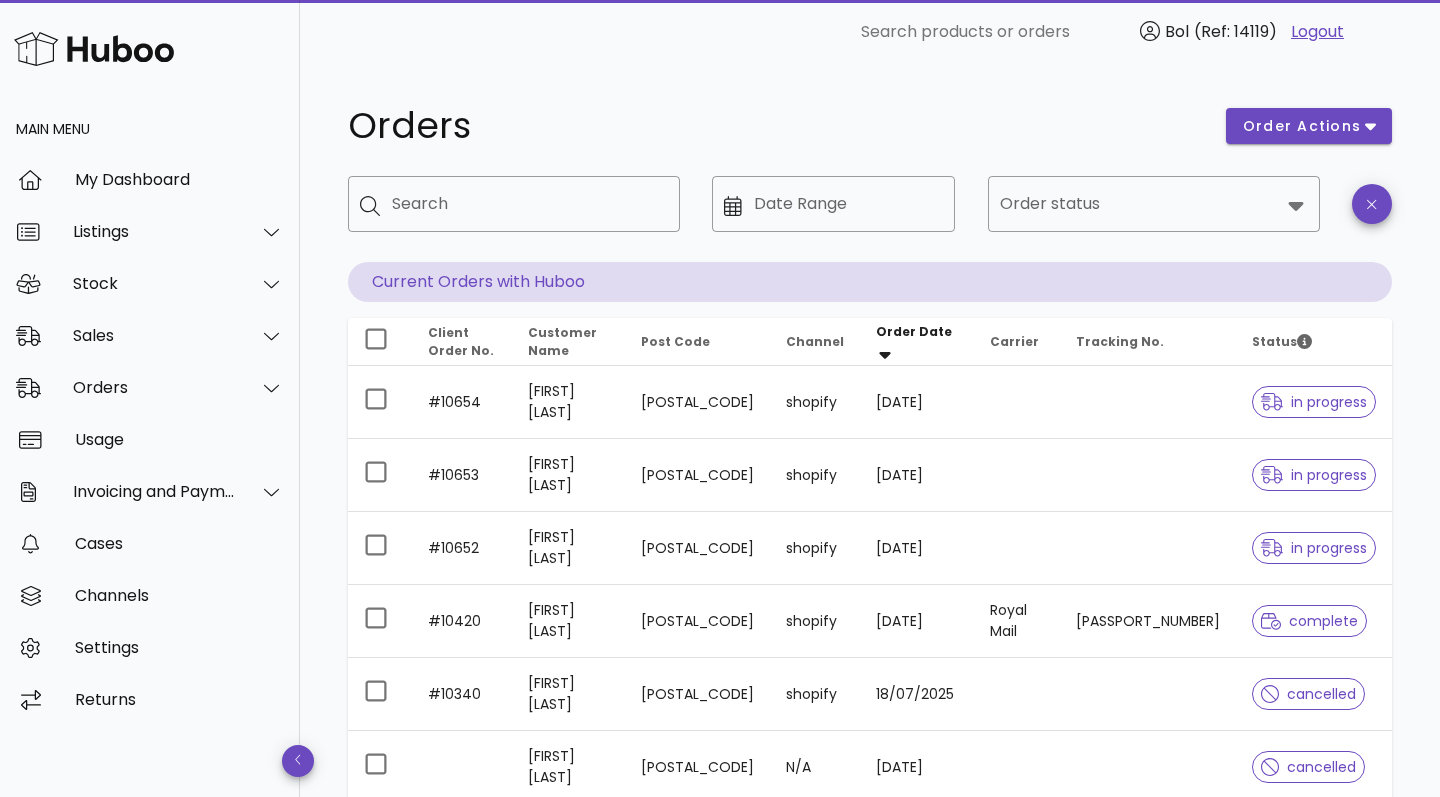 scroll, scrollTop: 0, scrollLeft: 0, axis: both 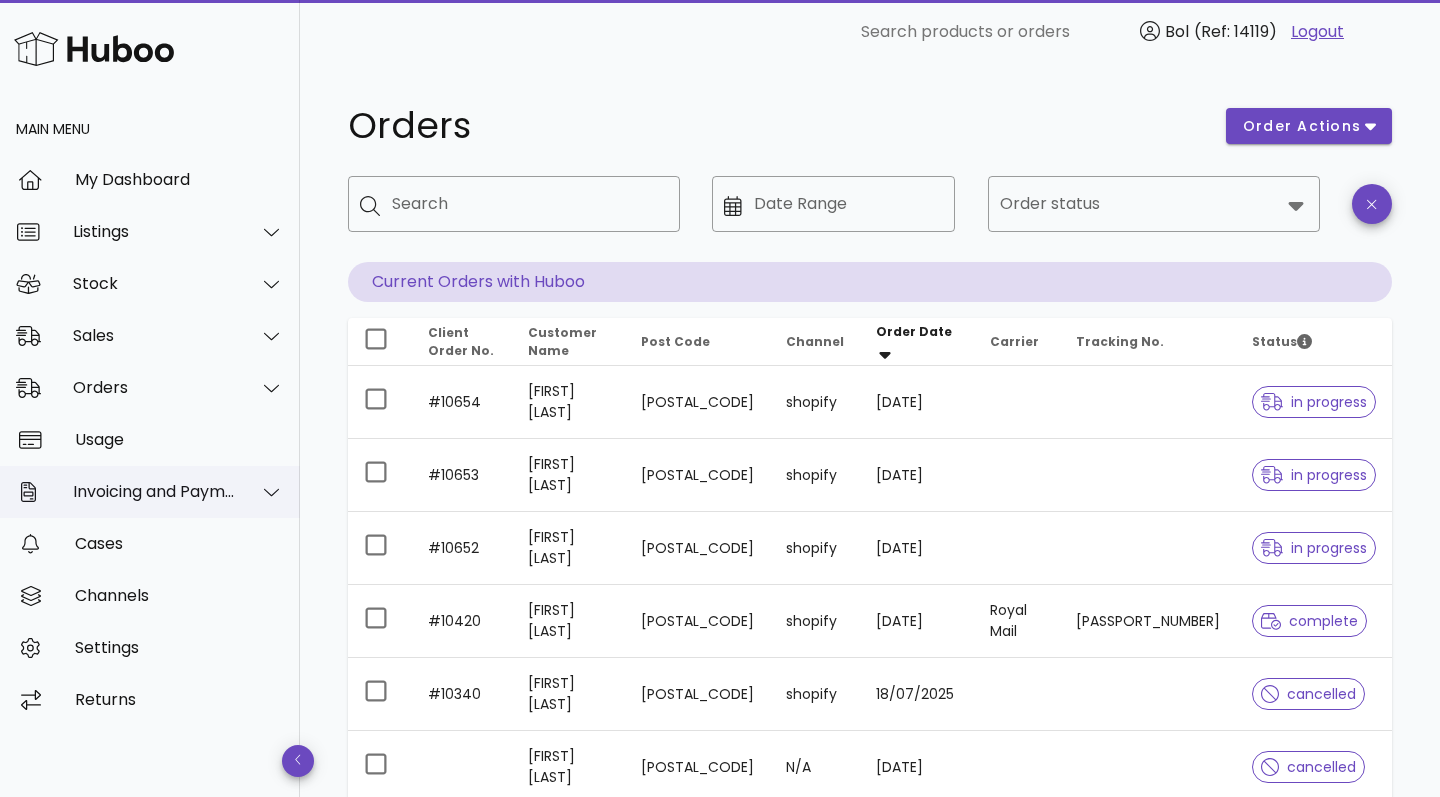 click at bounding box center (260, 492) 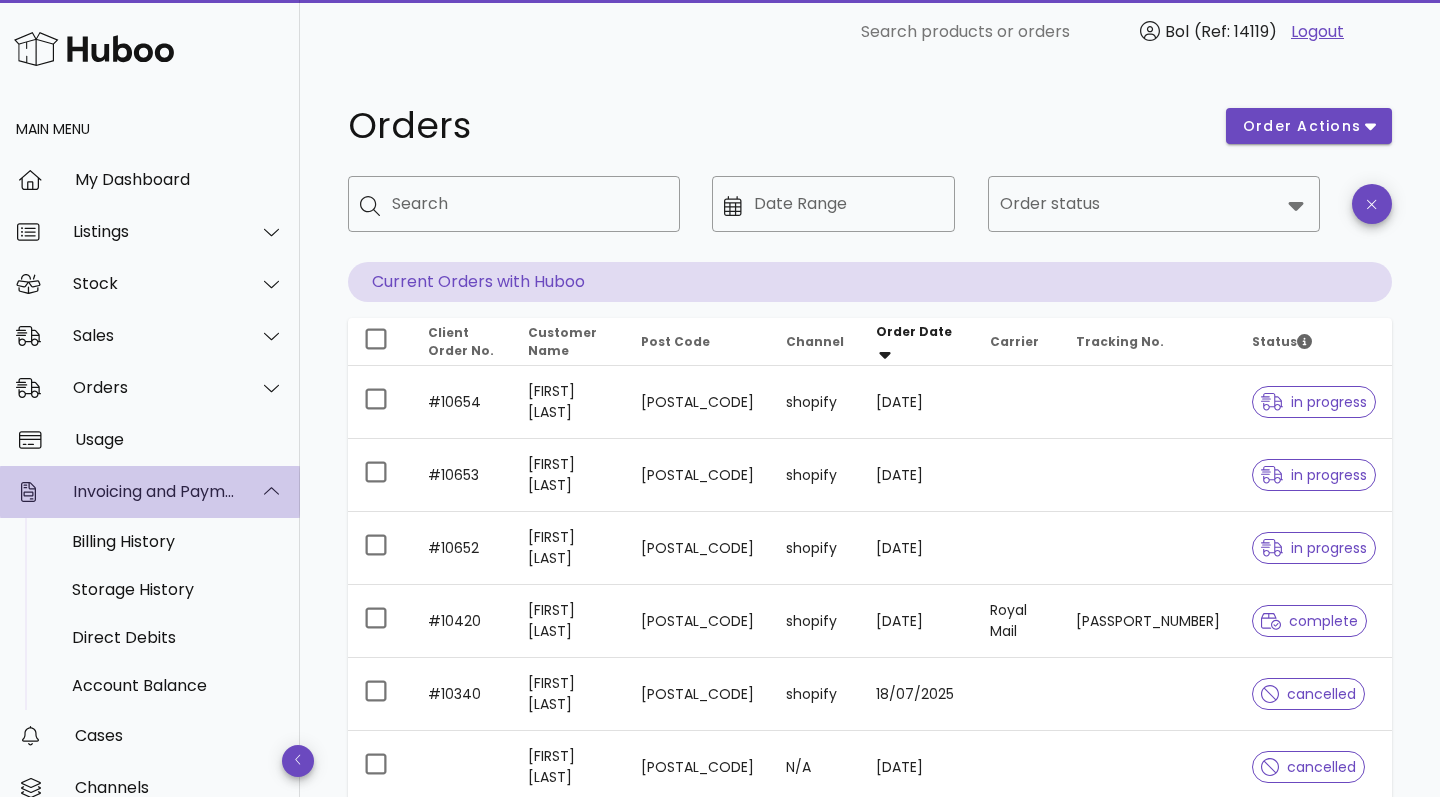 click 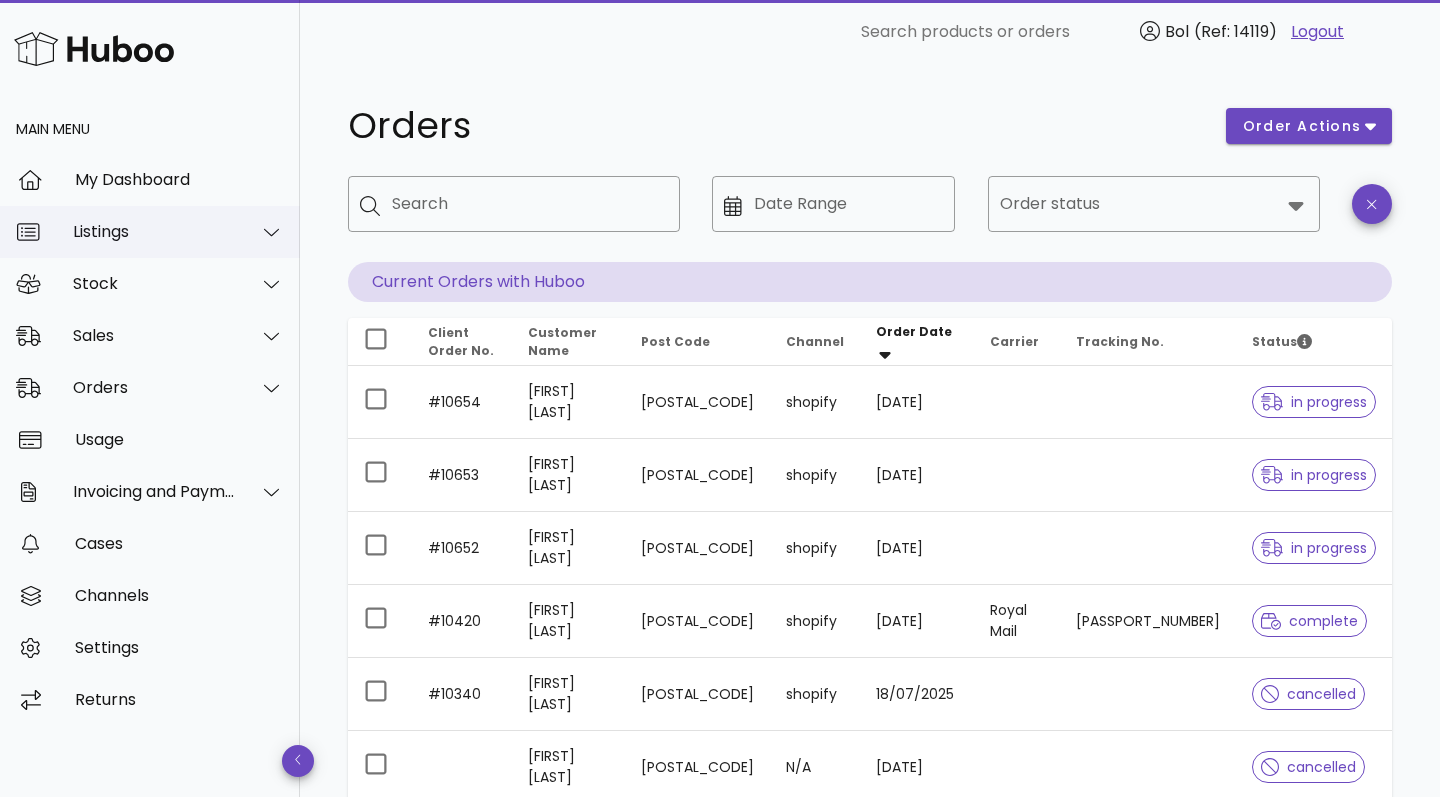 click 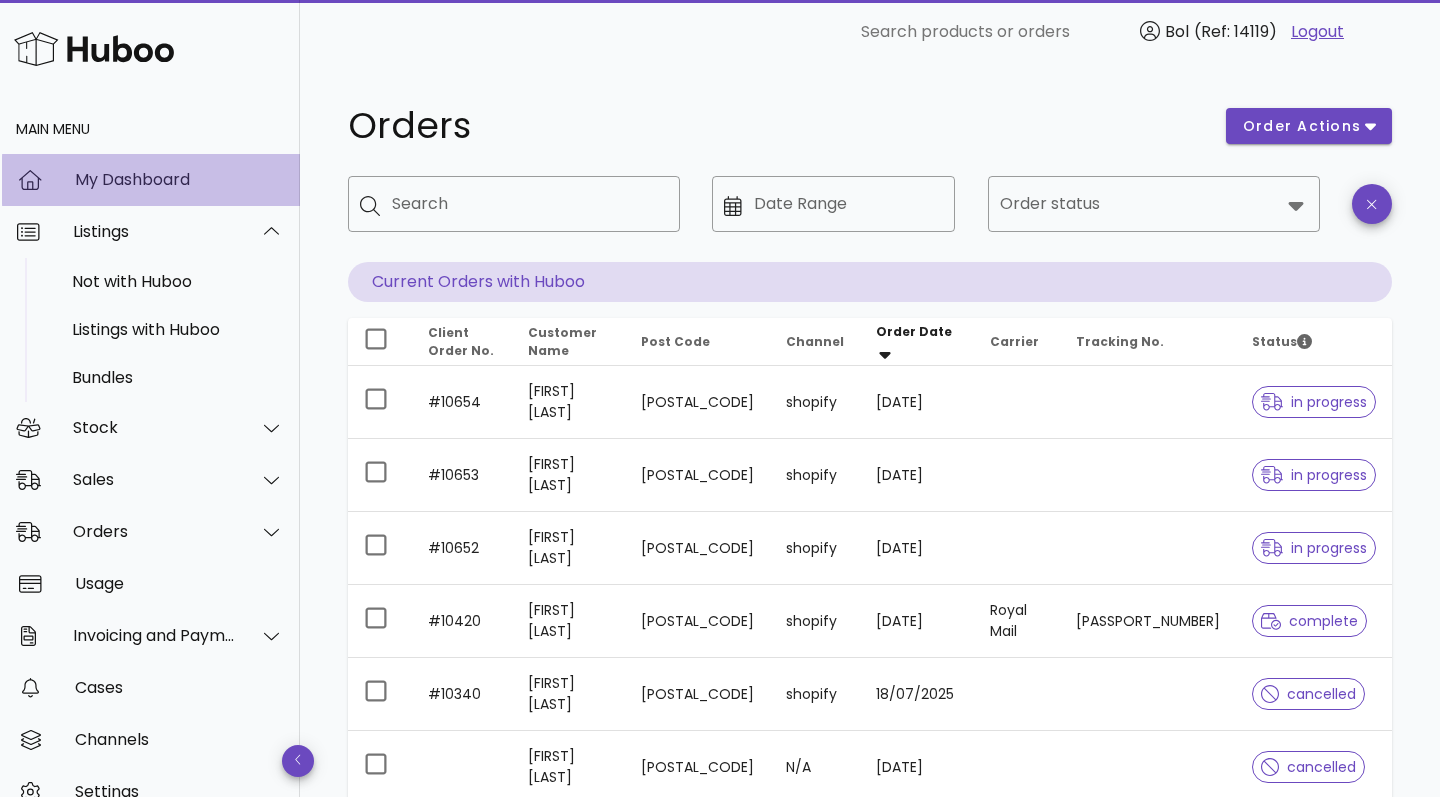 click on "My Dashboard" at bounding box center (179, 179) 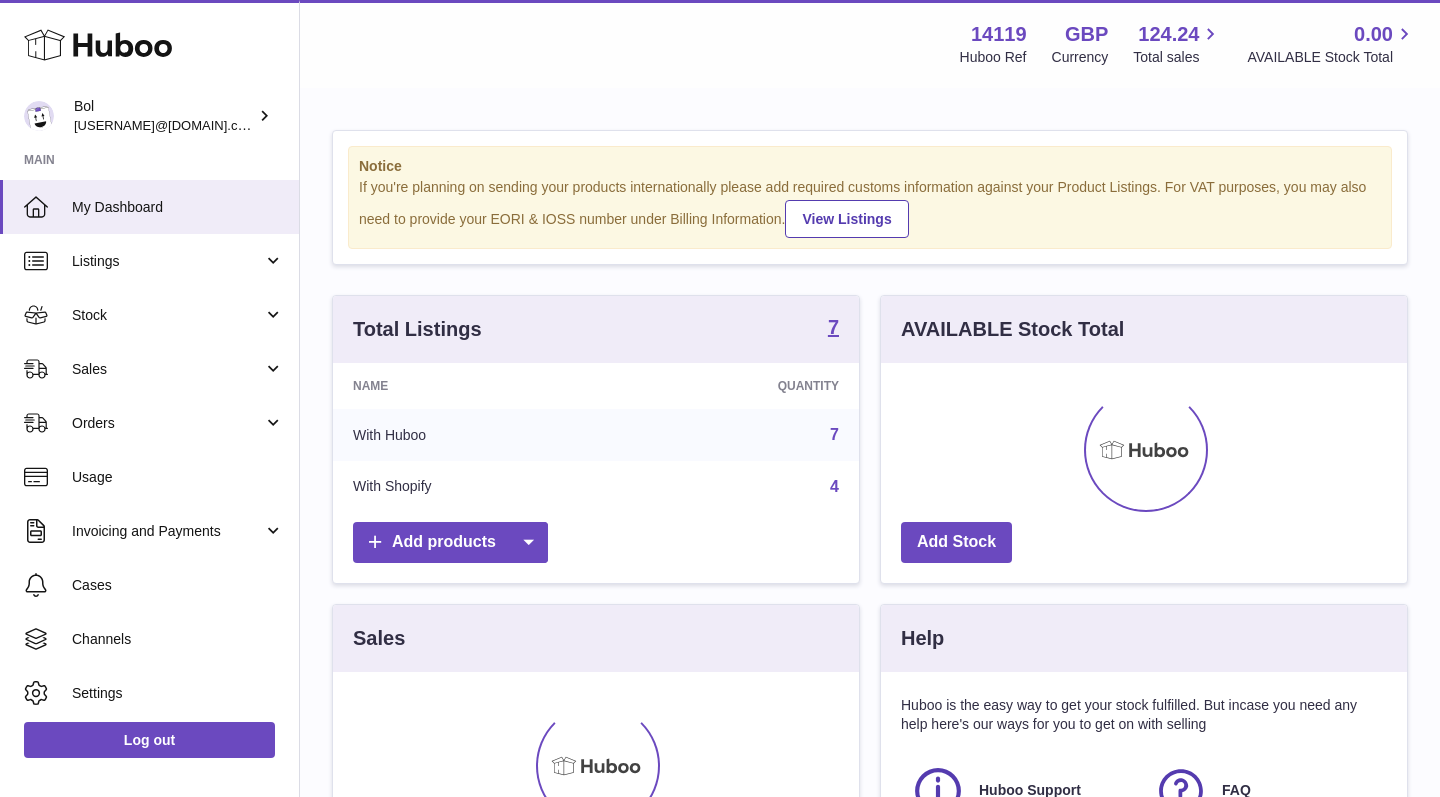 scroll, scrollTop: 0, scrollLeft: 0, axis: both 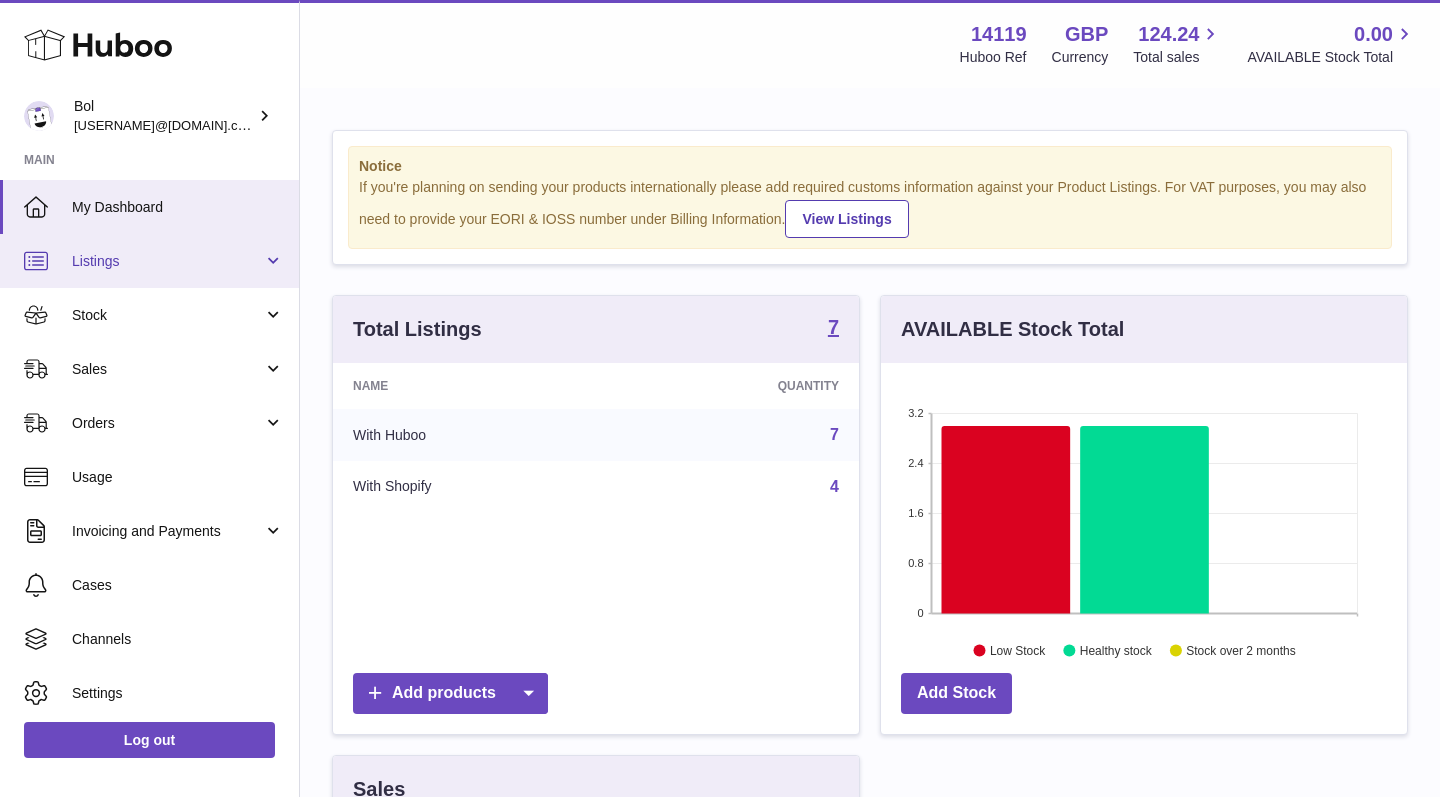 click on "Listings" at bounding box center [167, 261] 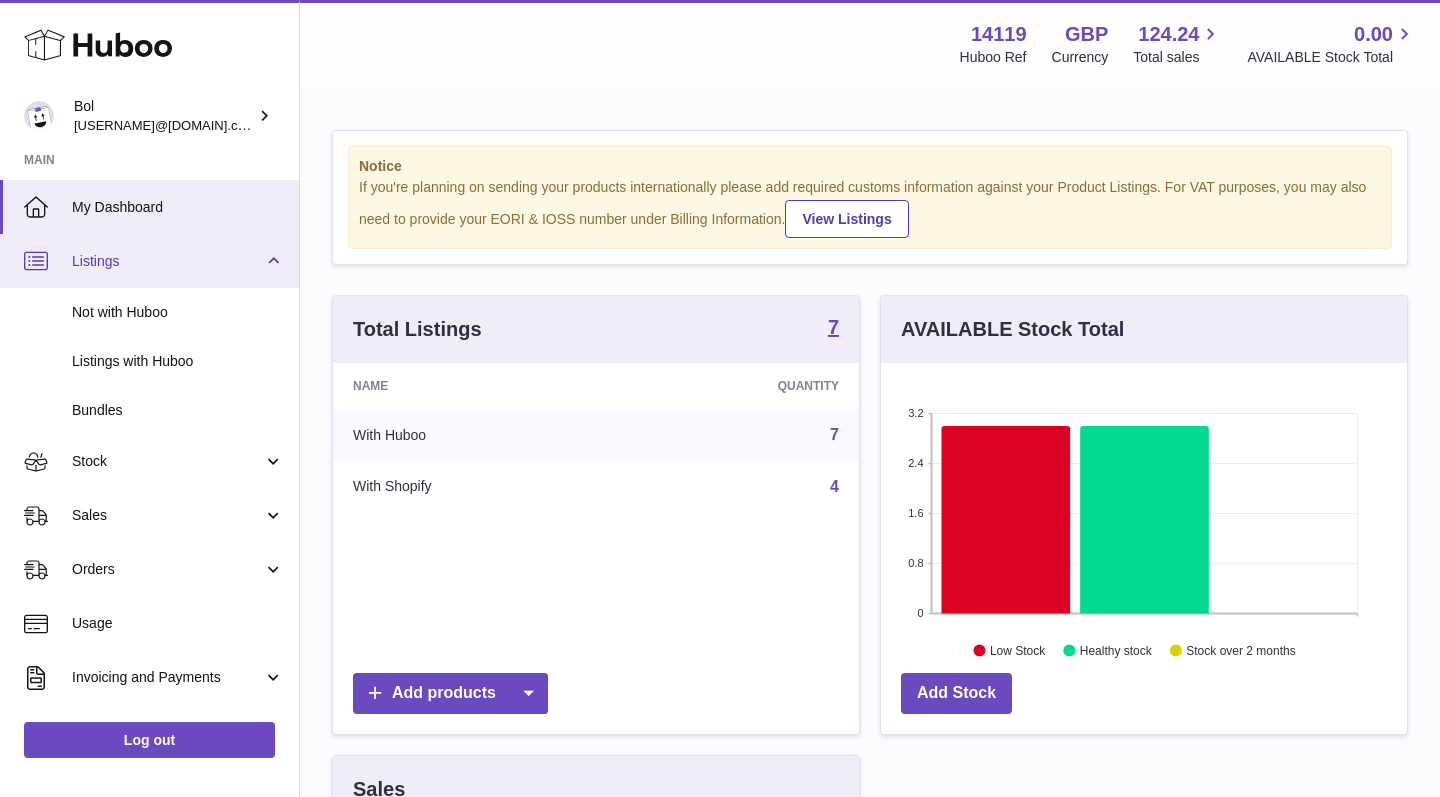 click on "Listings" at bounding box center (167, 261) 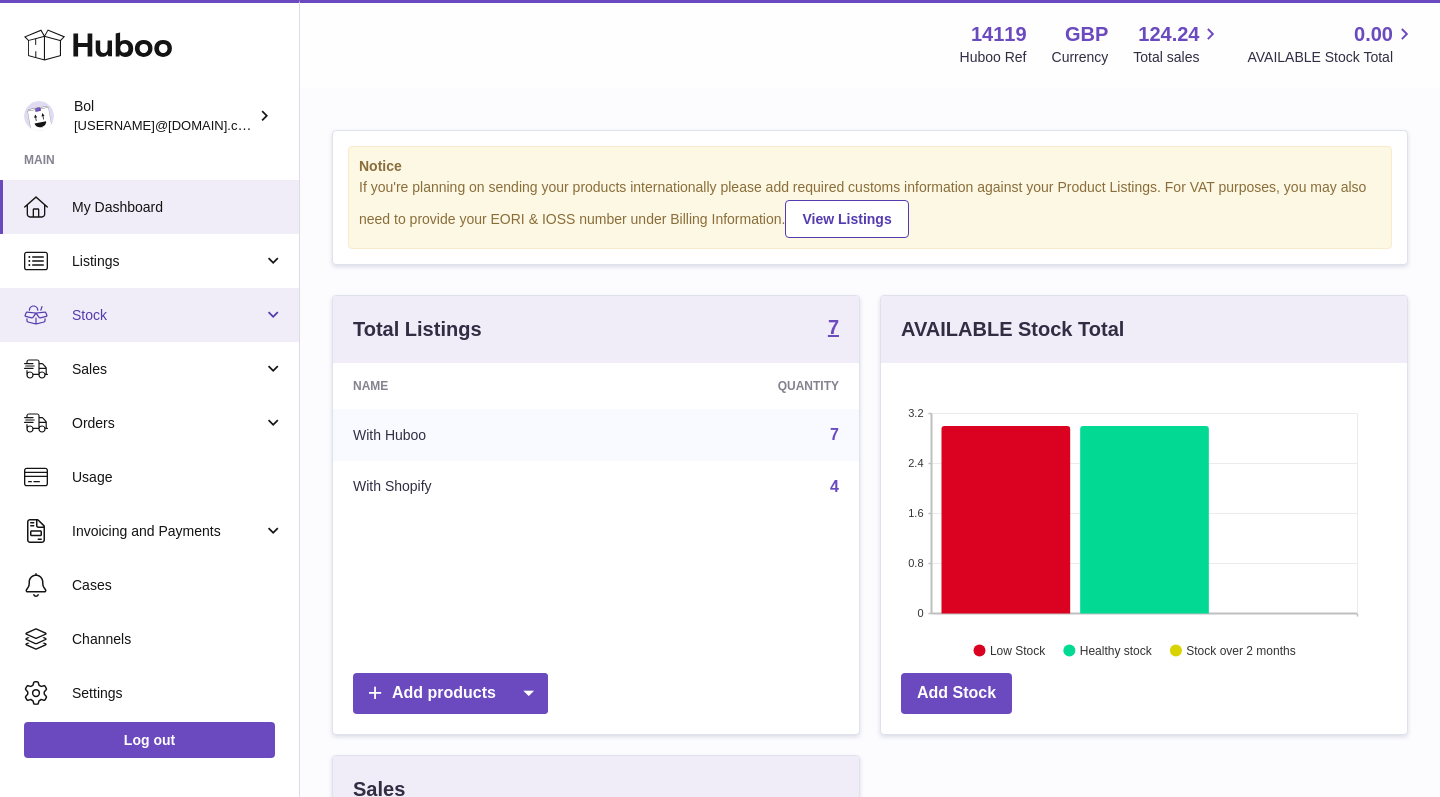 click on "Stock" at bounding box center (149, 315) 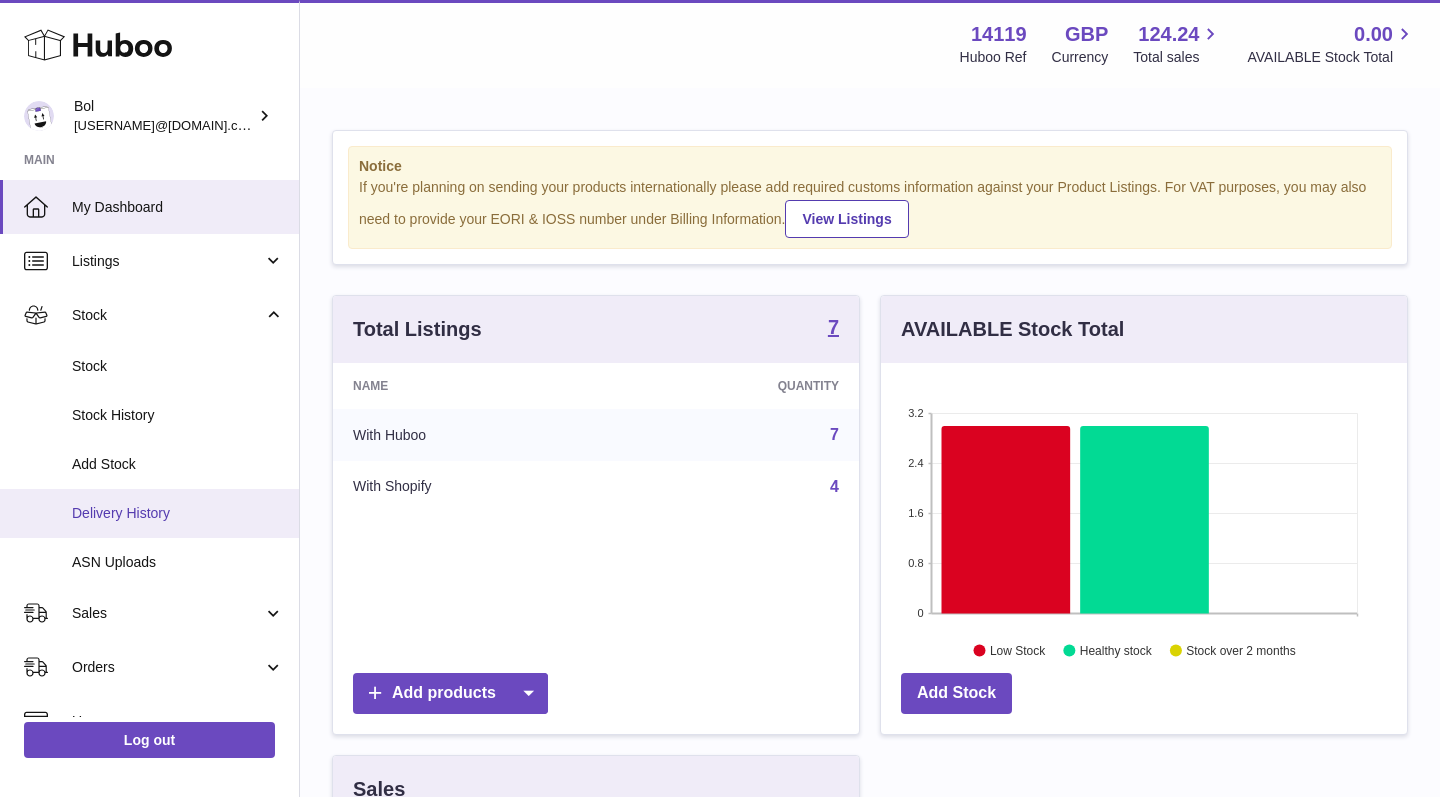click on "Delivery History" at bounding box center (178, 513) 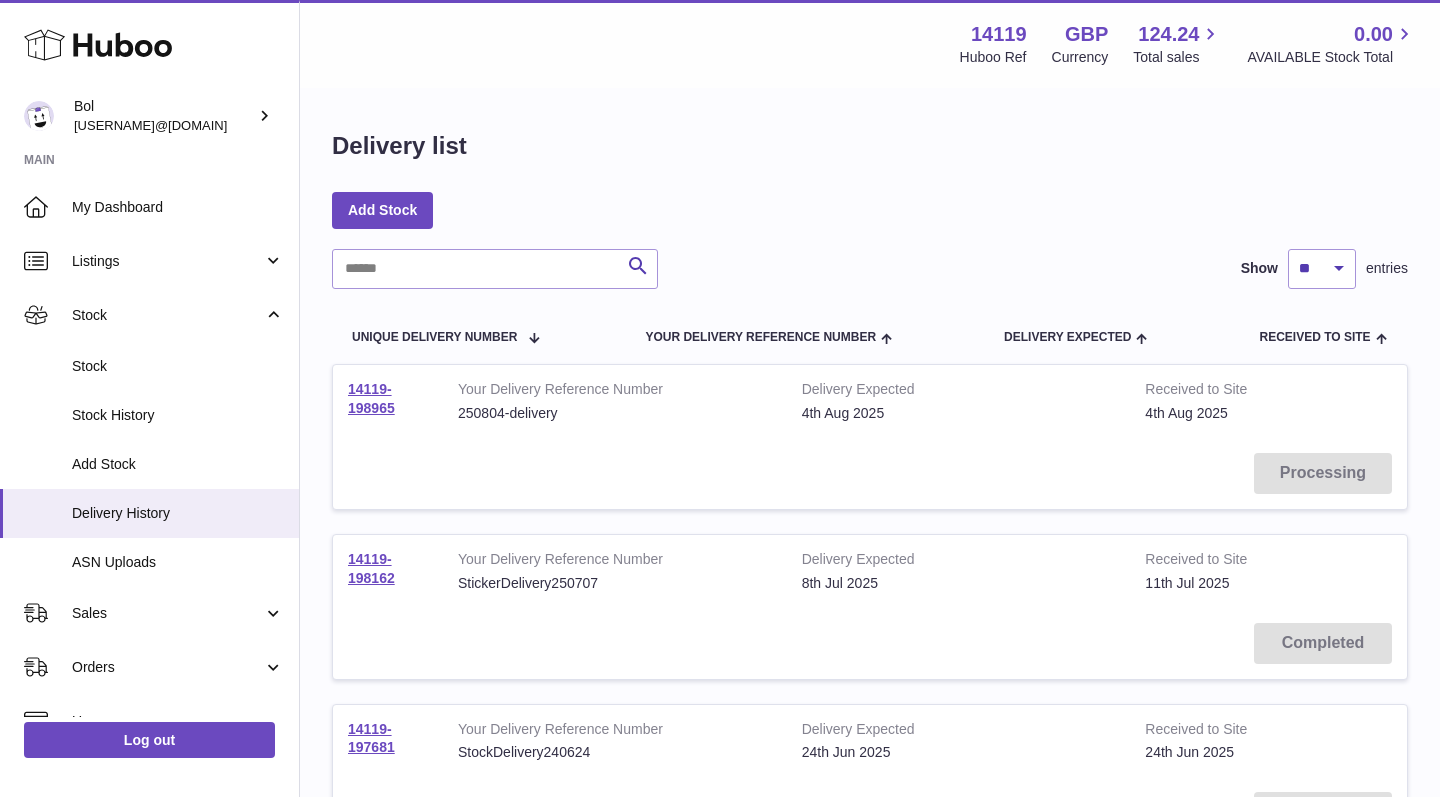 scroll, scrollTop: 0, scrollLeft: 0, axis: both 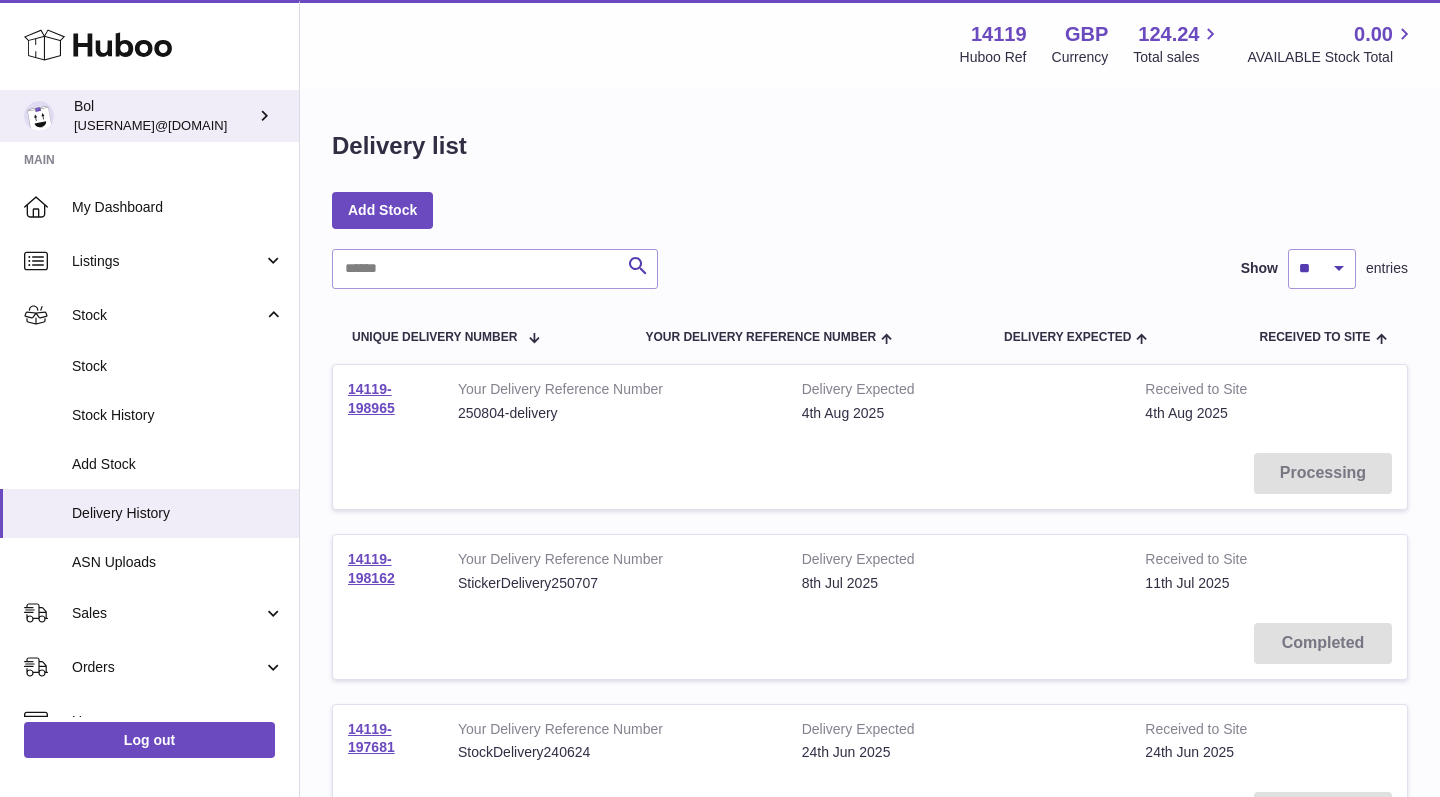 click on "Bol
Scott.Sutcliffe@bolfoods.com" at bounding box center (164, 116) 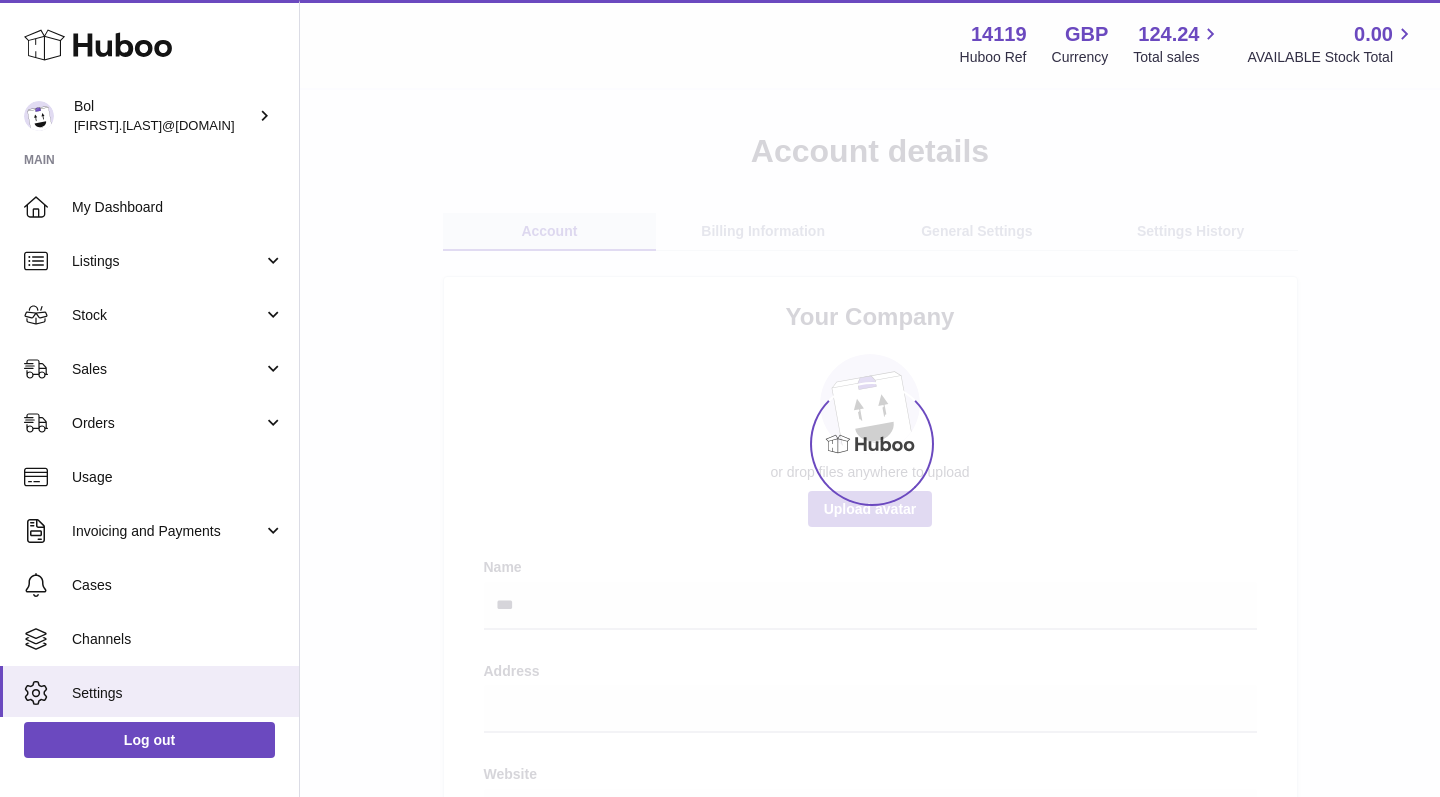 scroll, scrollTop: 0, scrollLeft: 0, axis: both 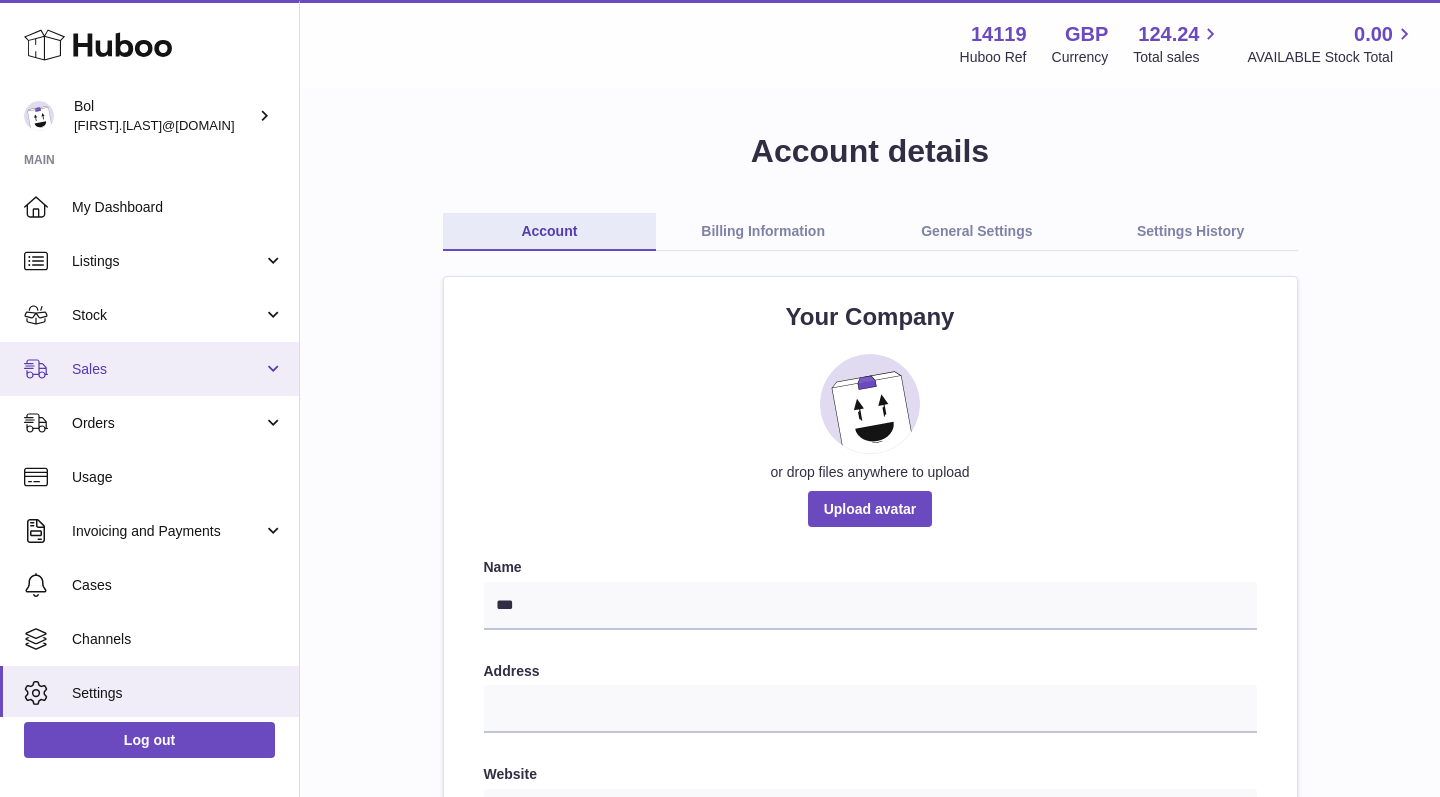 click on "Sales" at bounding box center (167, 369) 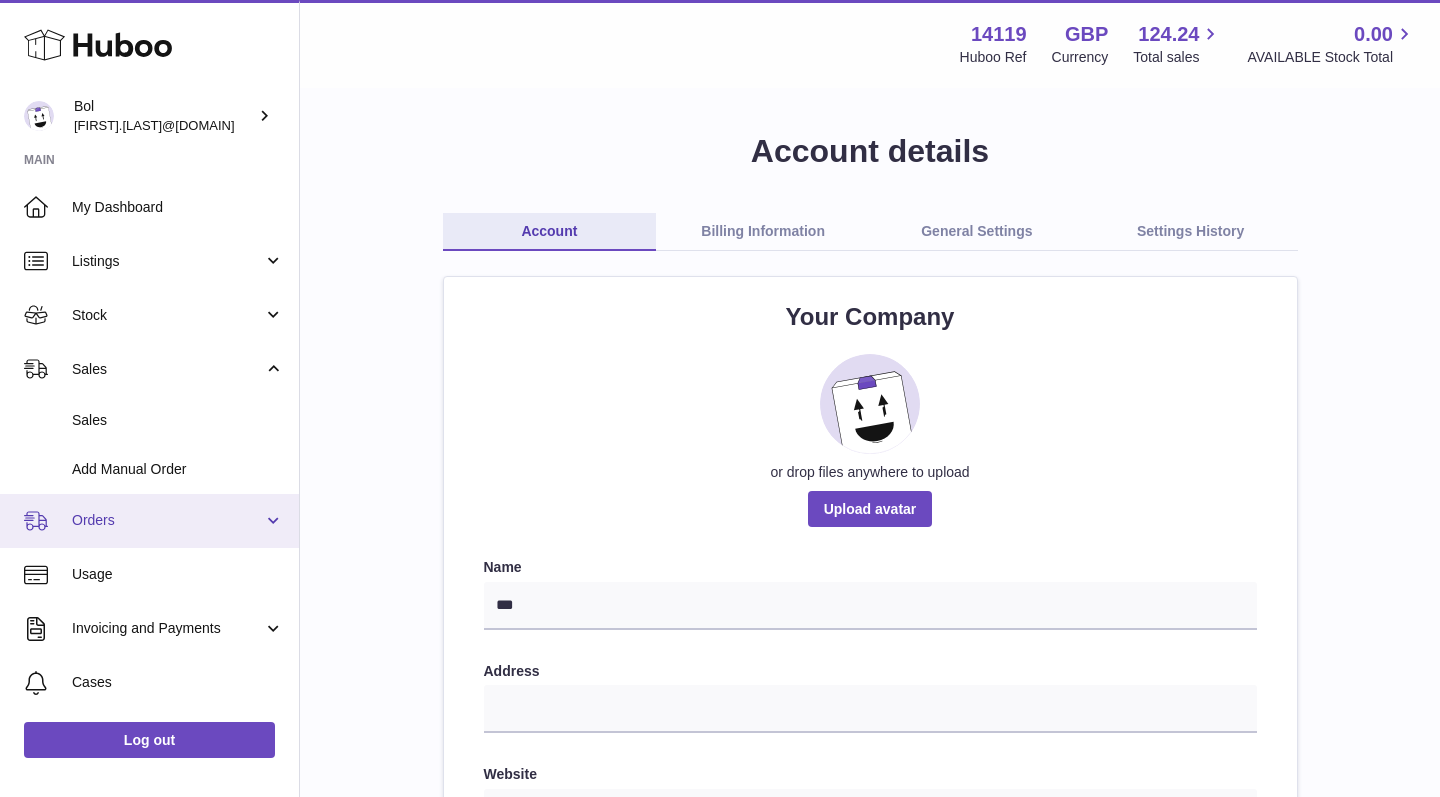 click on "Orders" at bounding box center (167, 520) 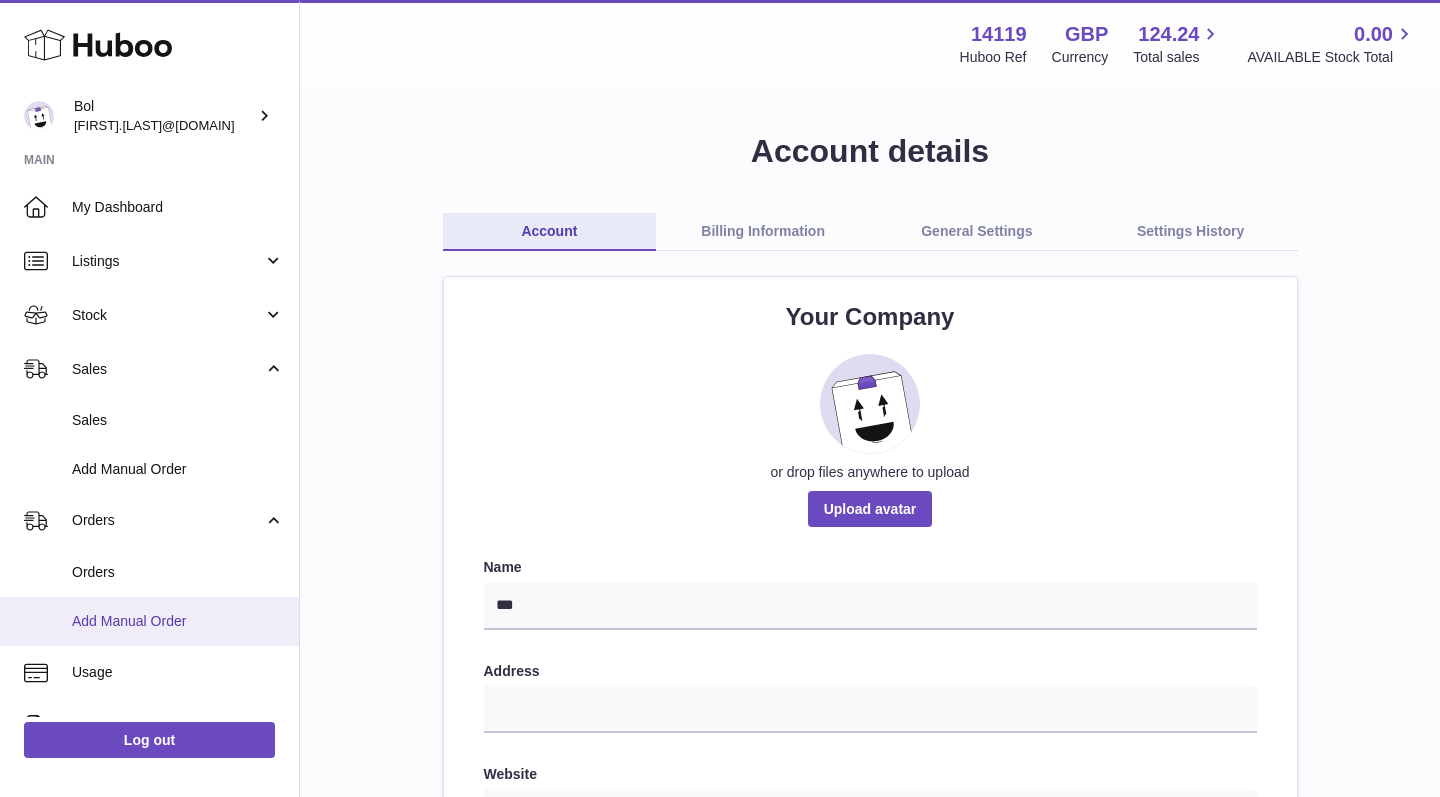 scroll, scrollTop: 23, scrollLeft: 0, axis: vertical 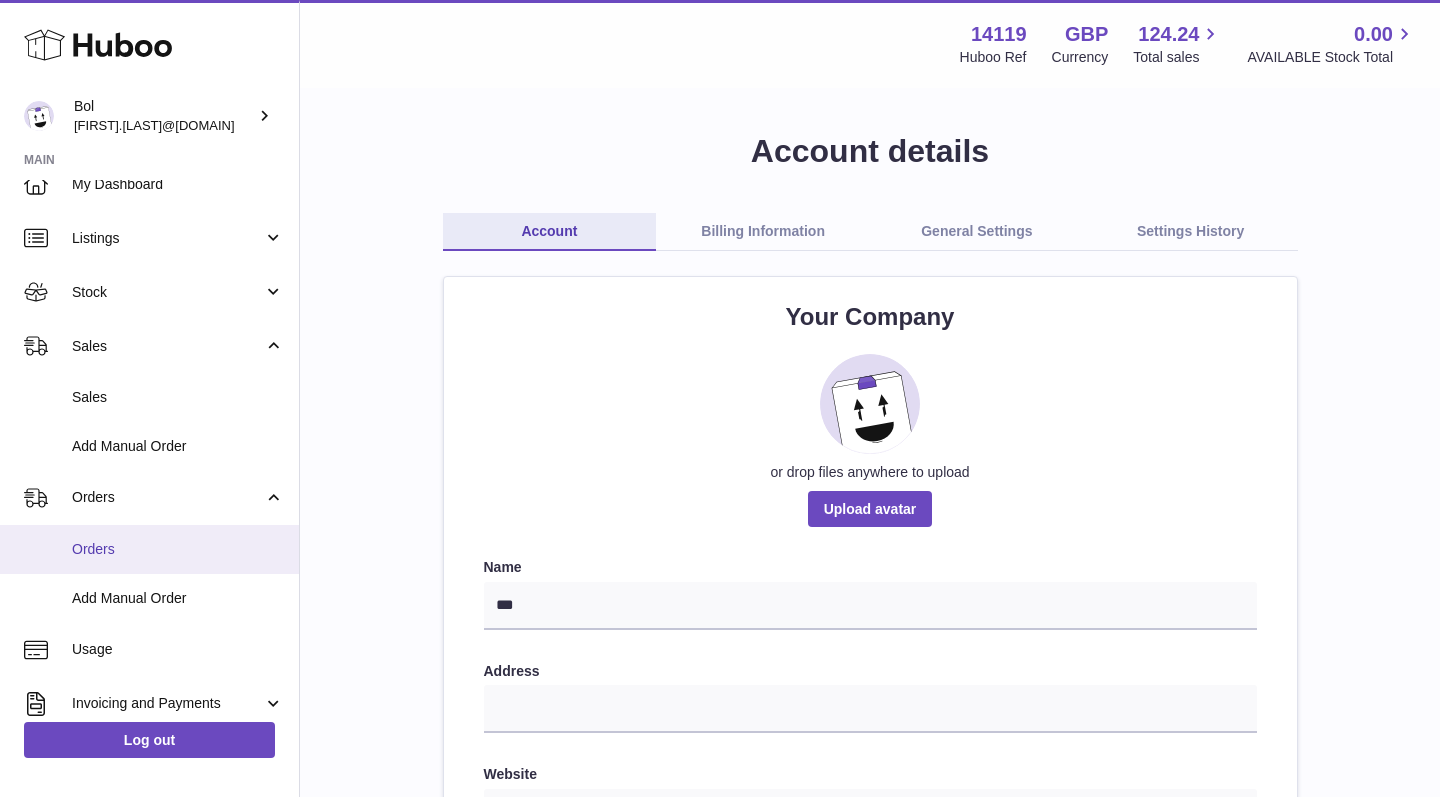 click on "Orders" at bounding box center [178, 549] 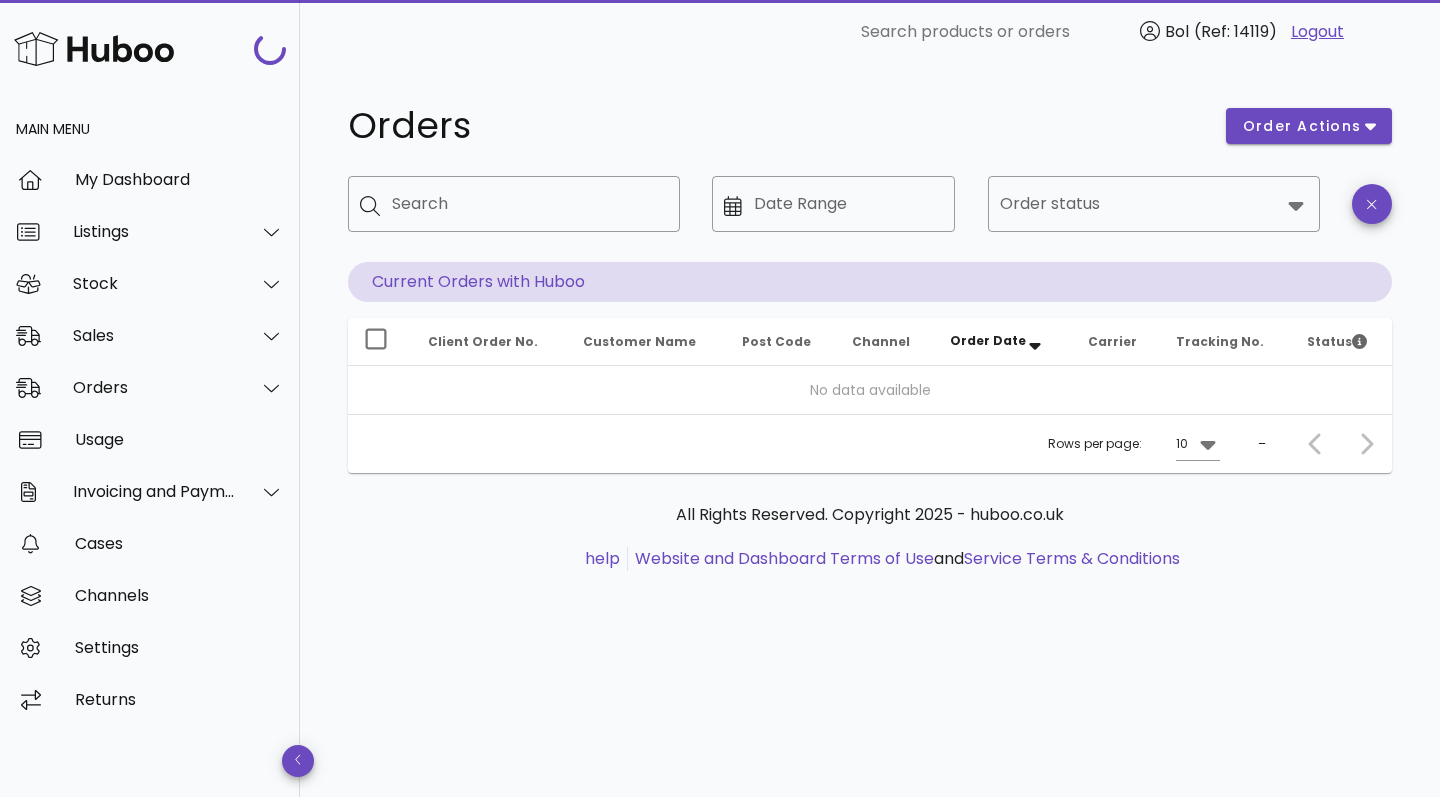 scroll, scrollTop: 0, scrollLeft: 0, axis: both 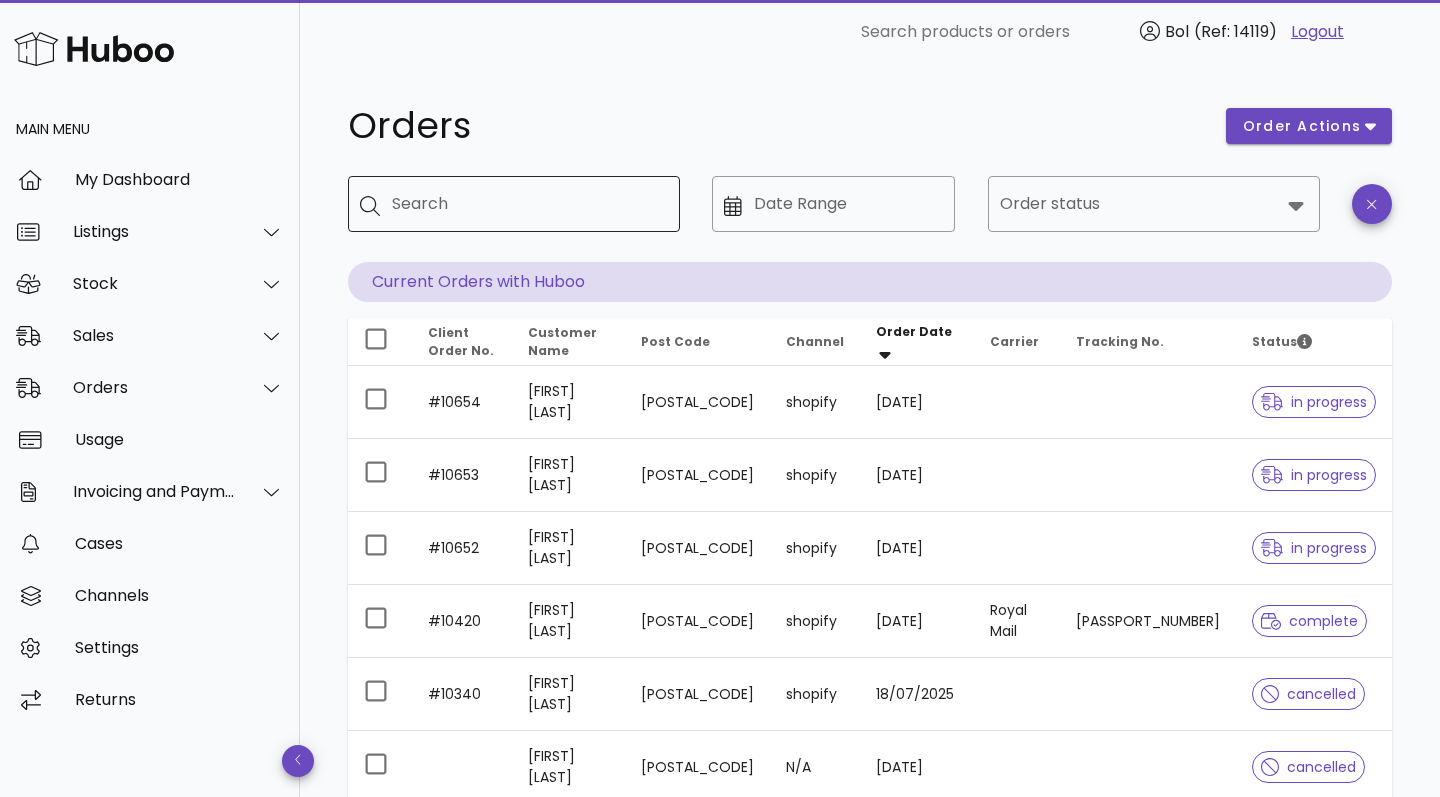 click on "Search" at bounding box center (528, 204) 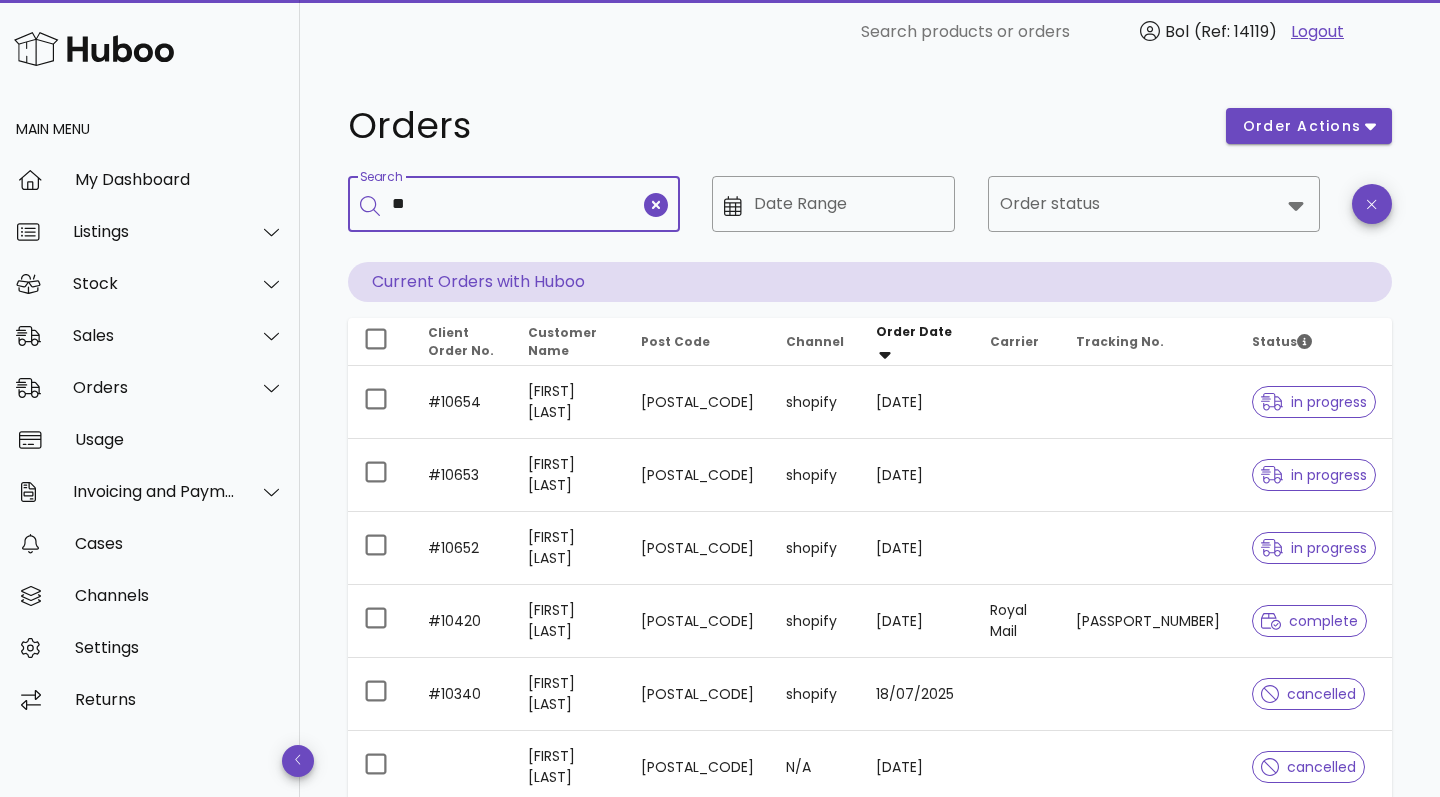 type on "*" 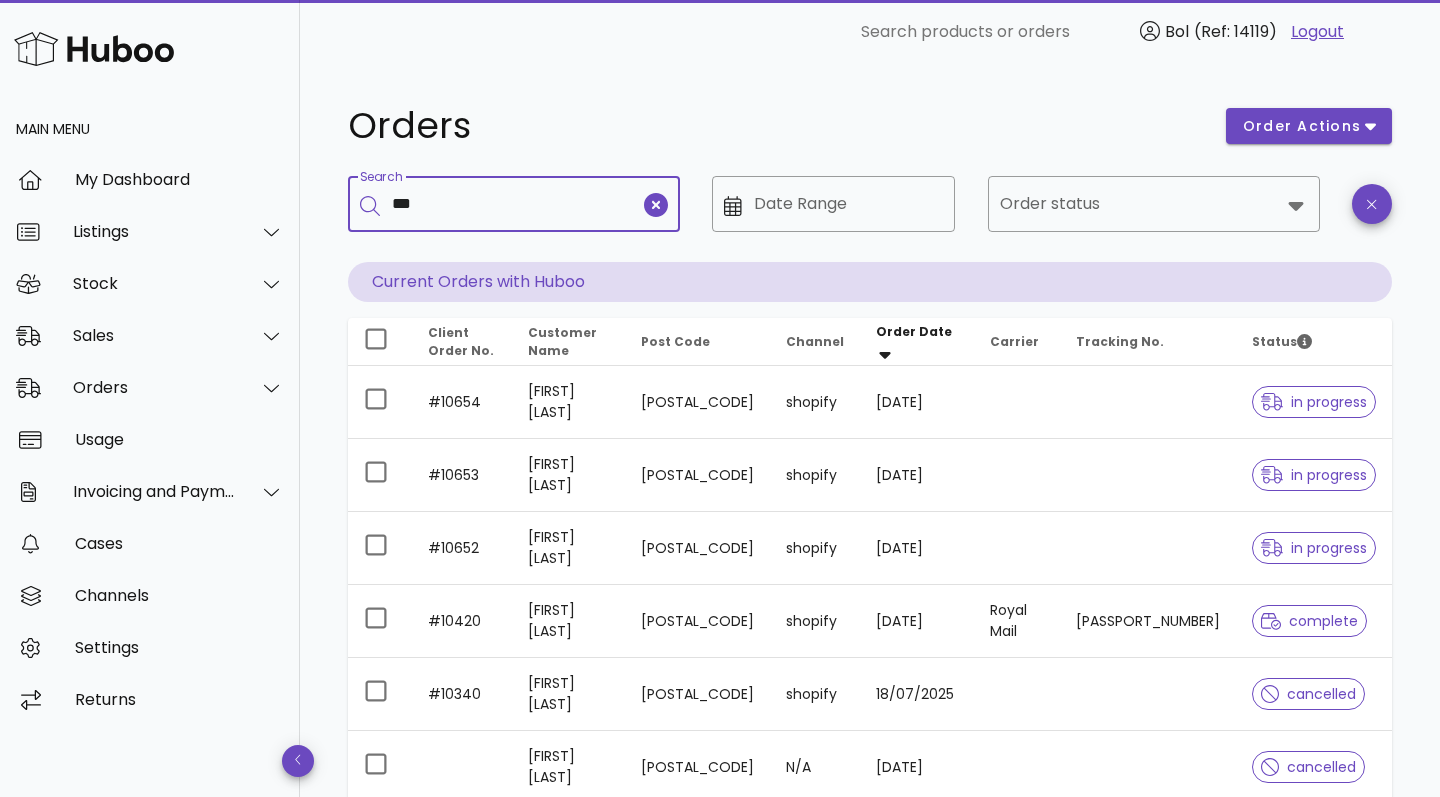 type on "***" 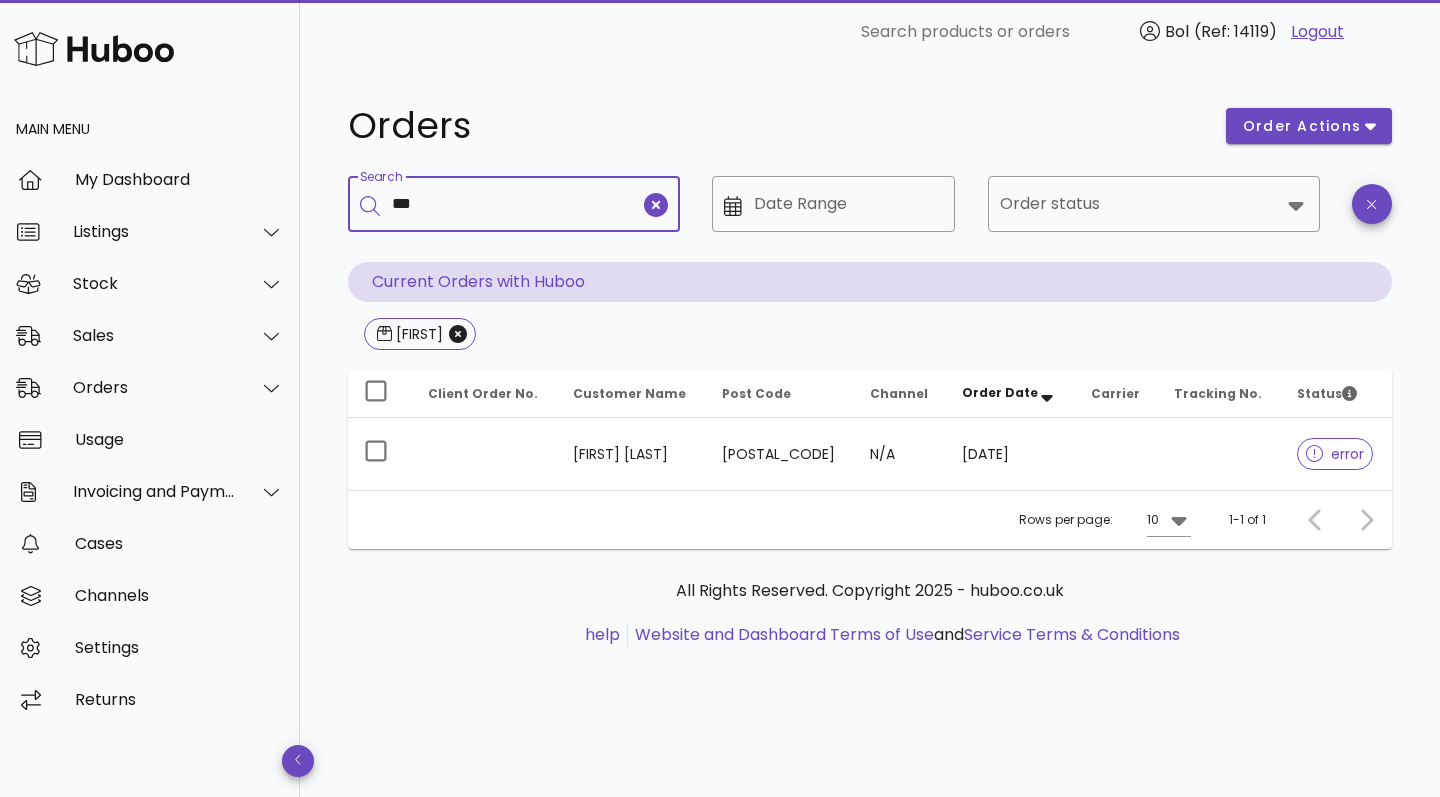 type on "****" 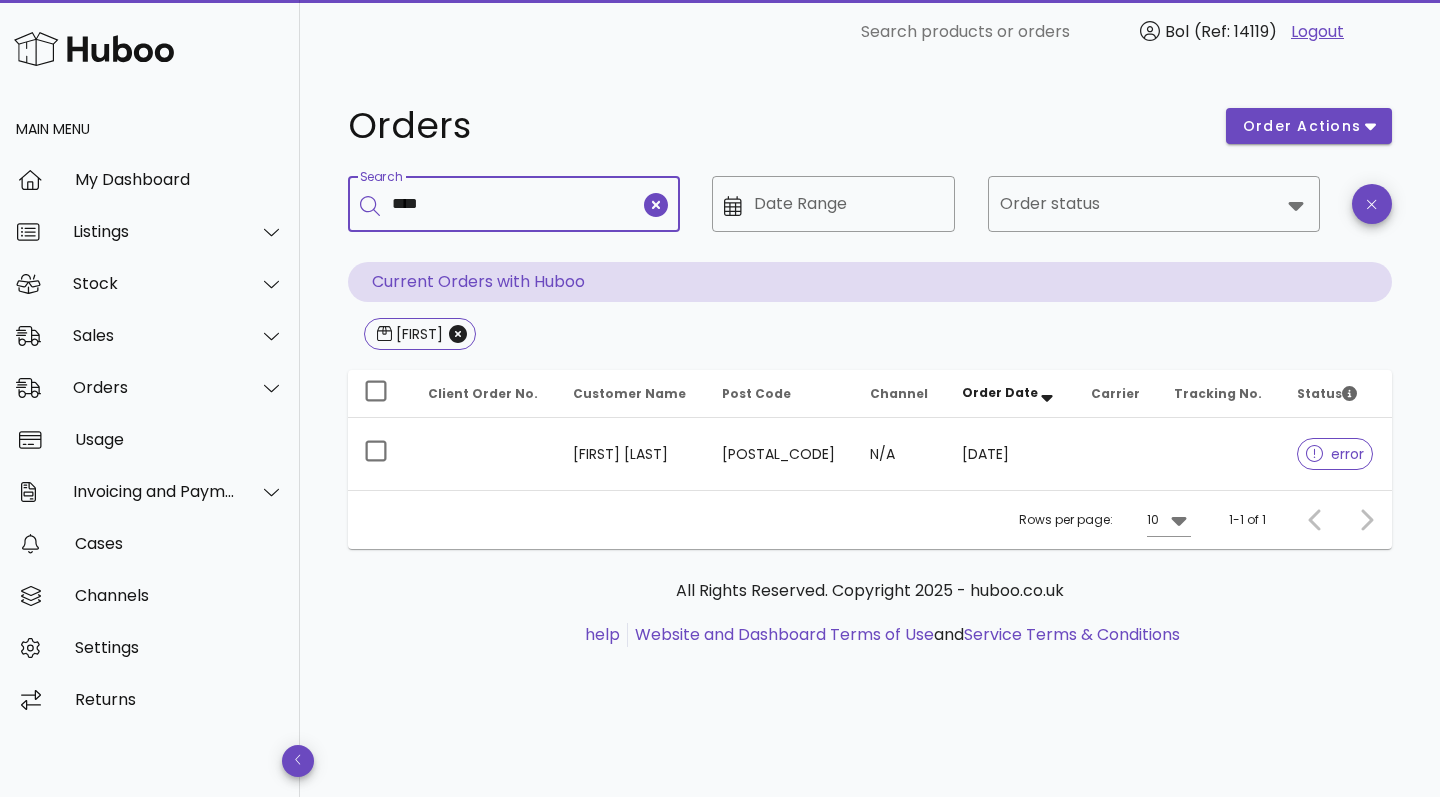 click 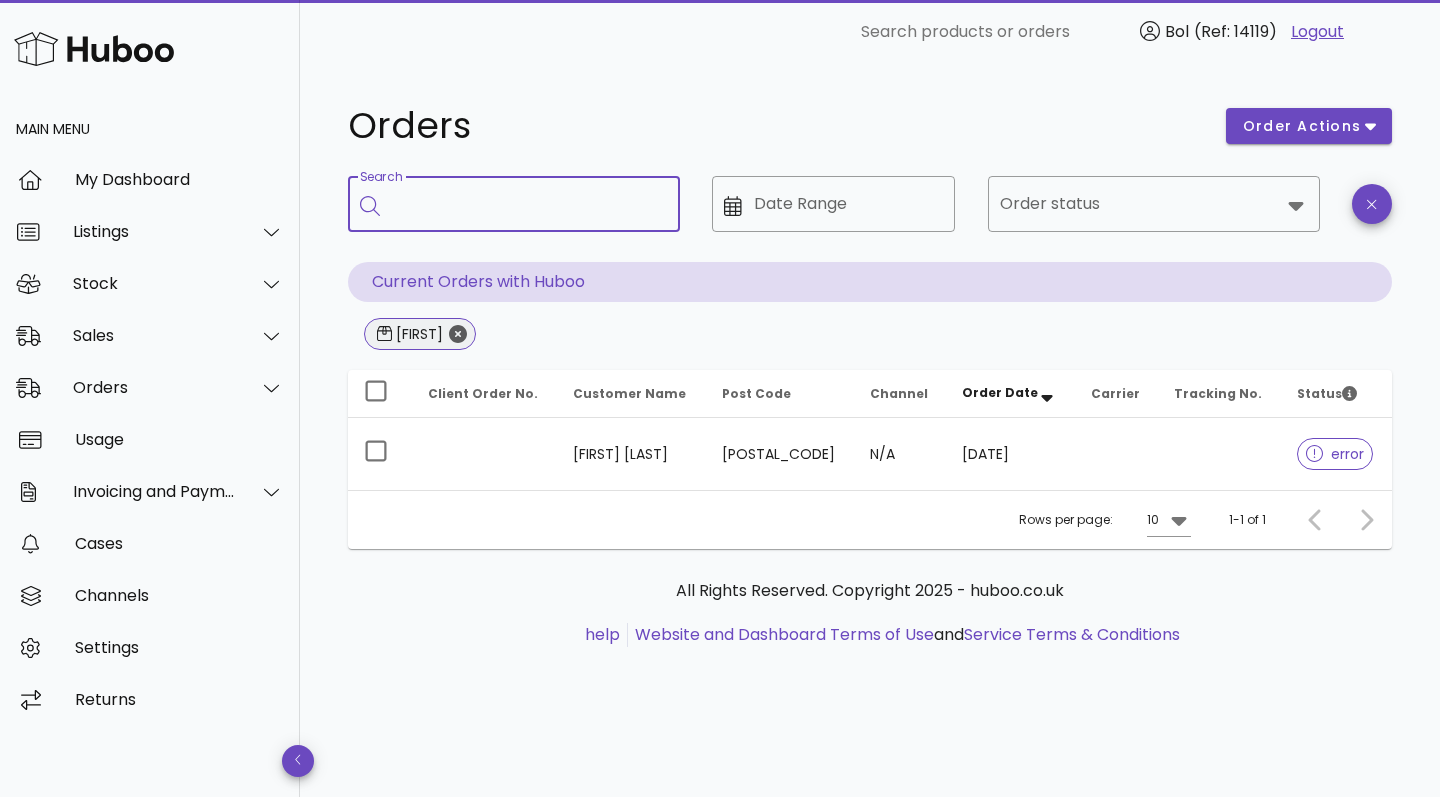 click 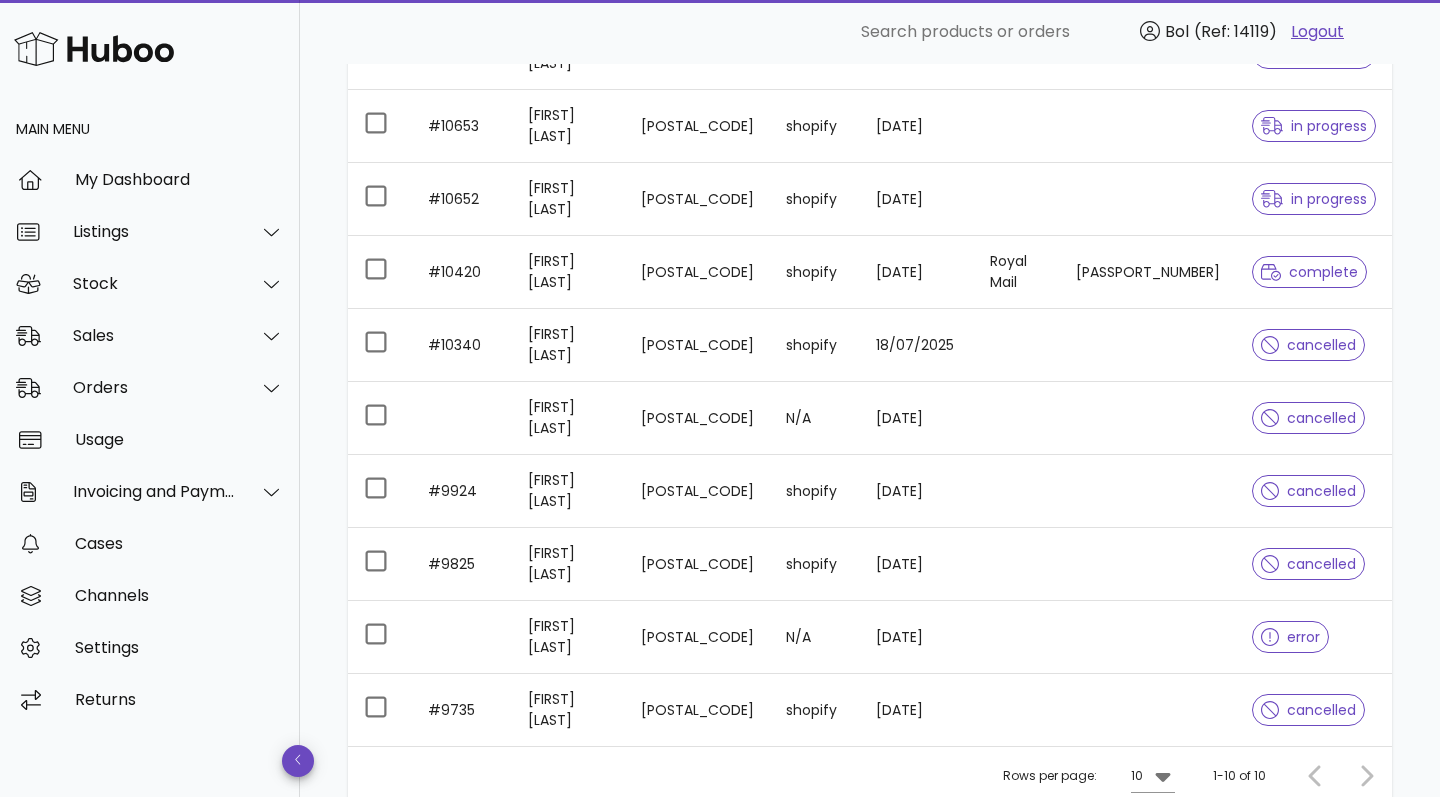 scroll, scrollTop: 121, scrollLeft: 0, axis: vertical 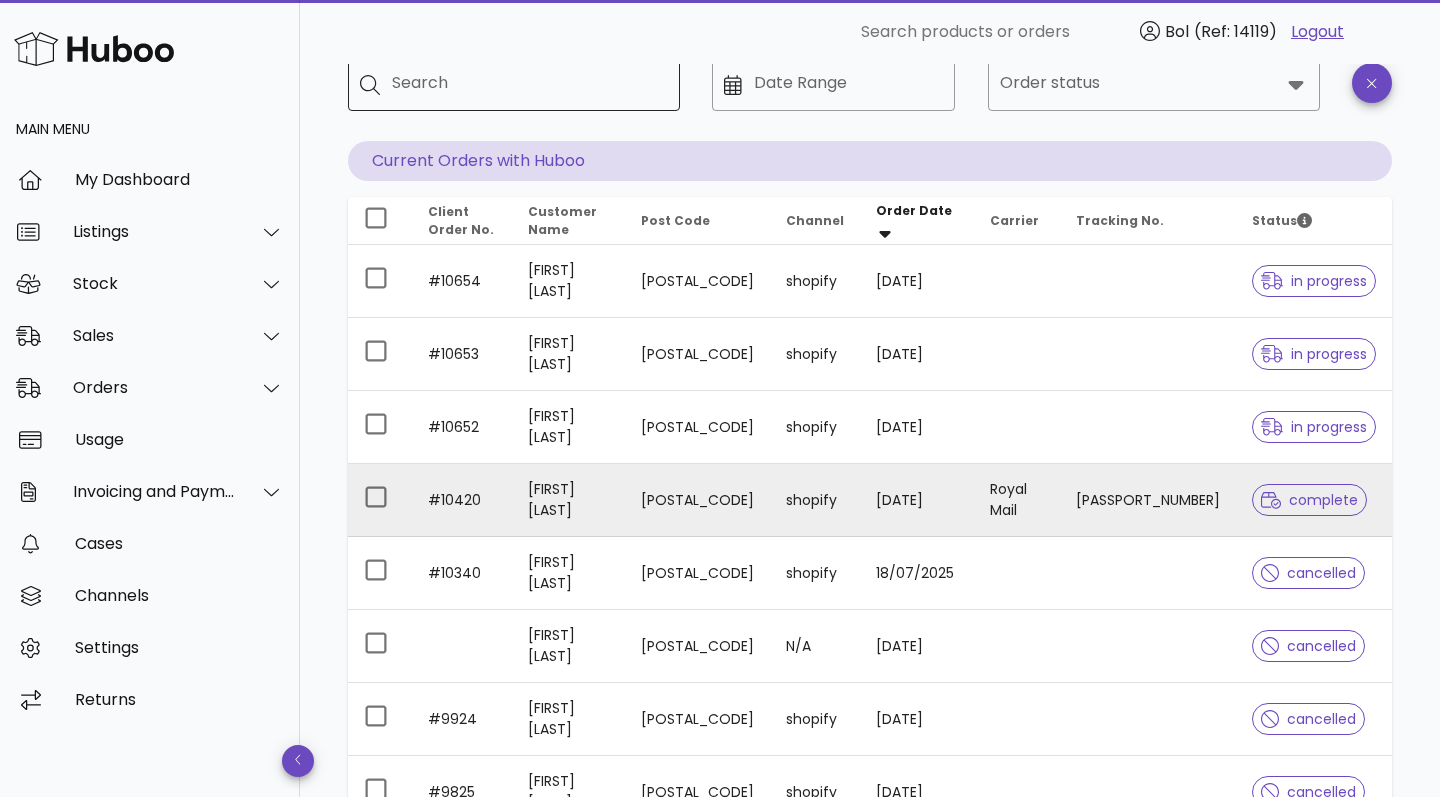 click on "Scott SUTCLIFFE" at bounding box center [568, 500] 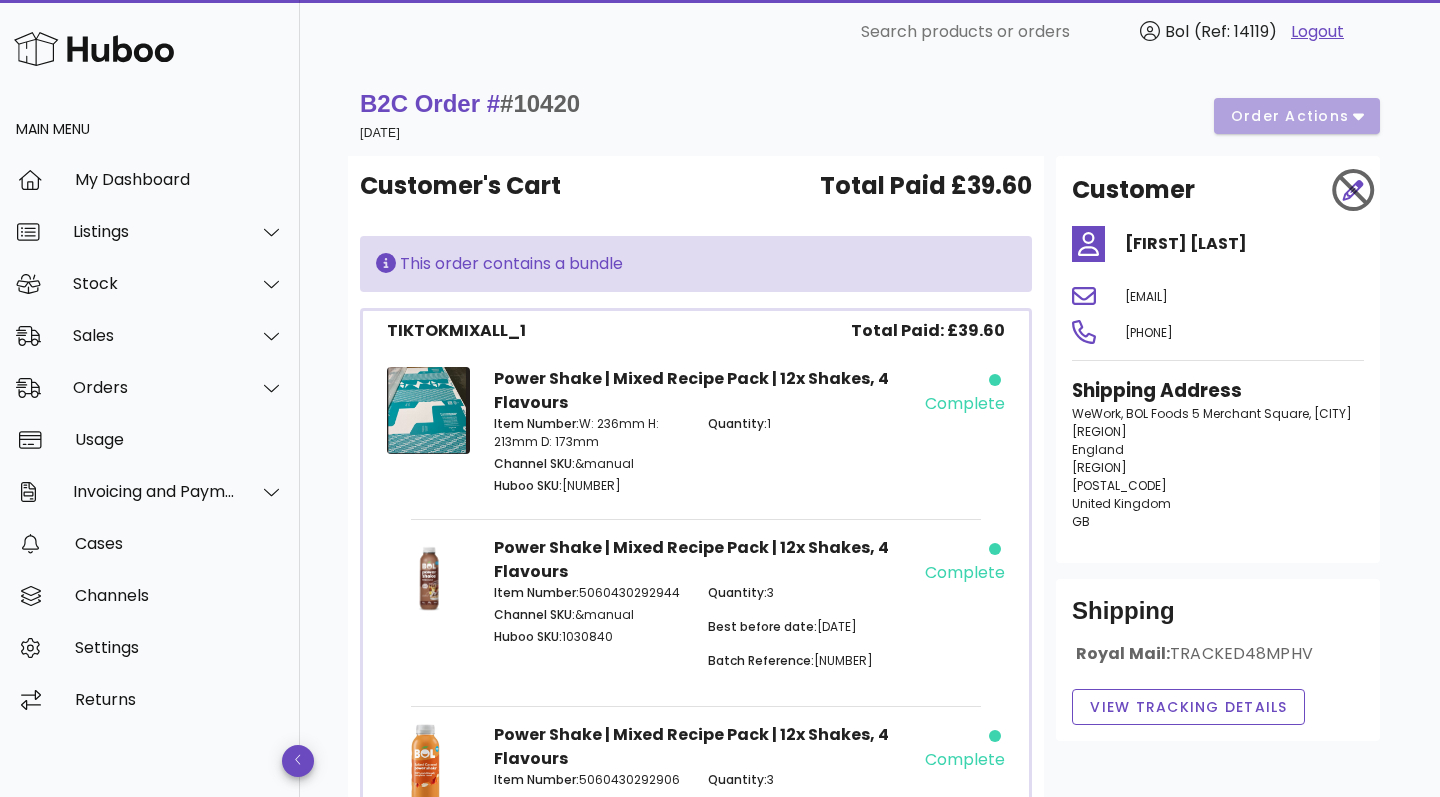 scroll, scrollTop: 0, scrollLeft: 0, axis: both 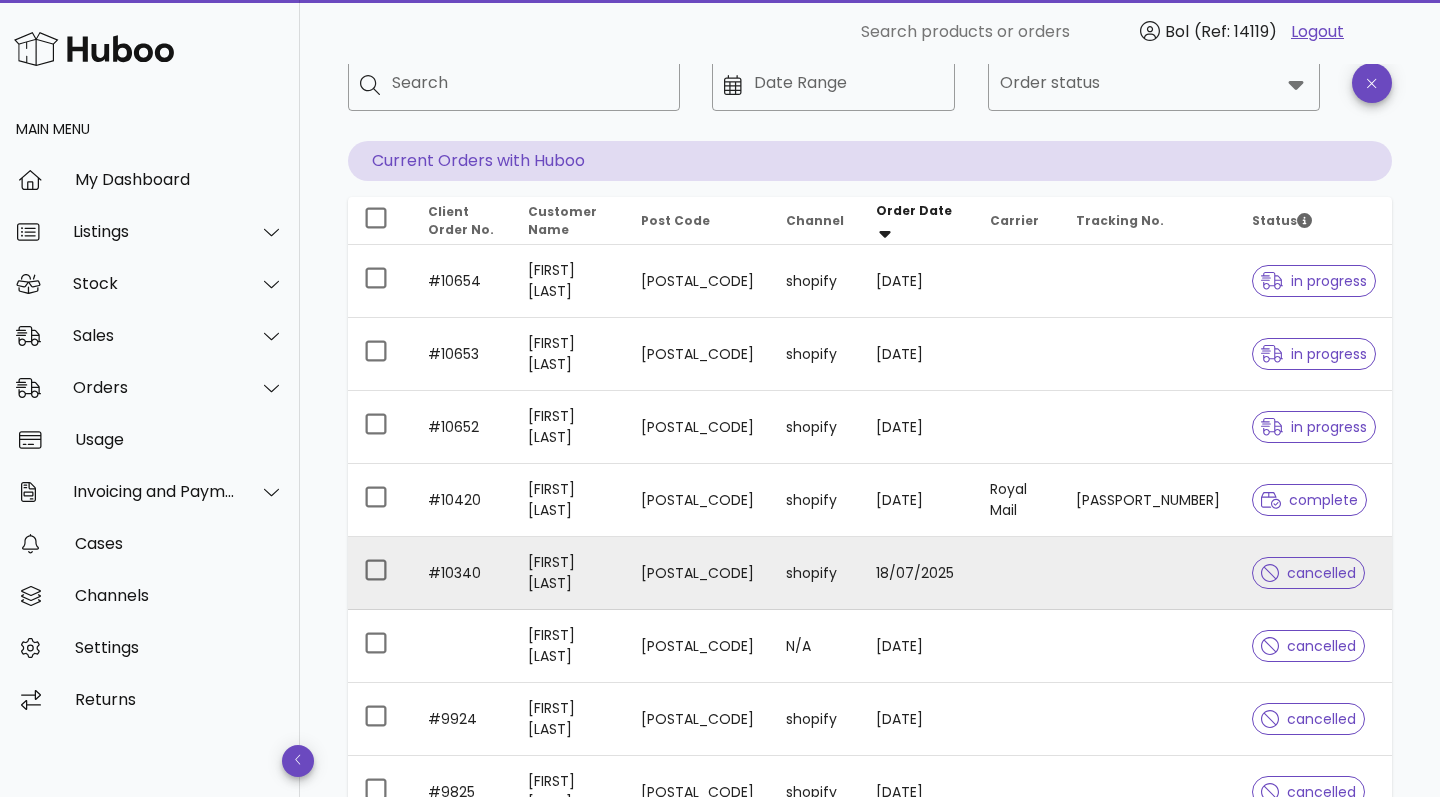 click on "Scott Sutcliffe" at bounding box center (568, 573) 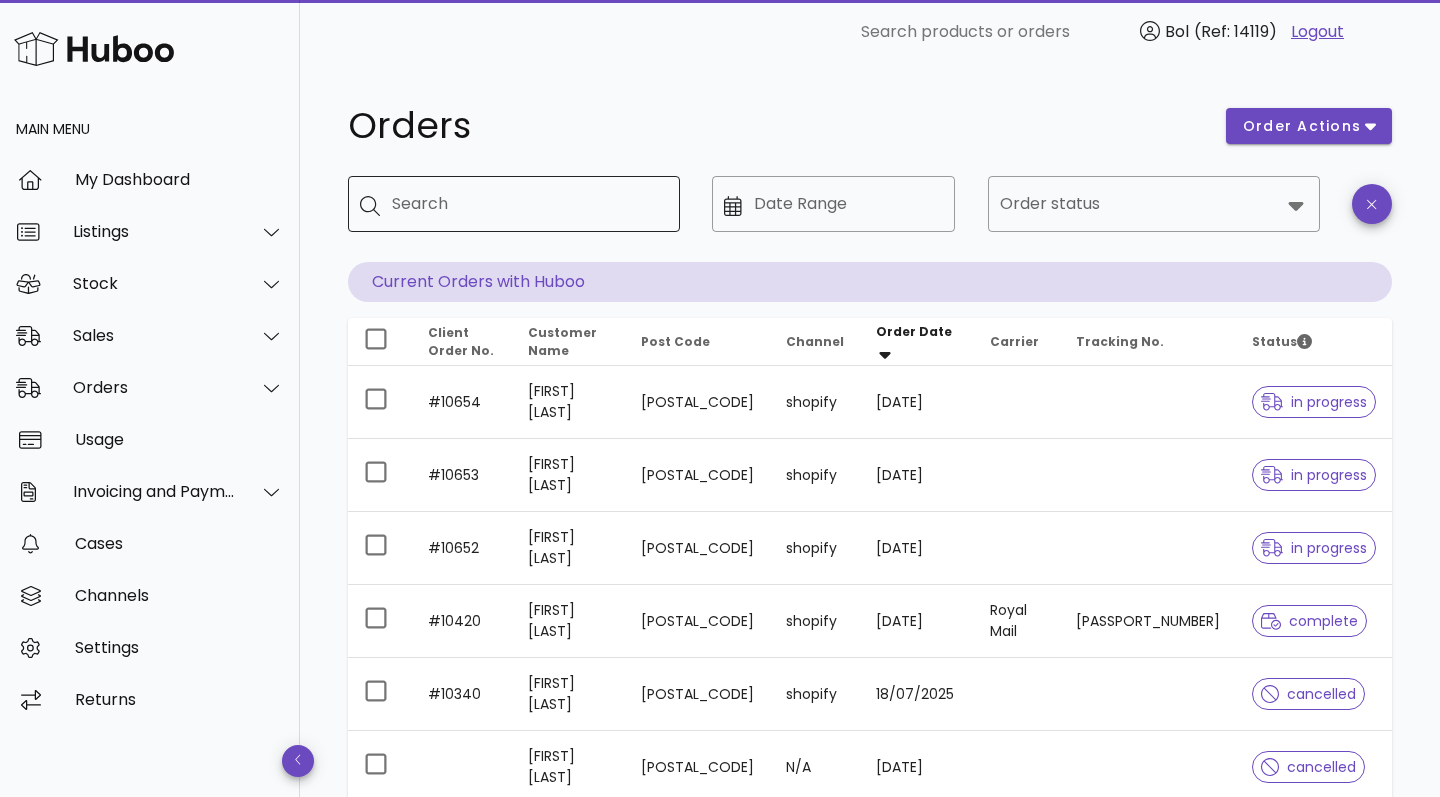 scroll, scrollTop: 0, scrollLeft: 0, axis: both 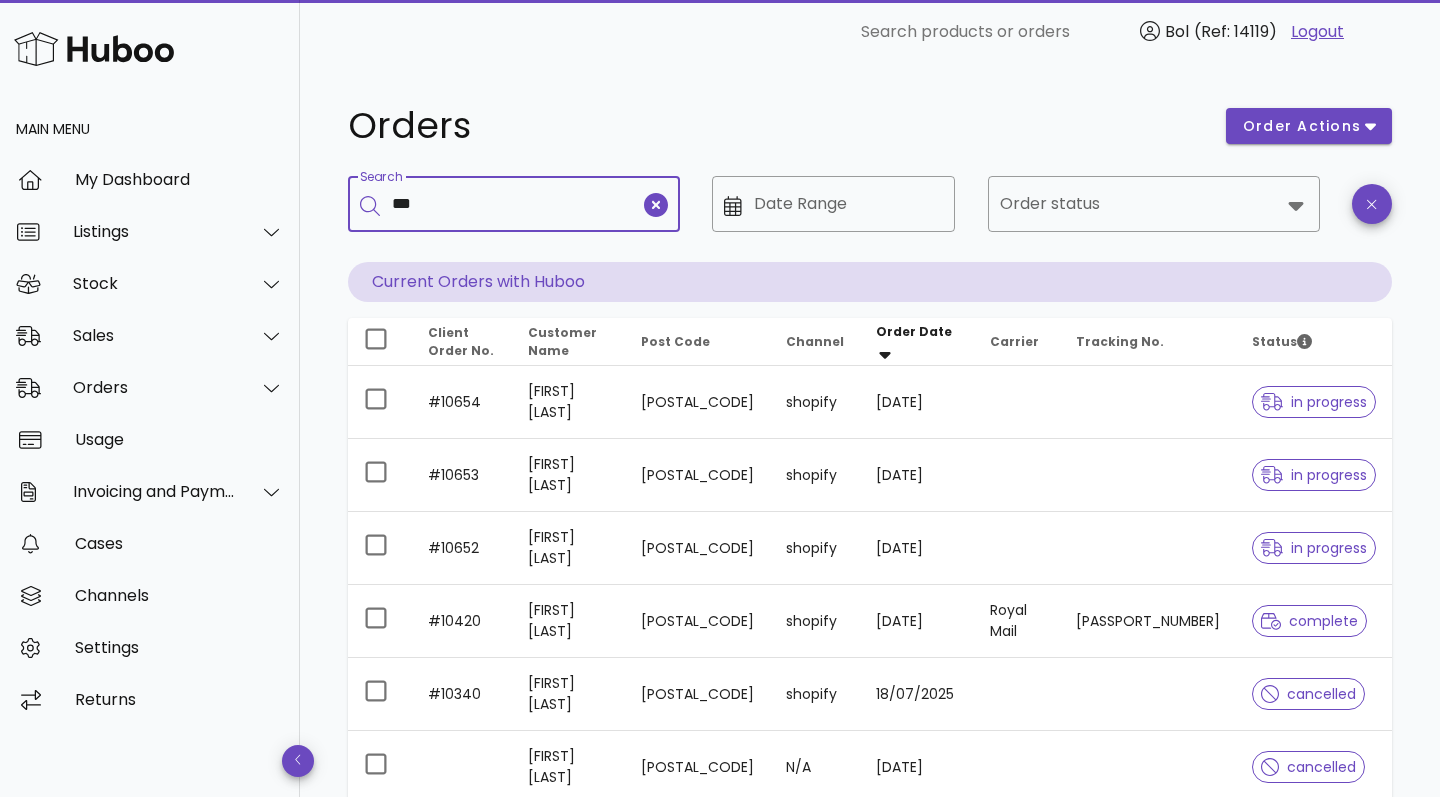 type on "***" 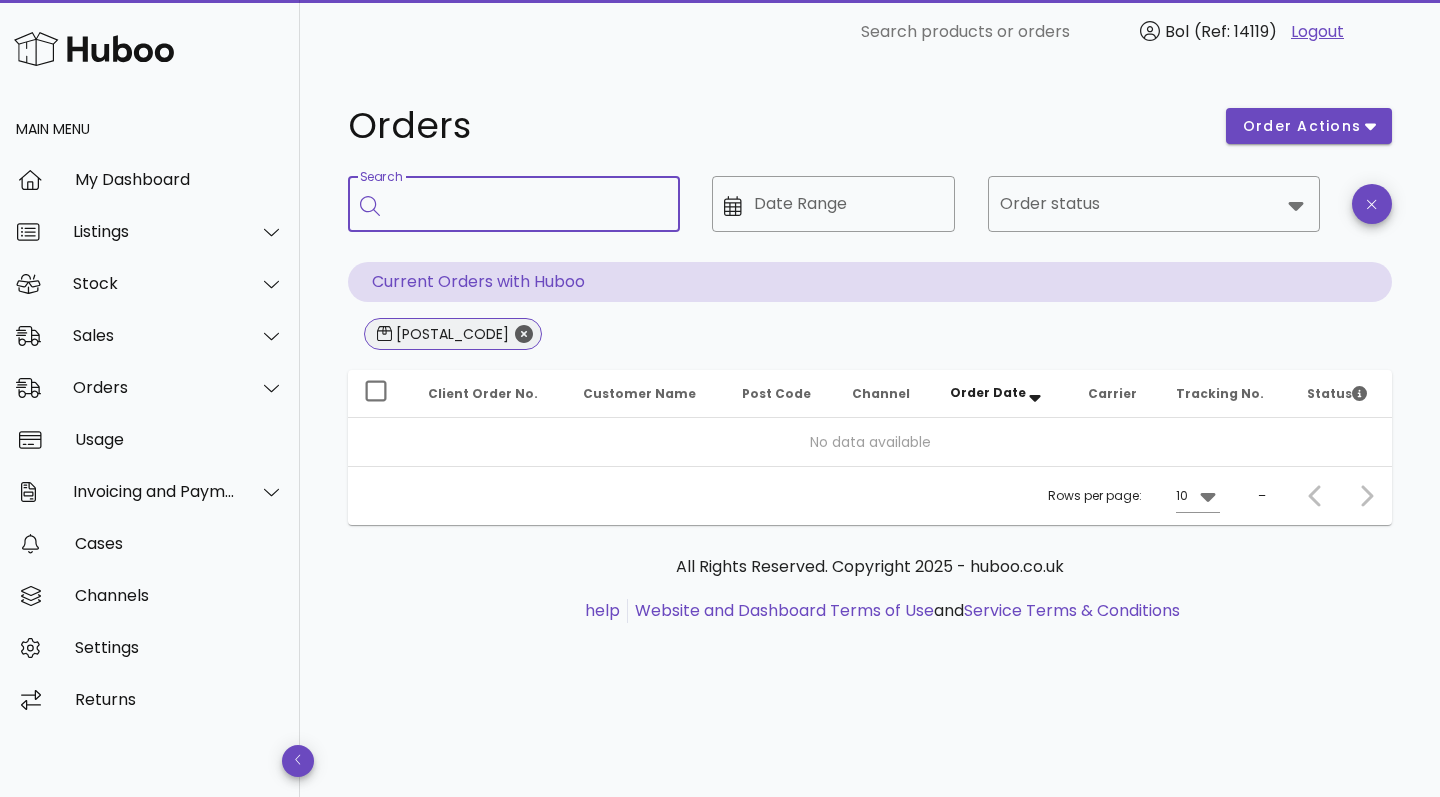 click 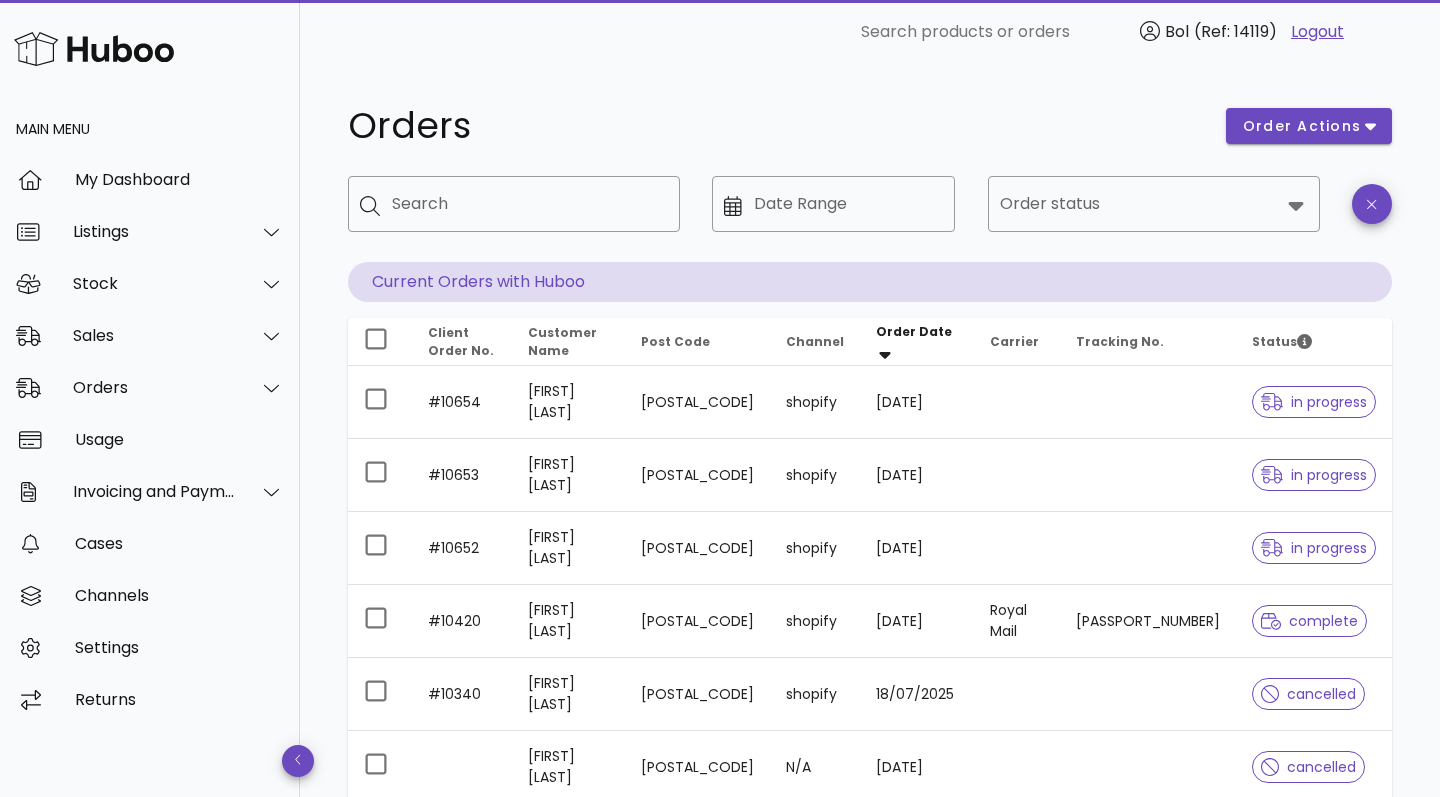 scroll, scrollTop: 0, scrollLeft: 0, axis: both 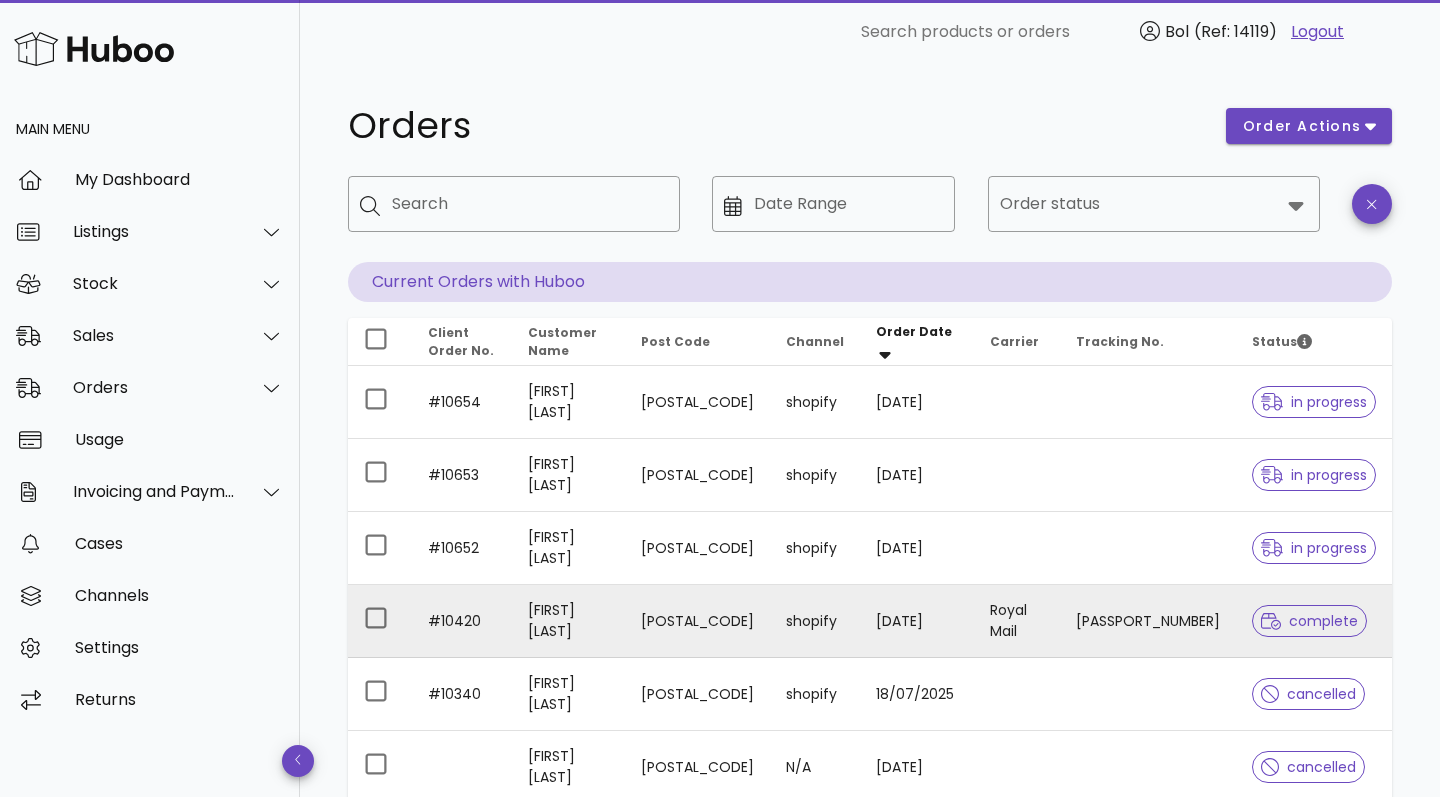 click on "[FIRST] [LAST]" at bounding box center [568, 621] 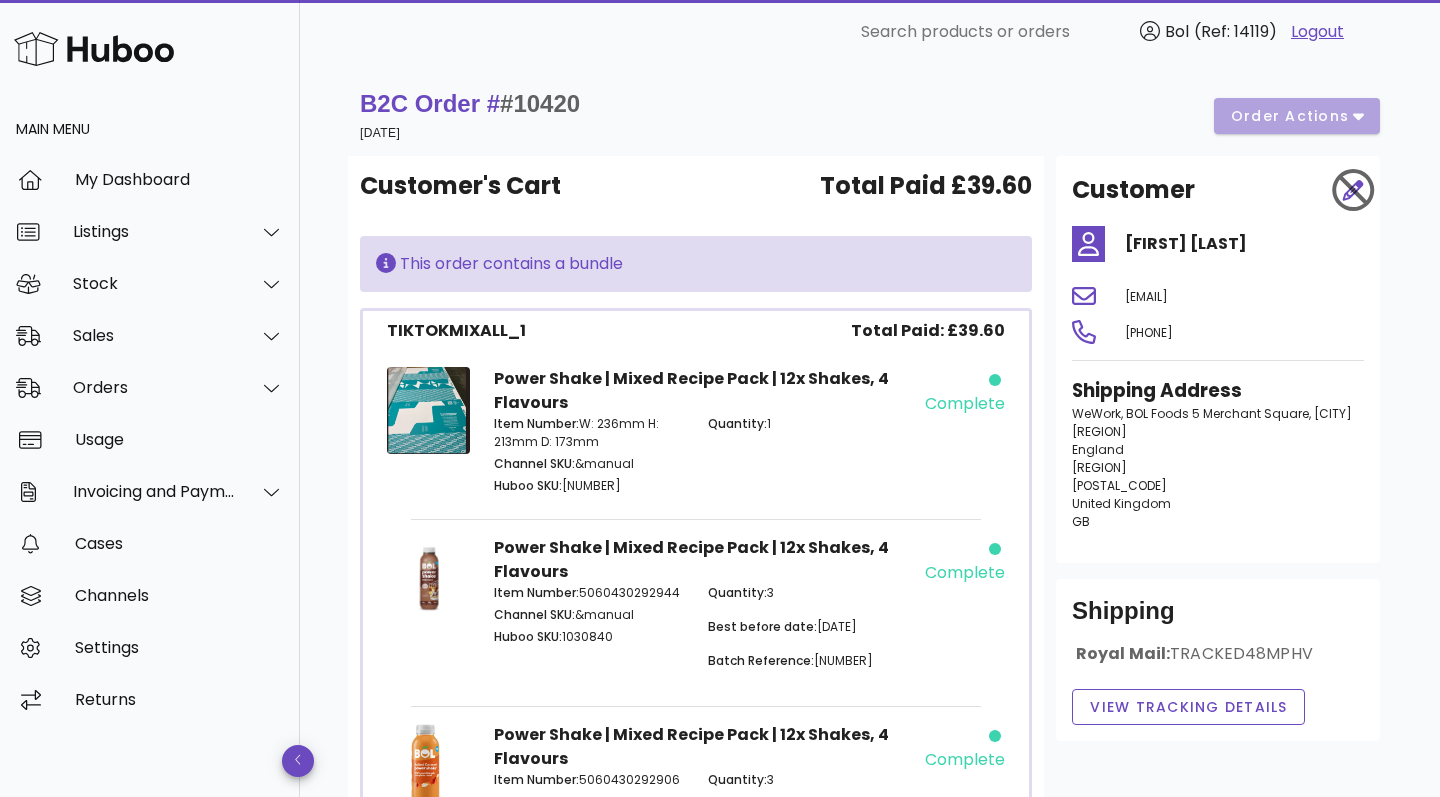 scroll, scrollTop: 0, scrollLeft: 0, axis: both 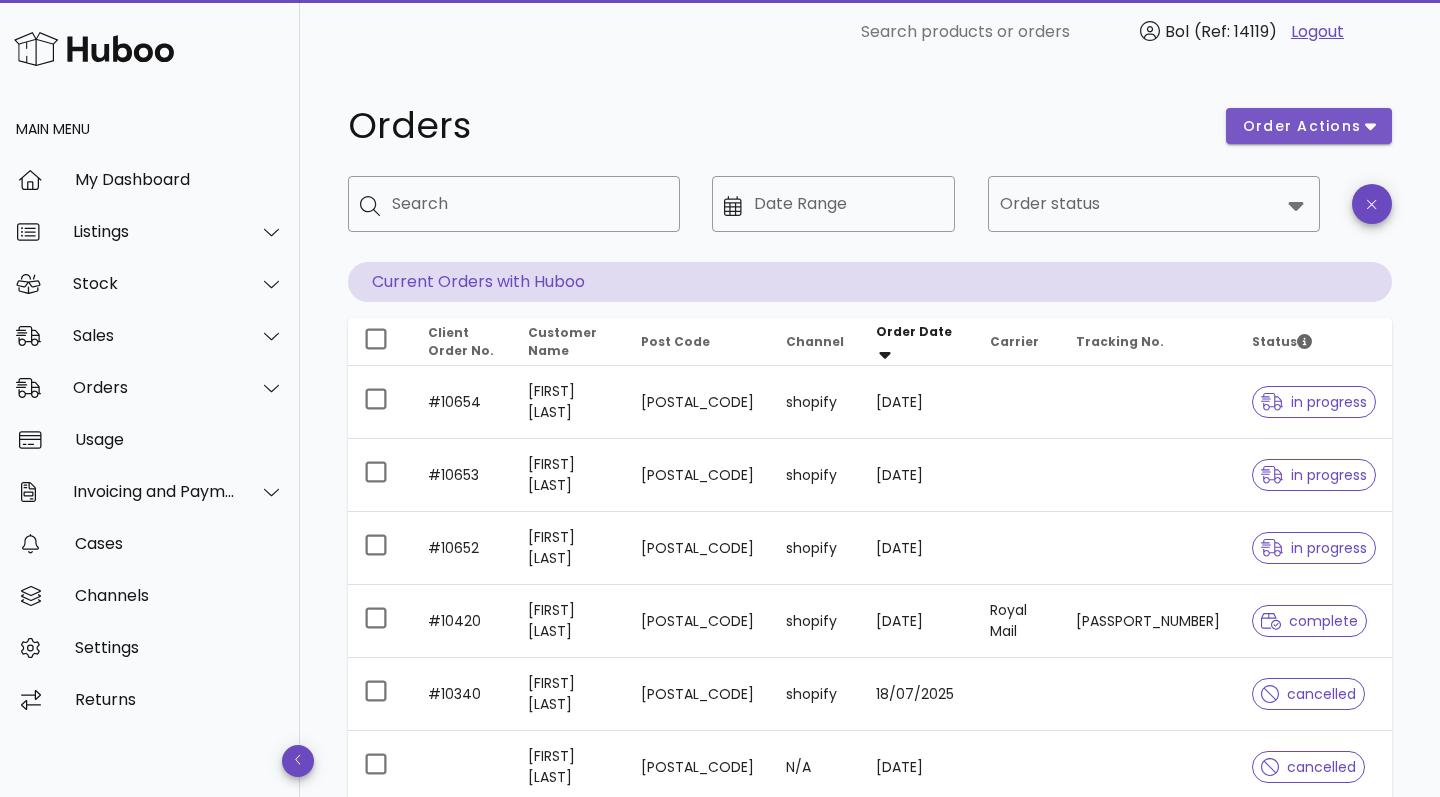click on "order actions" at bounding box center [1302, 126] 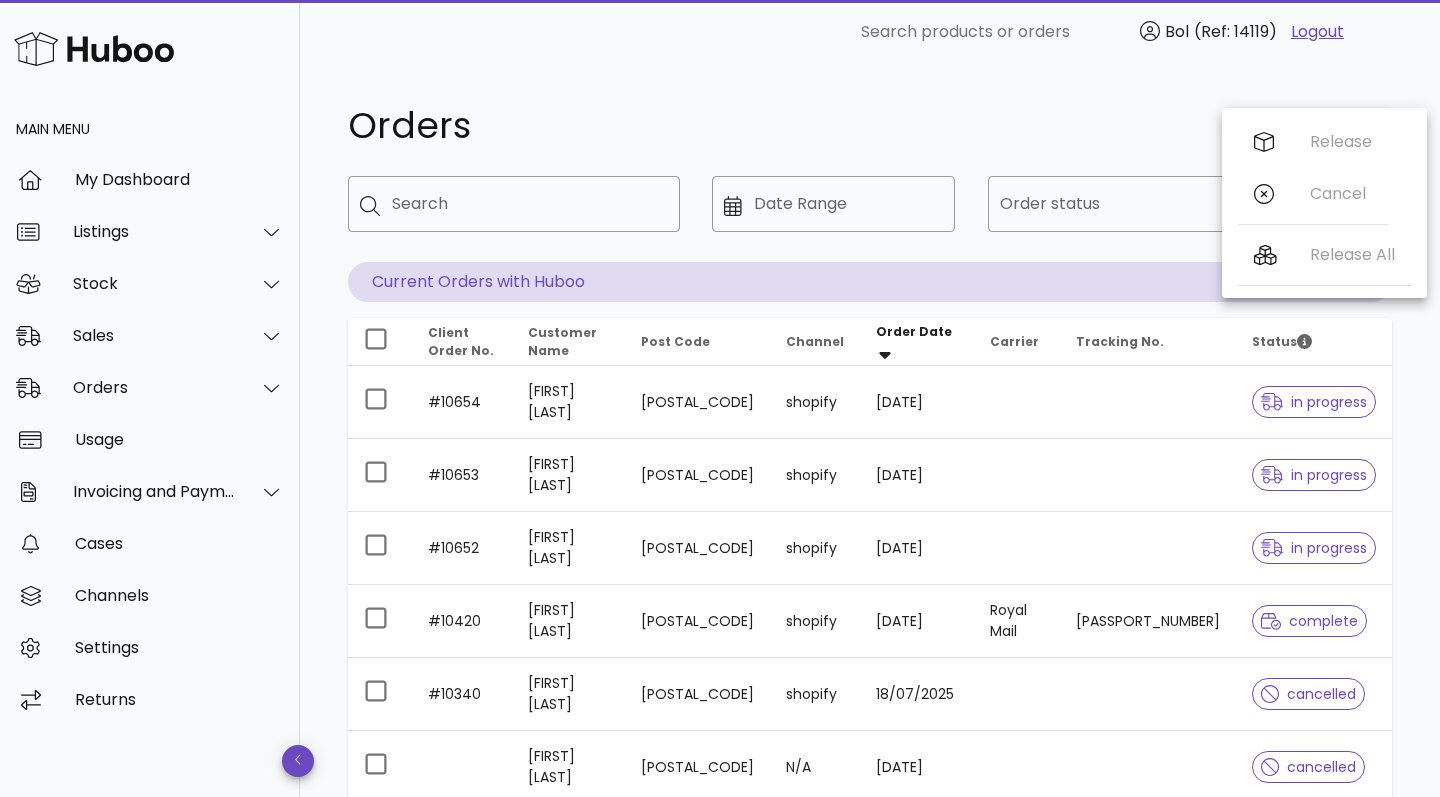 click on "order actions" at bounding box center [1309, 126] 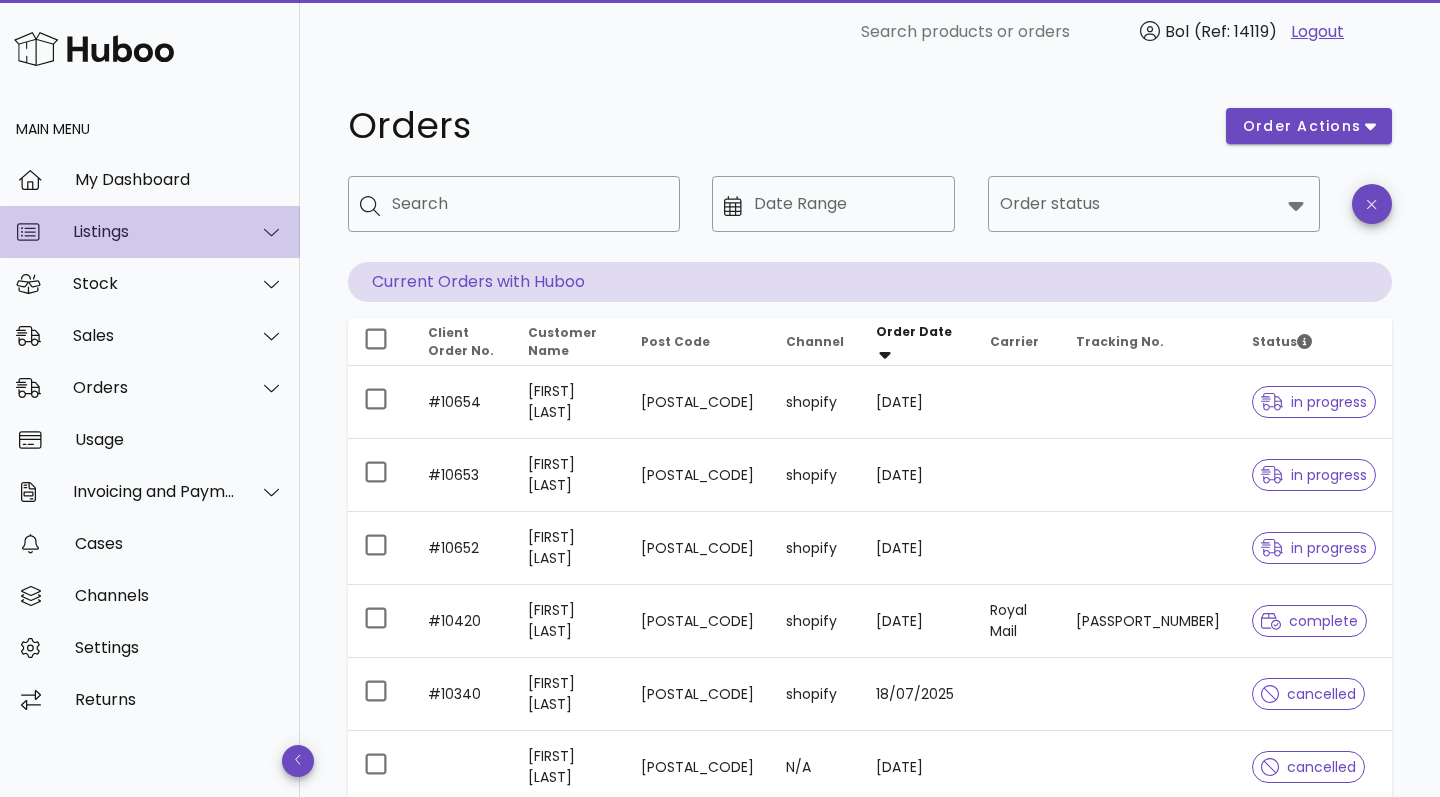 click 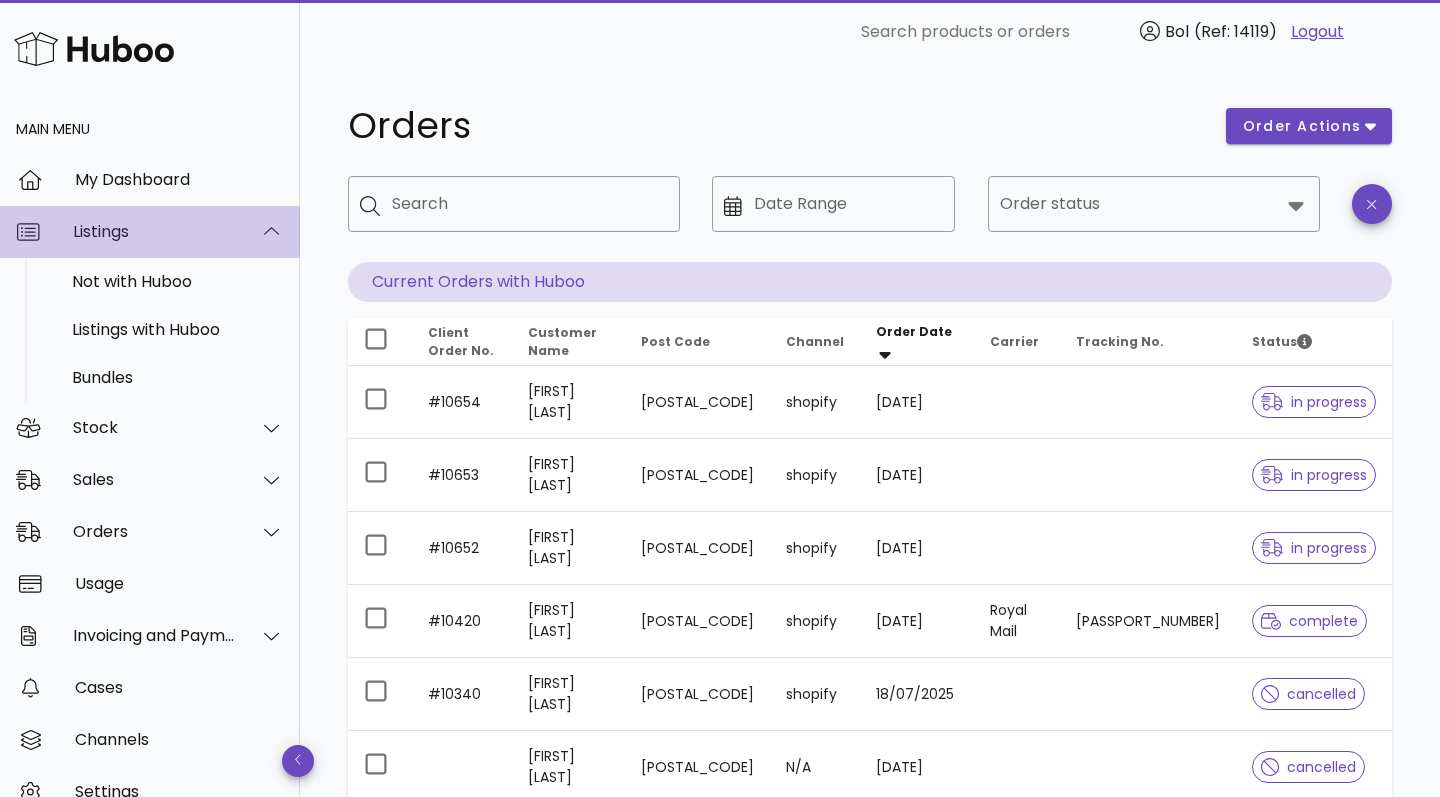 click 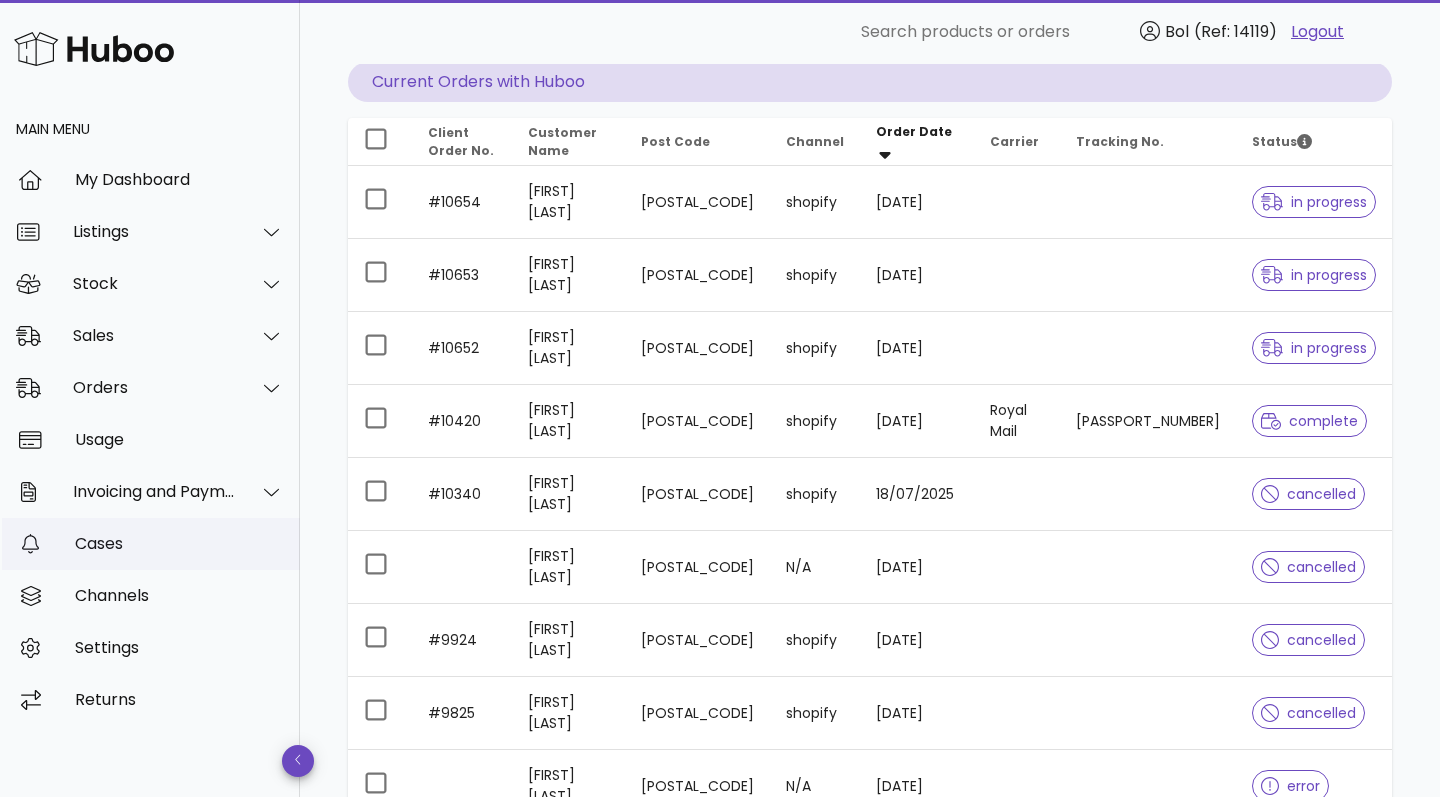 scroll, scrollTop: 235, scrollLeft: 0, axis: vertical 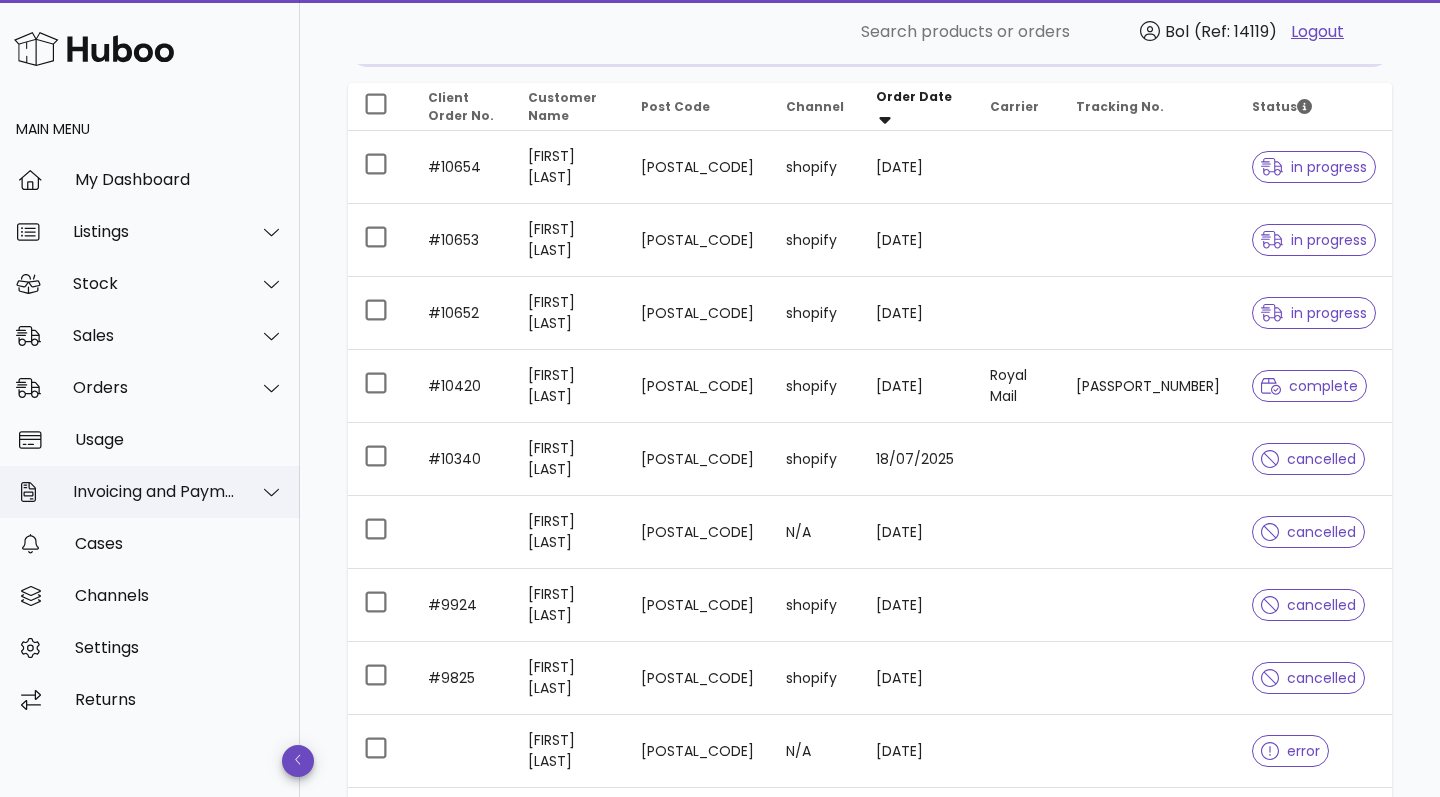 click on "Invoicing and Payments" at bounding box center [154, 491] 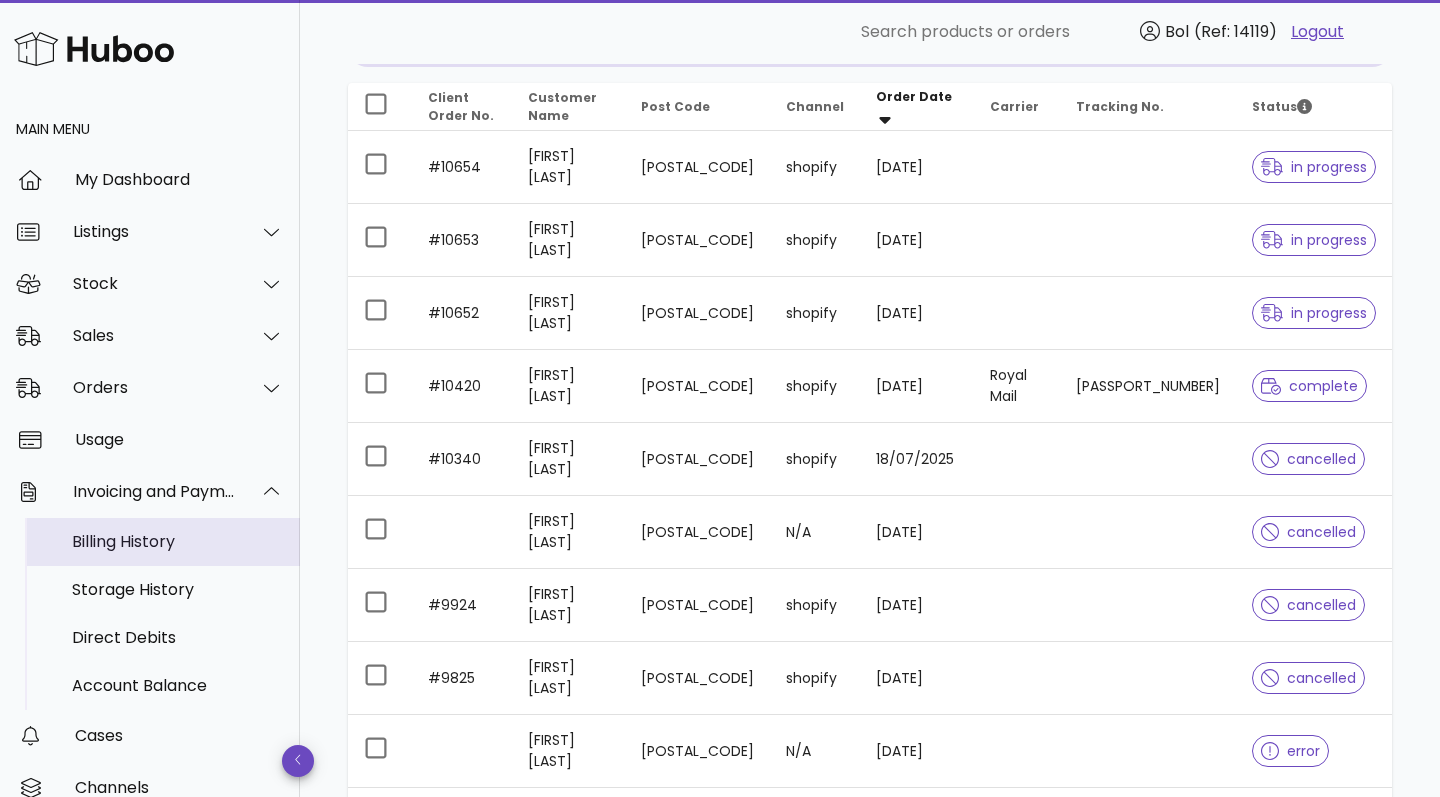 click on "Billing History" at bounding box center [178, 541] 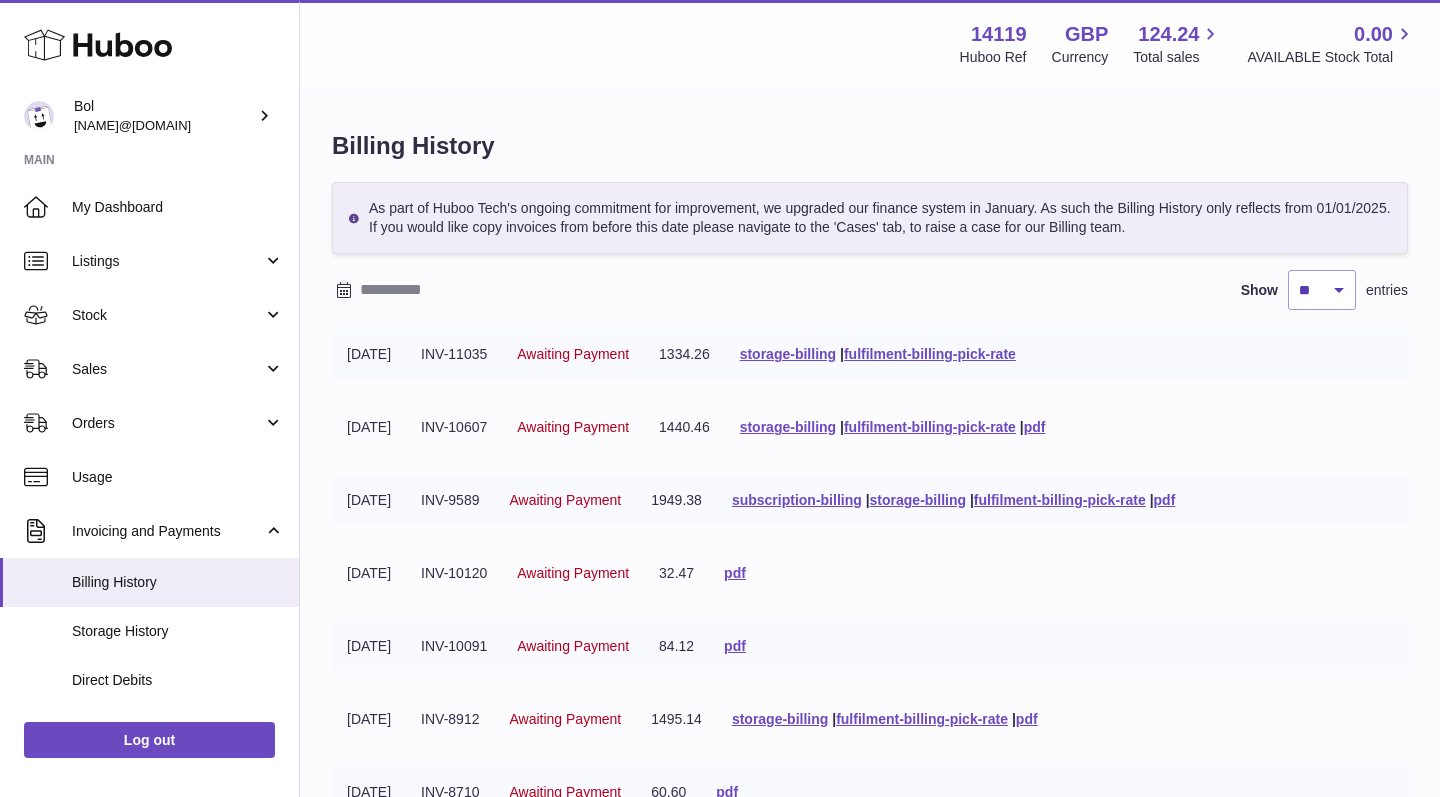 scroll, scrollTop: 0, scrollLeft: 0, axis: both 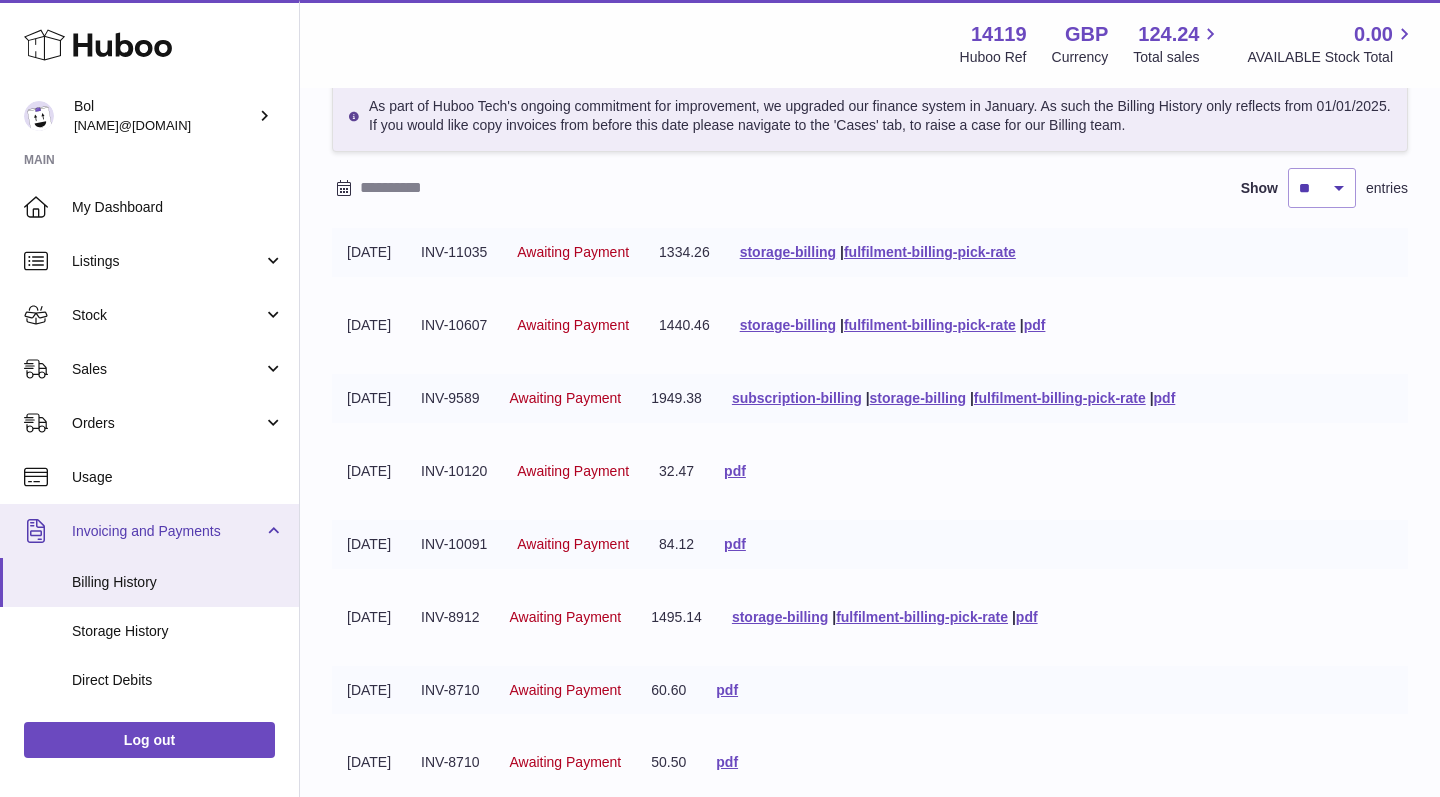 click on "Invoicing and Payments" at bounding box center [167, 531] 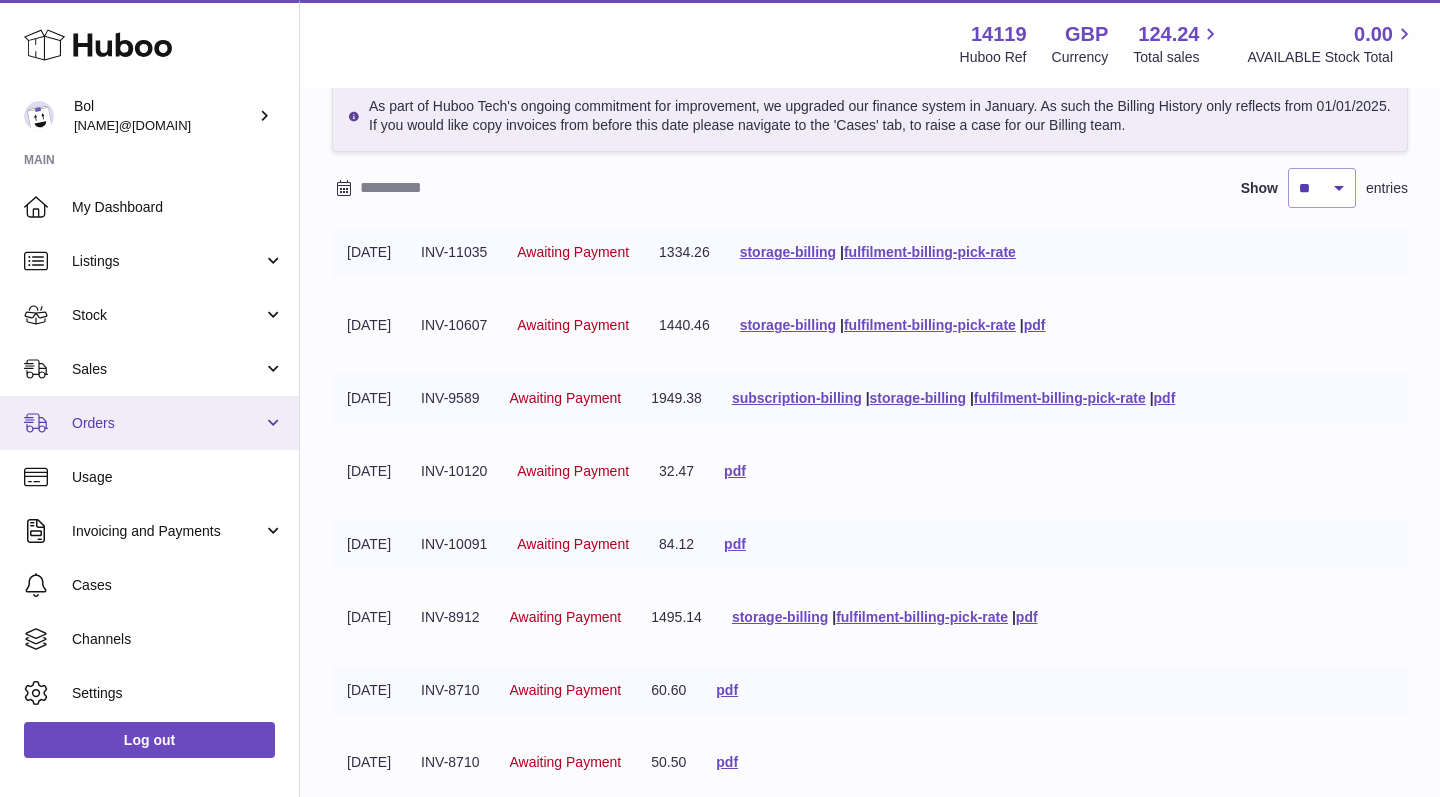 click on "Orders" at bounding box center (167, 423) 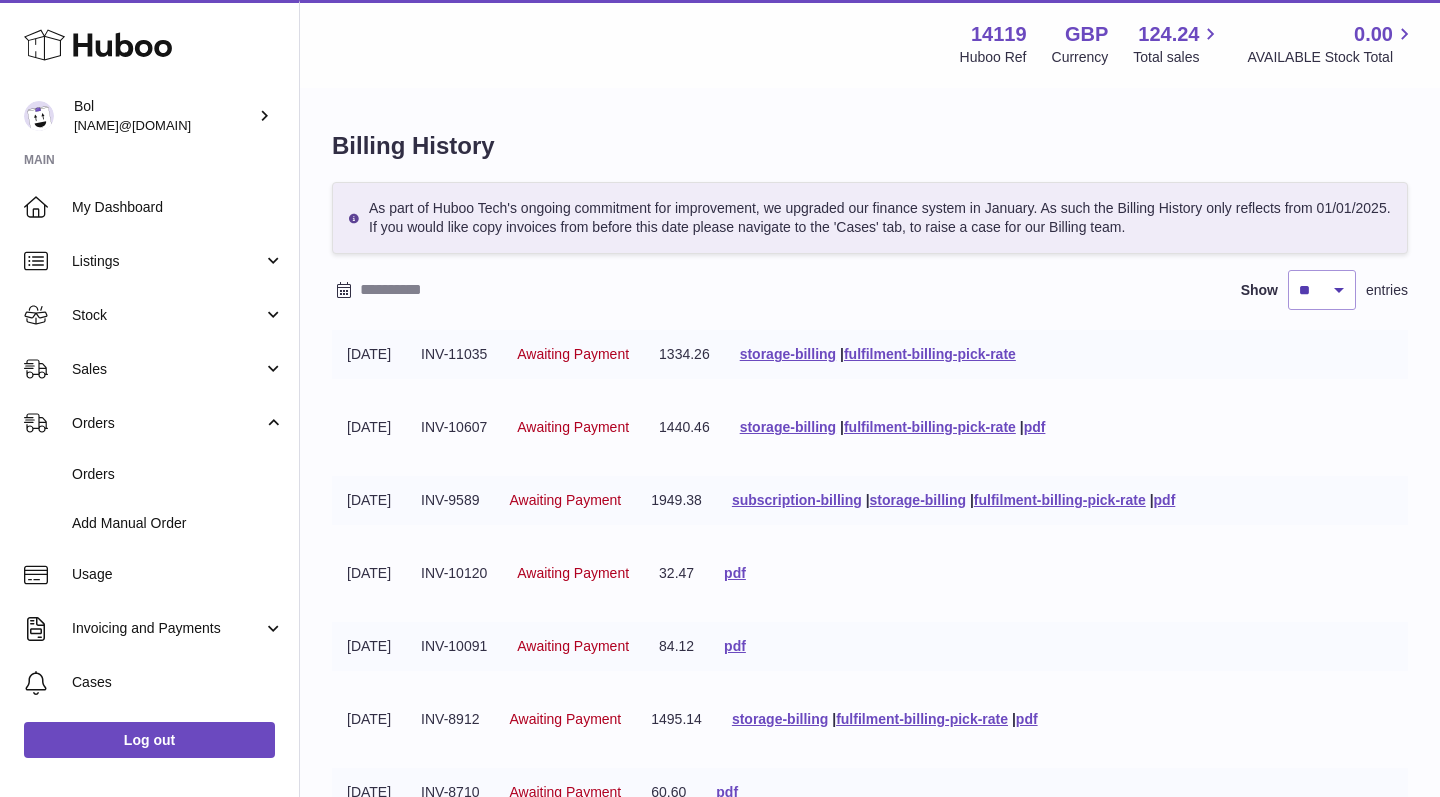 scroll, scrollTop: 0, scrollLeft: 0, axis: both 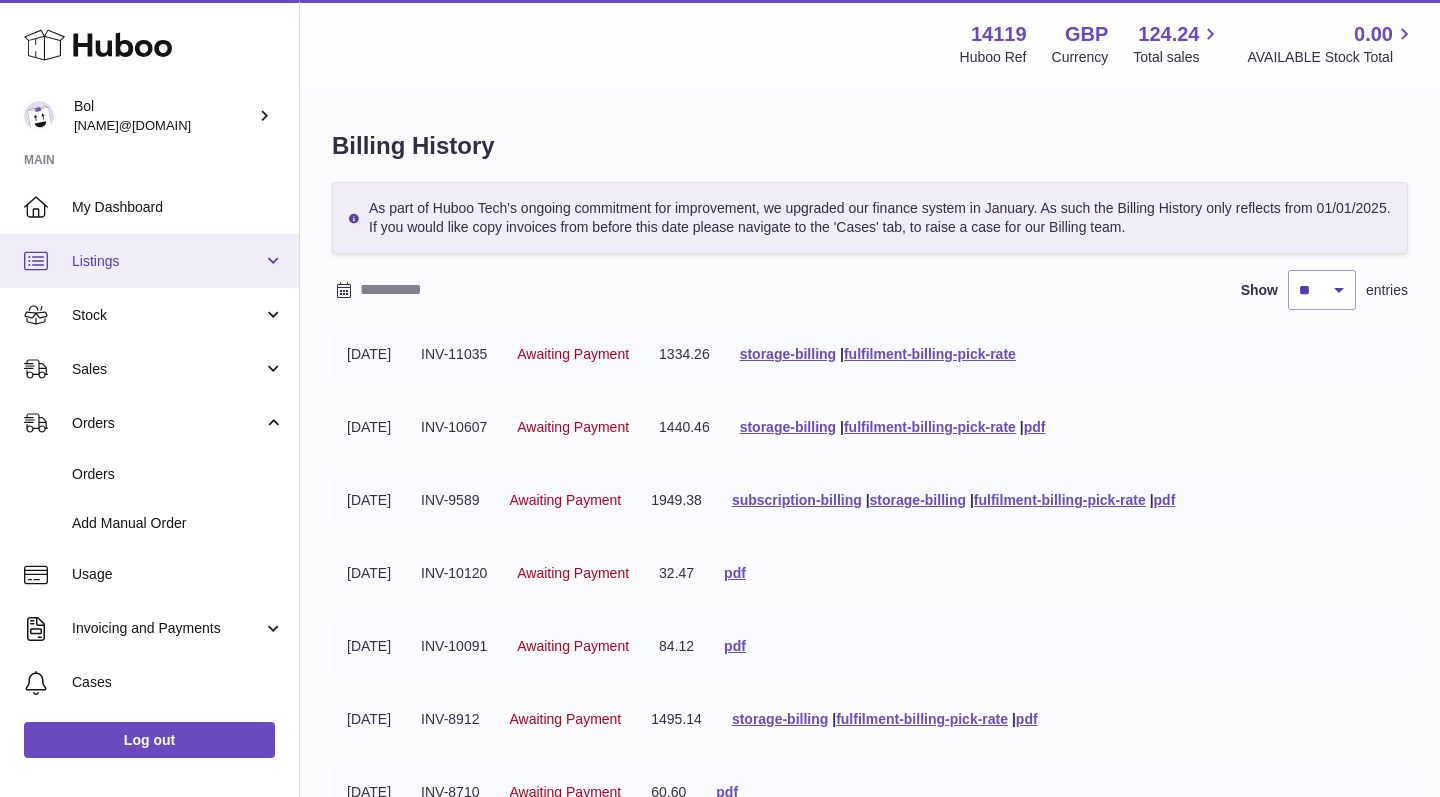 click on "Listings" at bounding box center (149, 261) 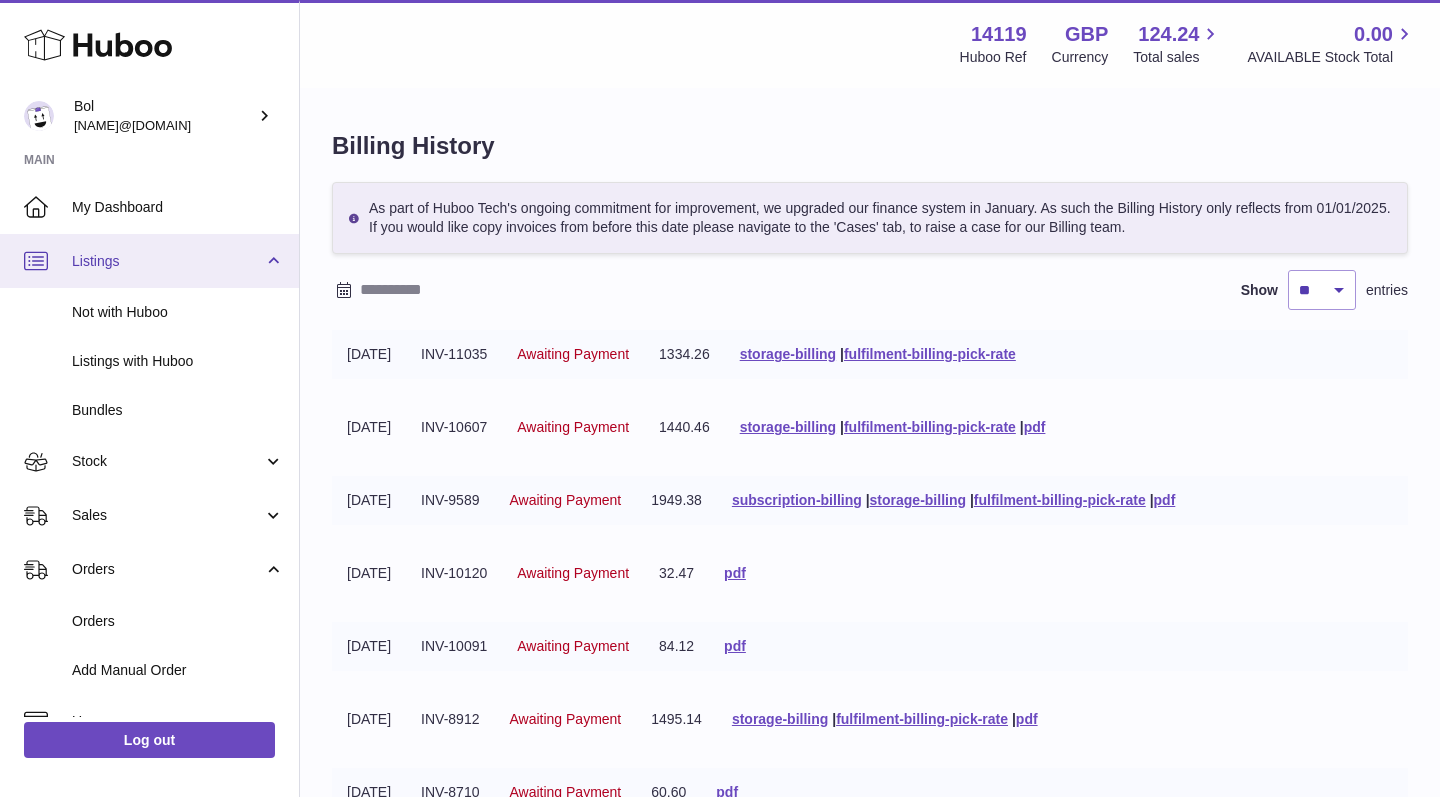 click on "Listings" at bounding box center [149, 261] 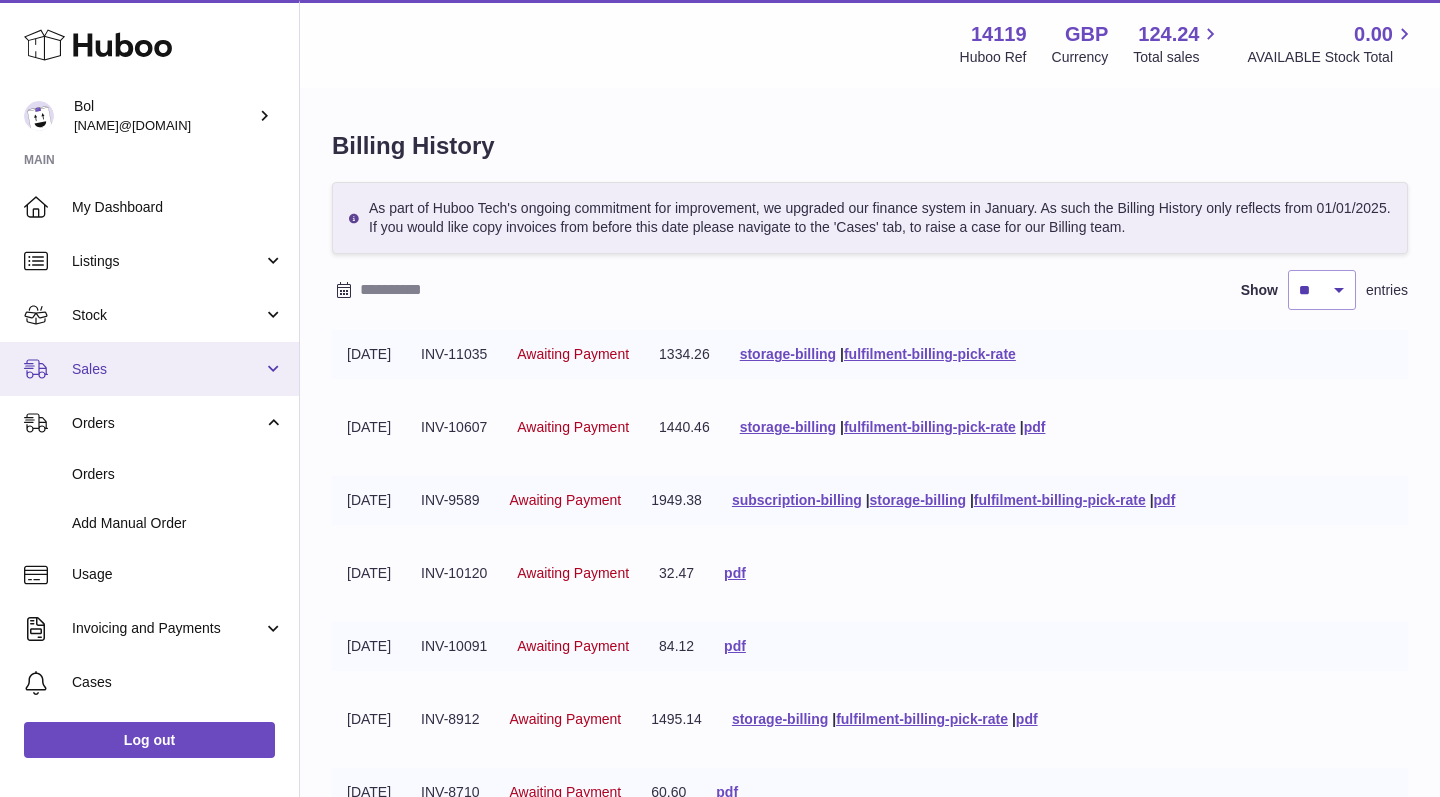 click on "Sales" at bounding box center (149, 369) 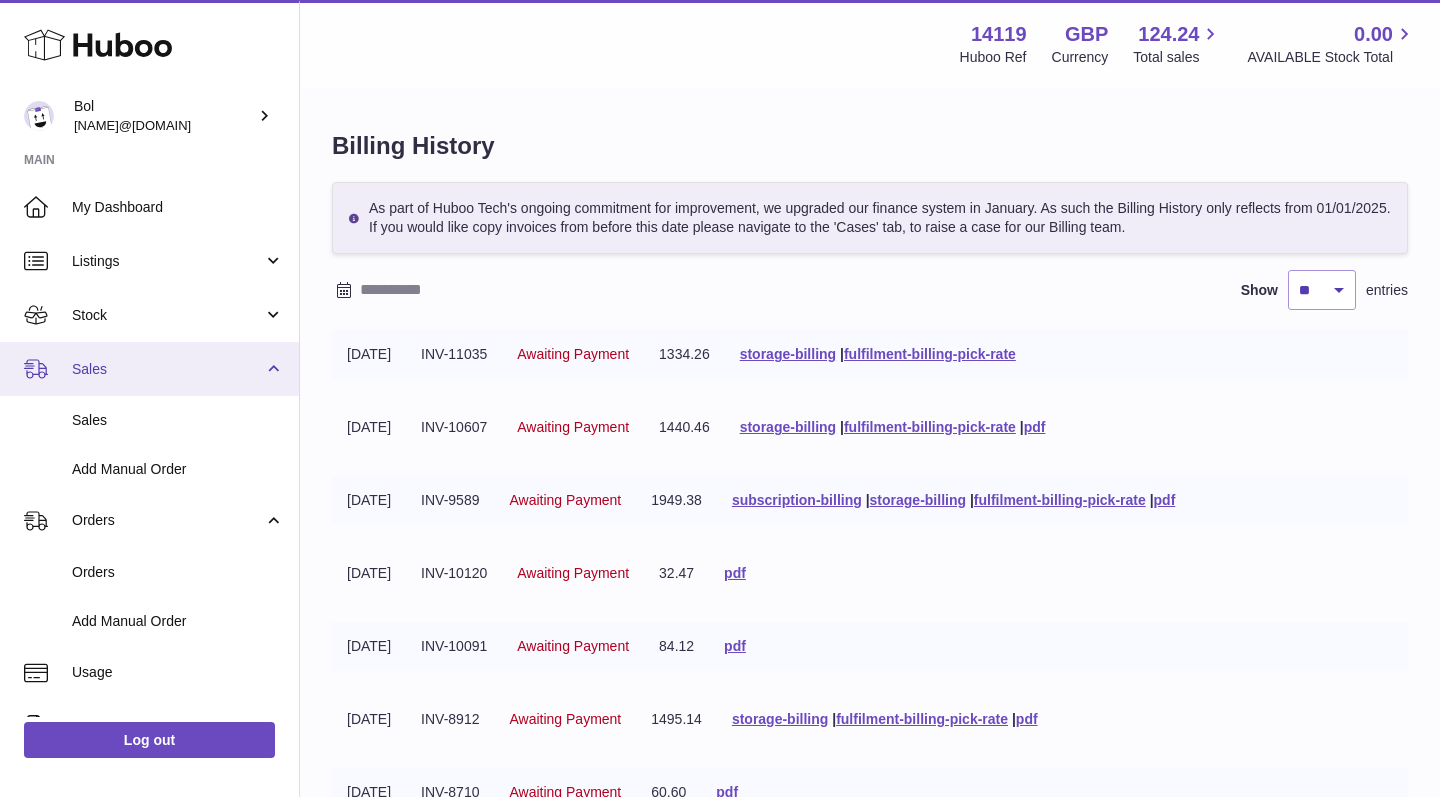 click on "Sales" at bounding box center (149, 369) 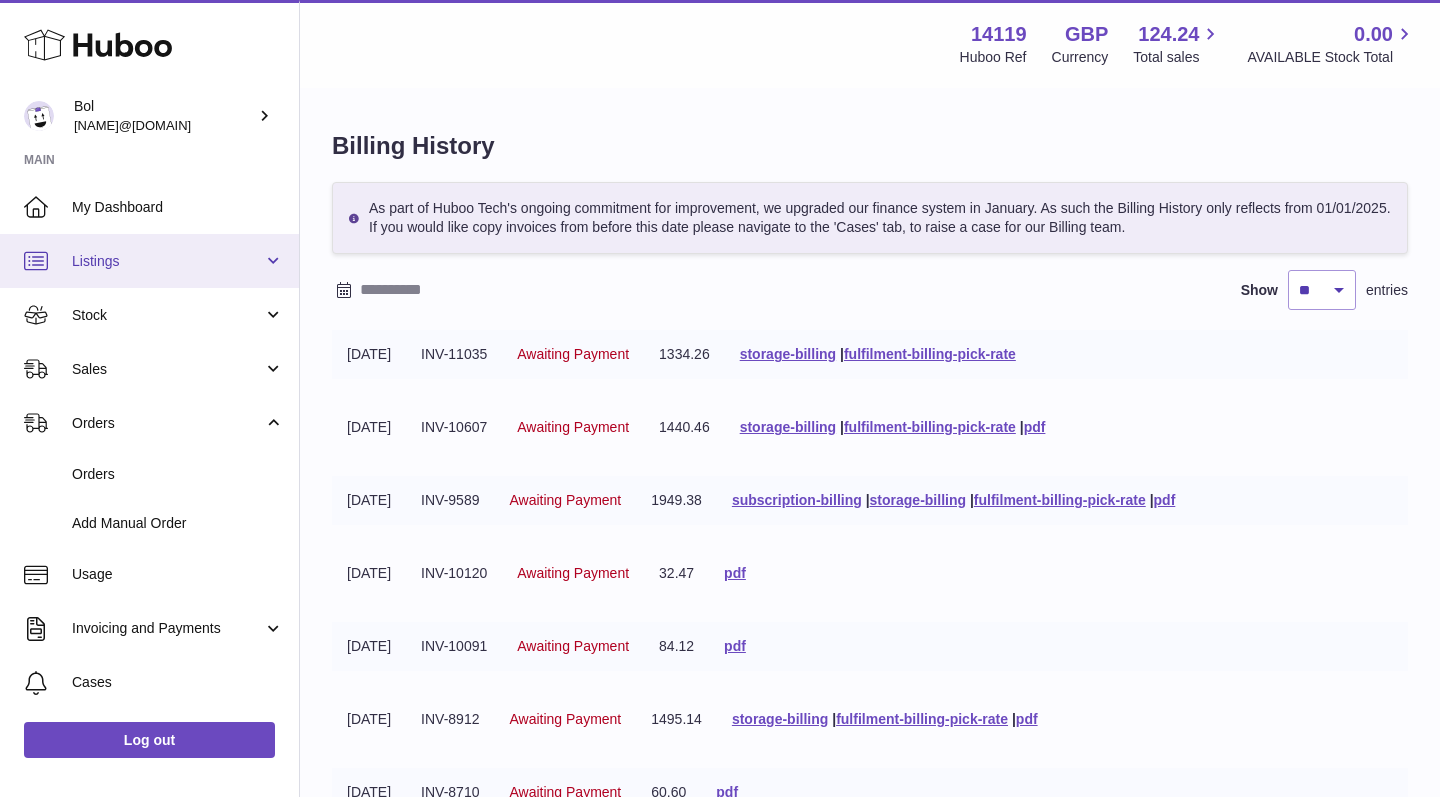 scroll, scrollTop: 0, scrollLeft: 0, axis: both 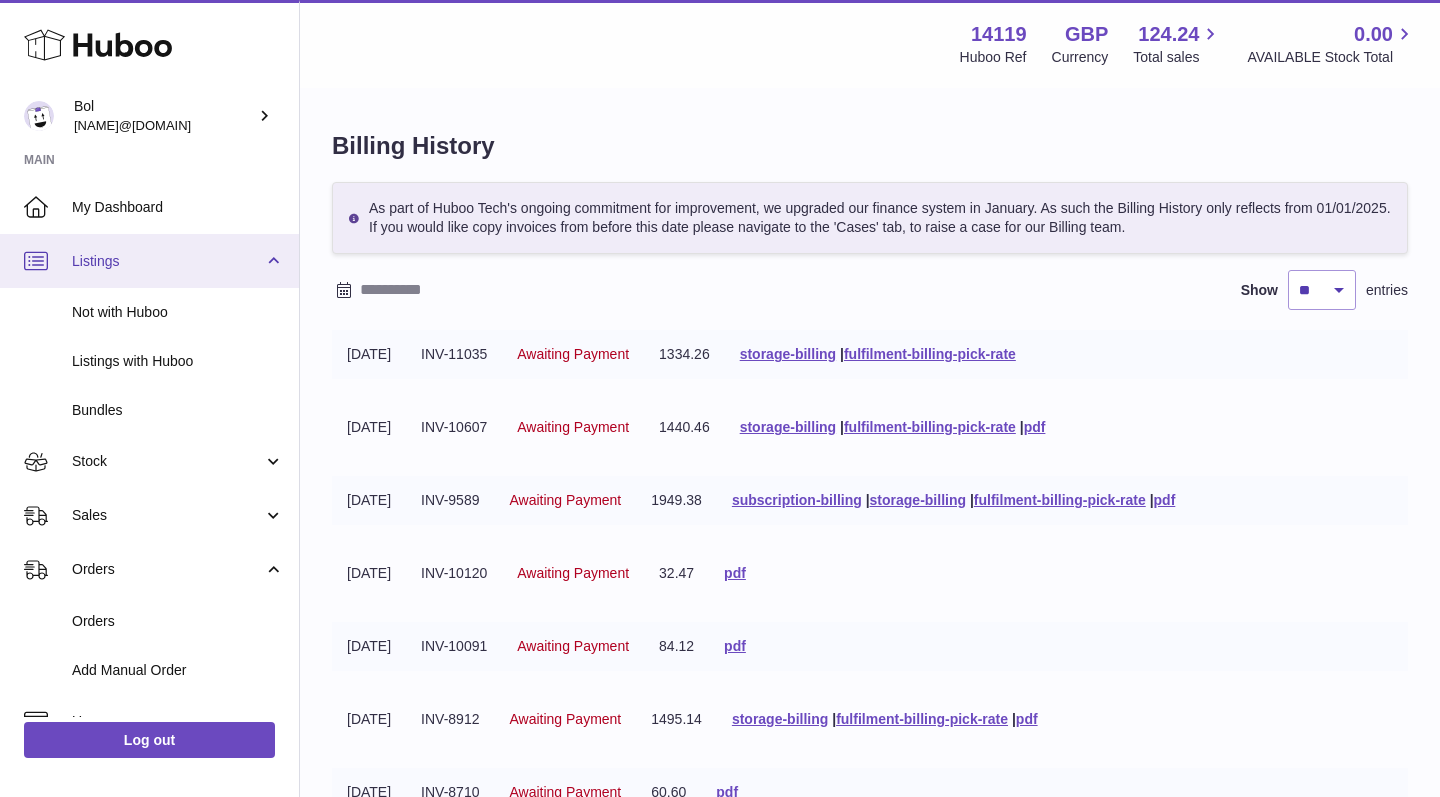 click on "Listings" at bounding box center (167, 261) 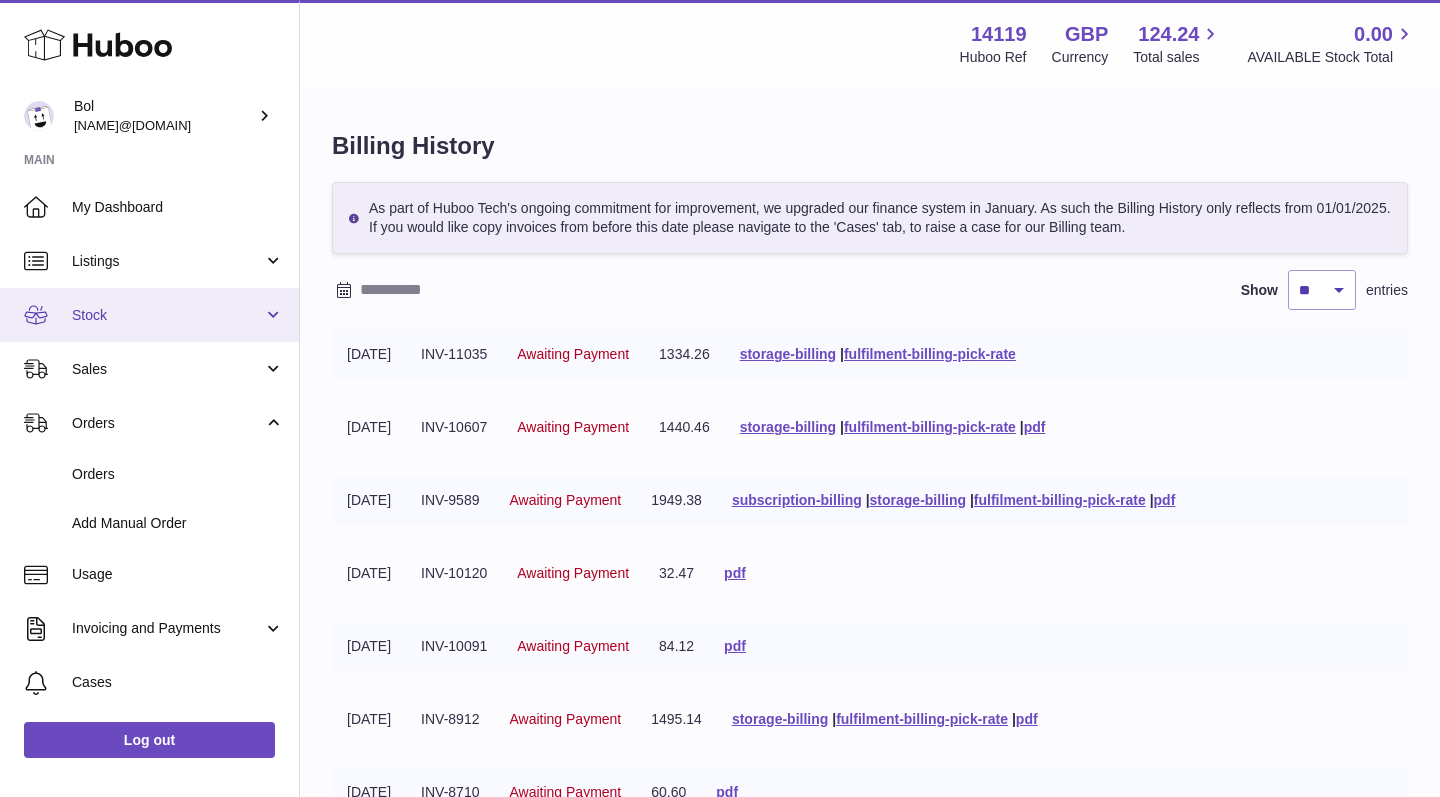 click on "Stock" at bounding box center (149, 315) 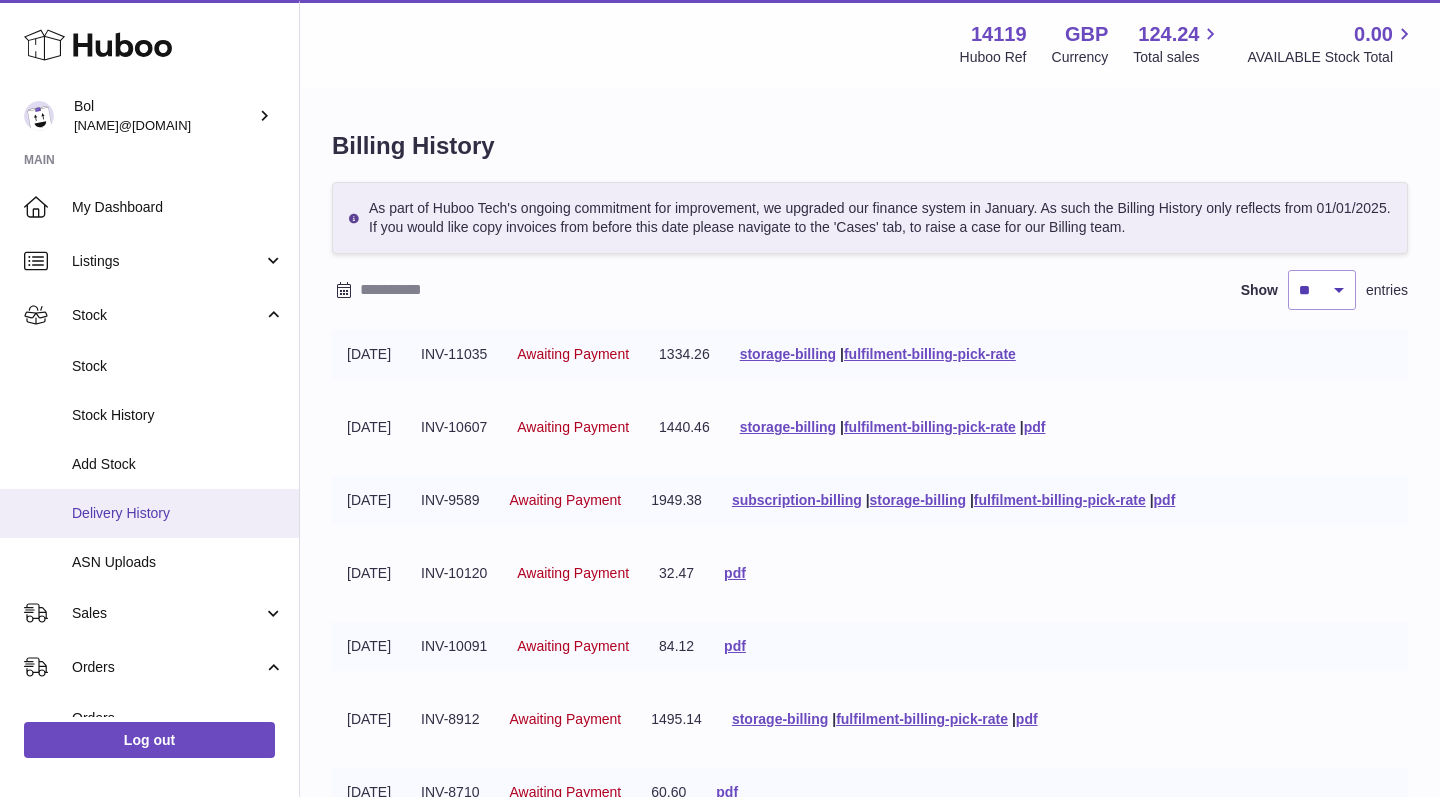 click on "Delivery History" at bounding box center [149, 513] 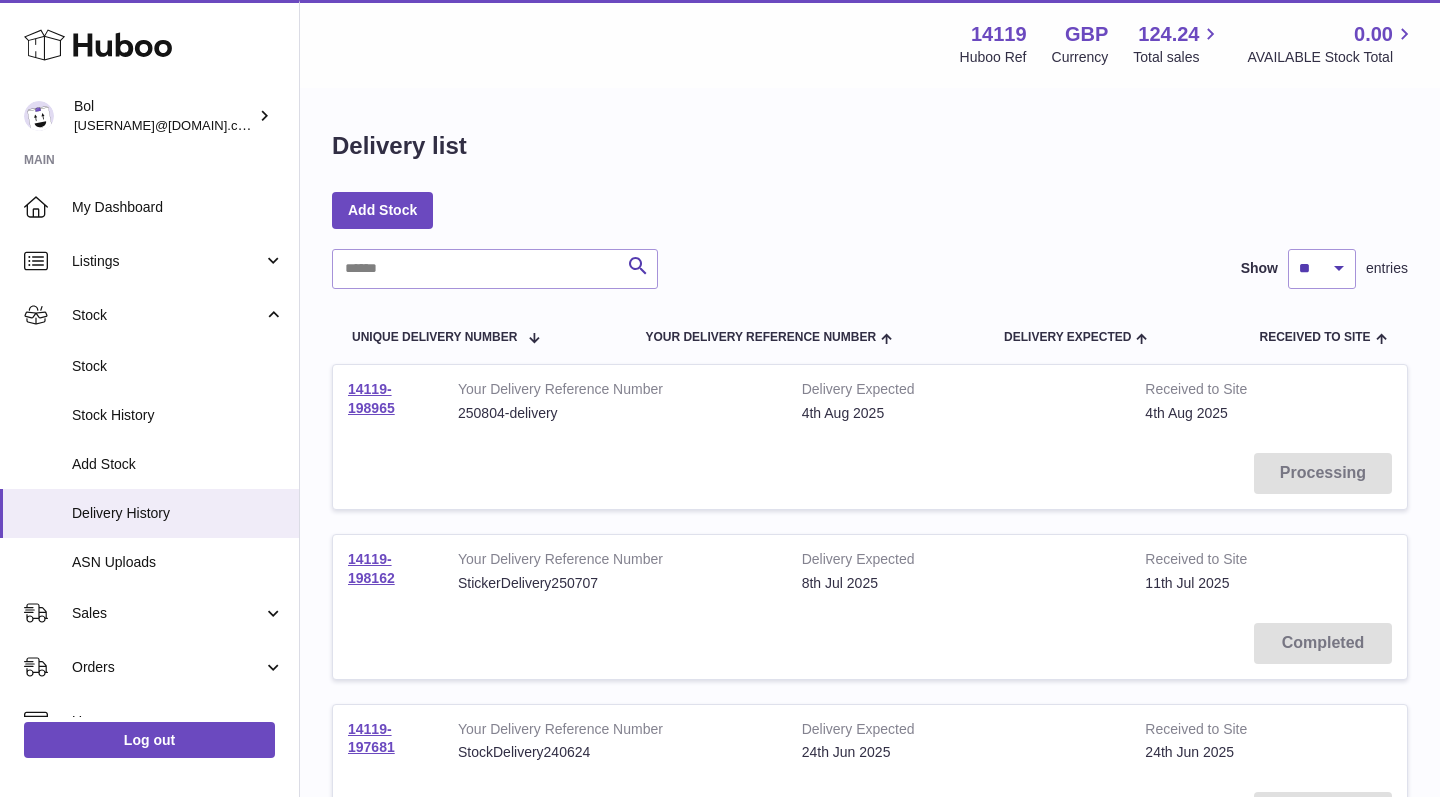 scroll, scrollTop: 0, scrollLeft: 0, axis: both 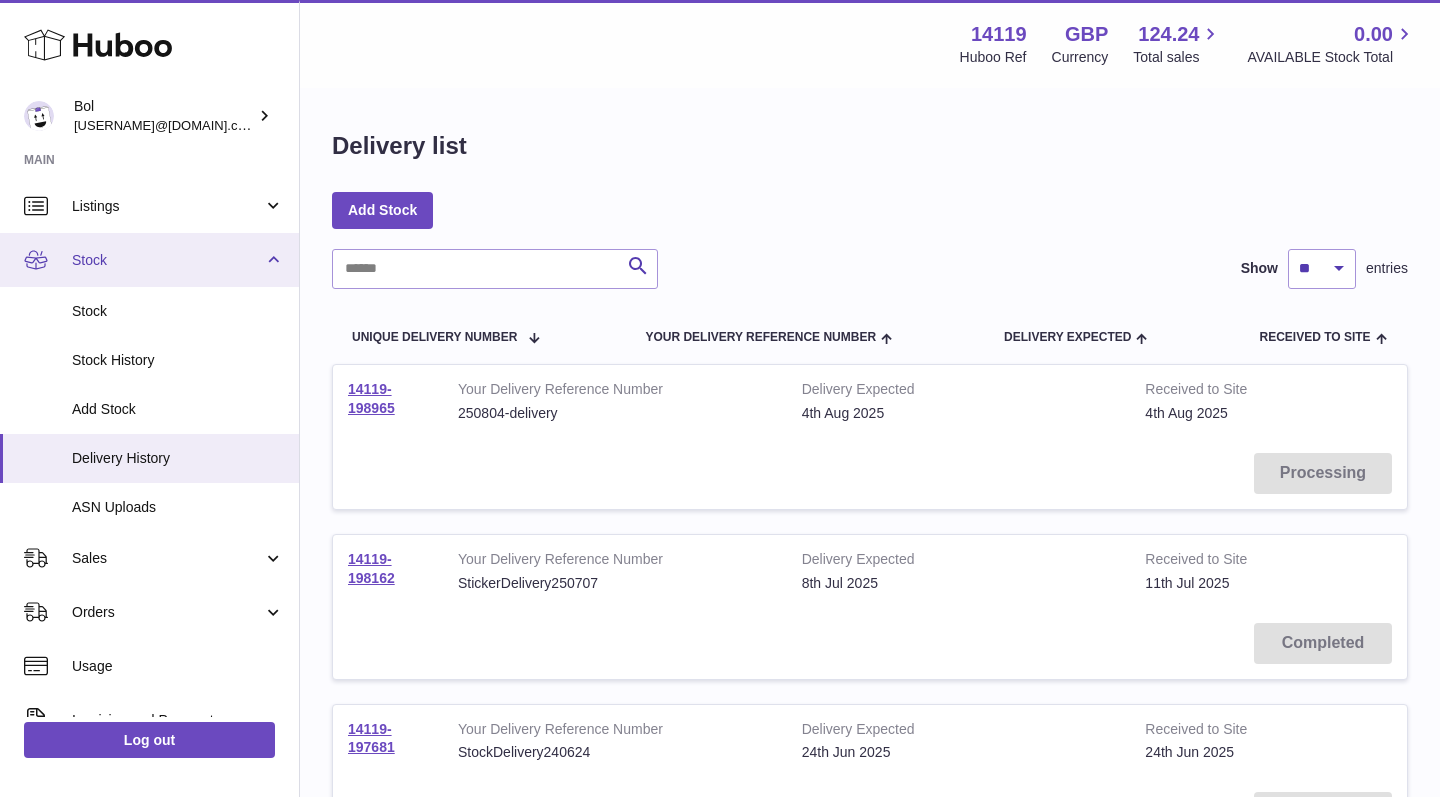click on "Stock" at bounding box center (149, 260) 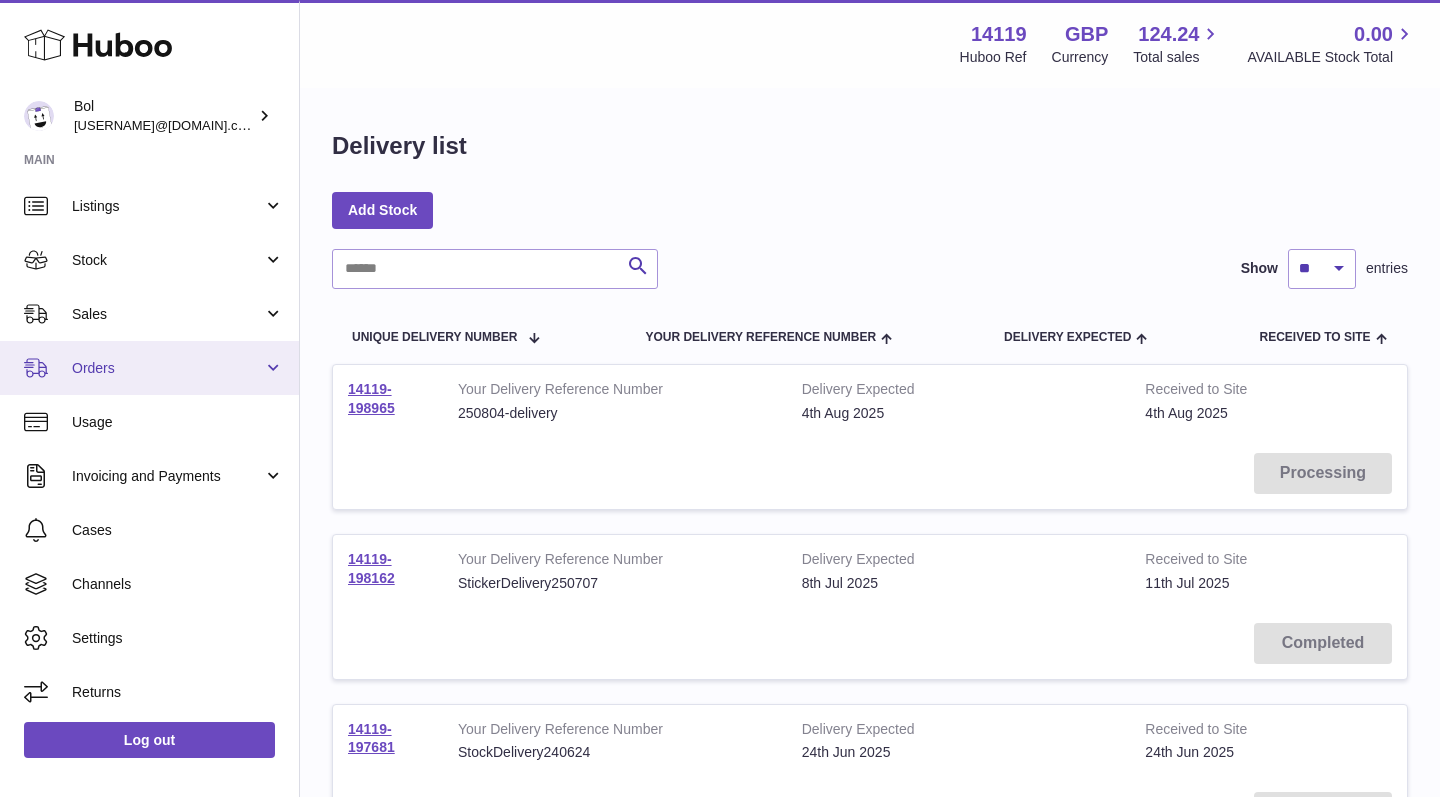 click on "Orders" at bounding box center (167, 368) 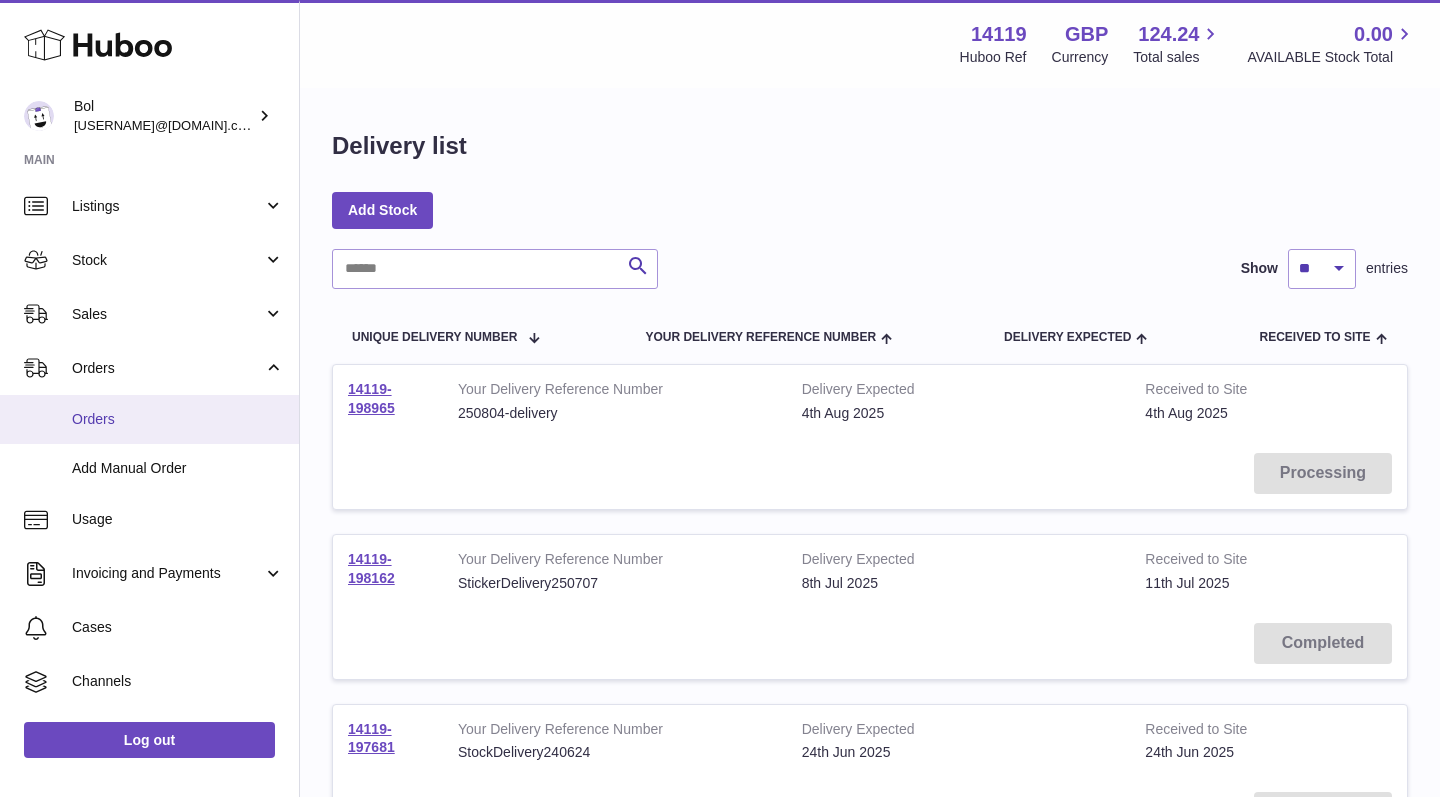 click on "Orders" at bounding box center (178, 419) 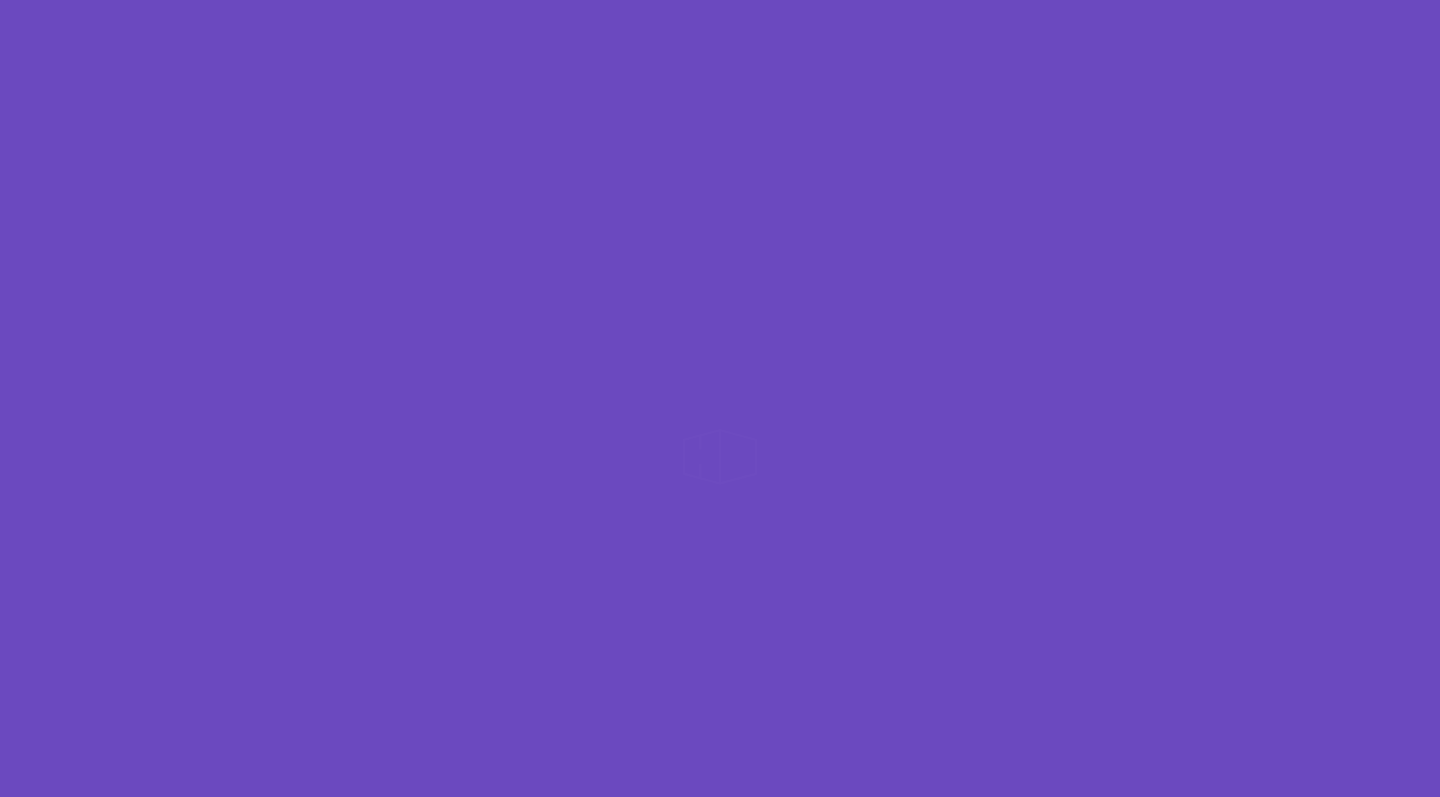 scroll, scrollTop: 0, scrollLeft: 0, axis: both 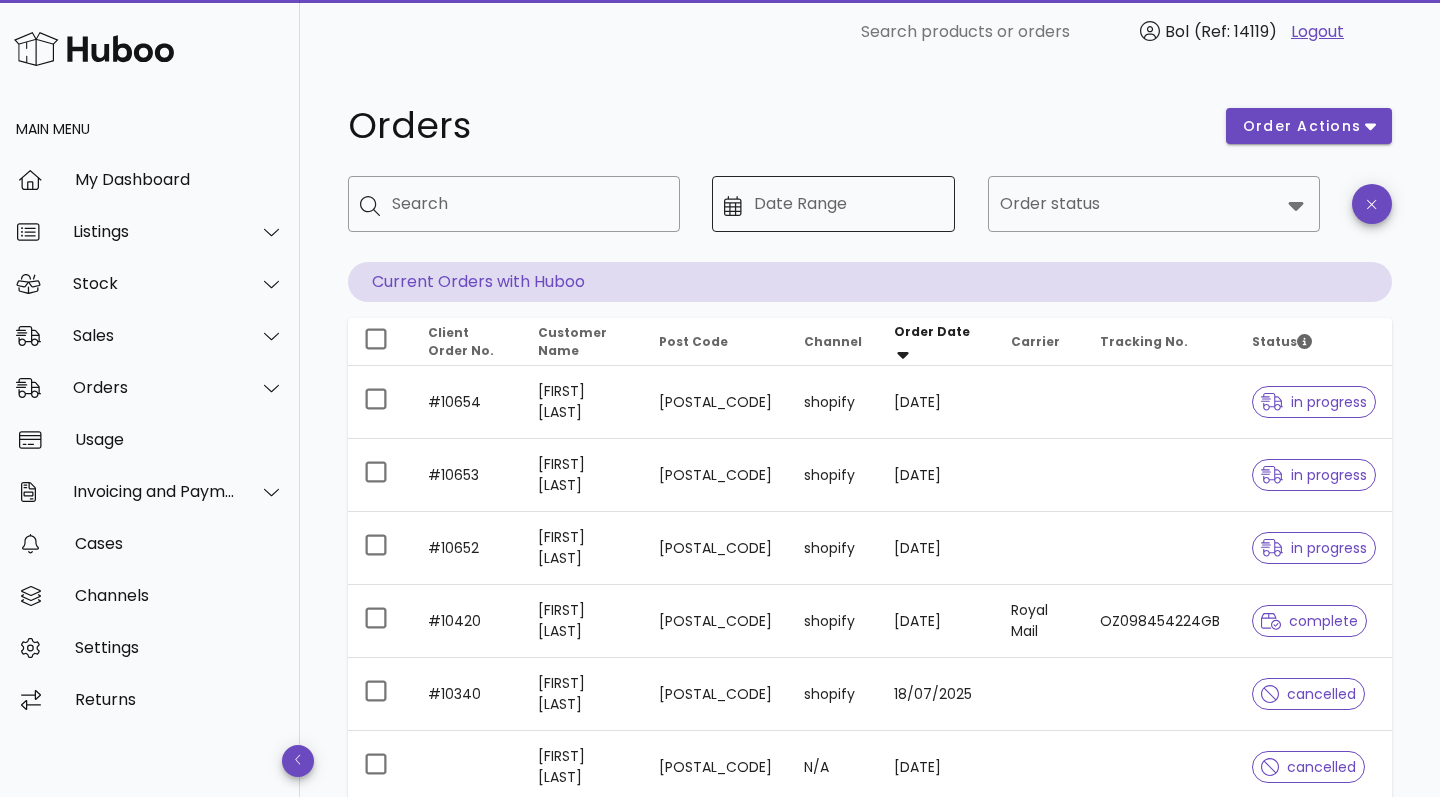 click on "Date Range" at bounding box center (849, 204) 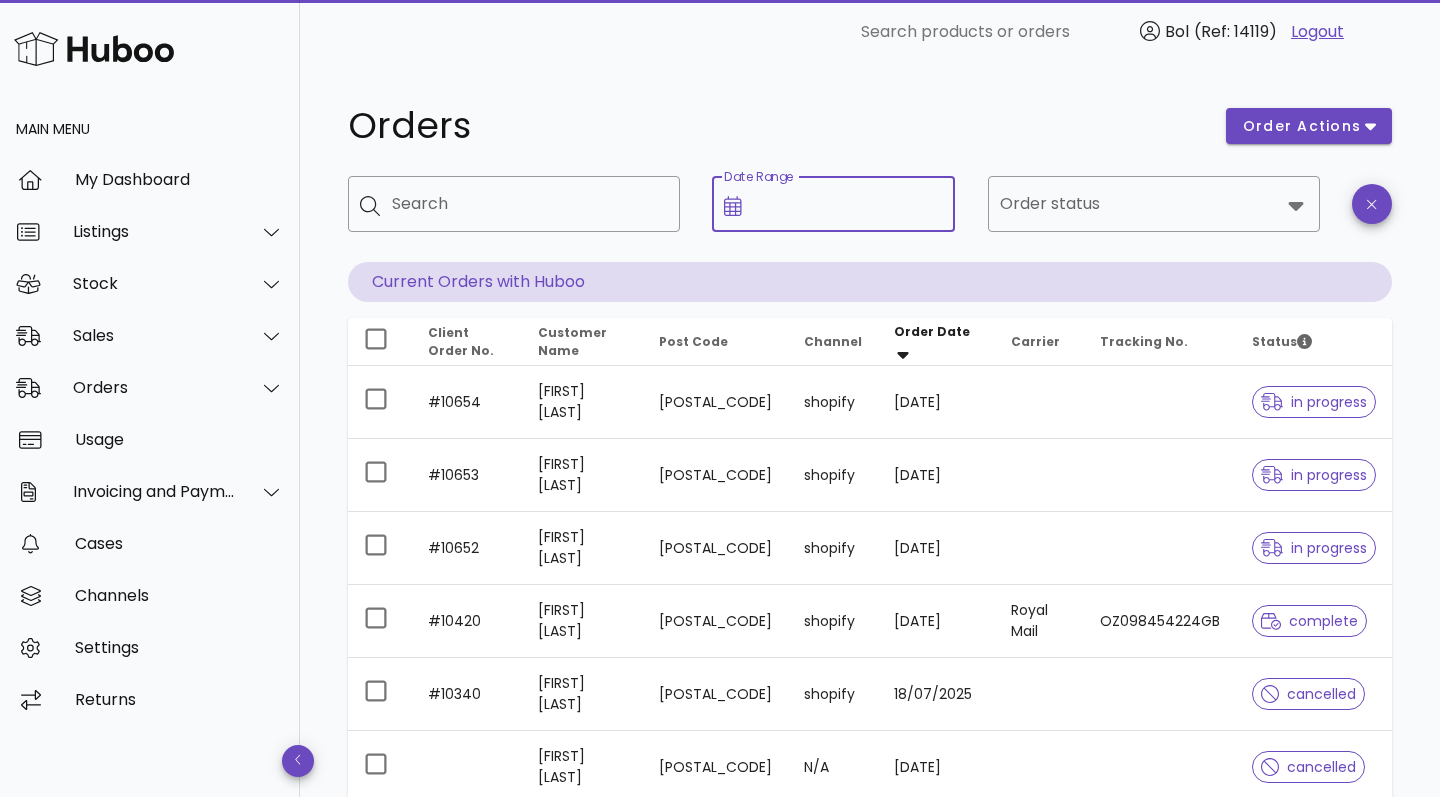 click on "Orders" at bounding box center (775, 126) 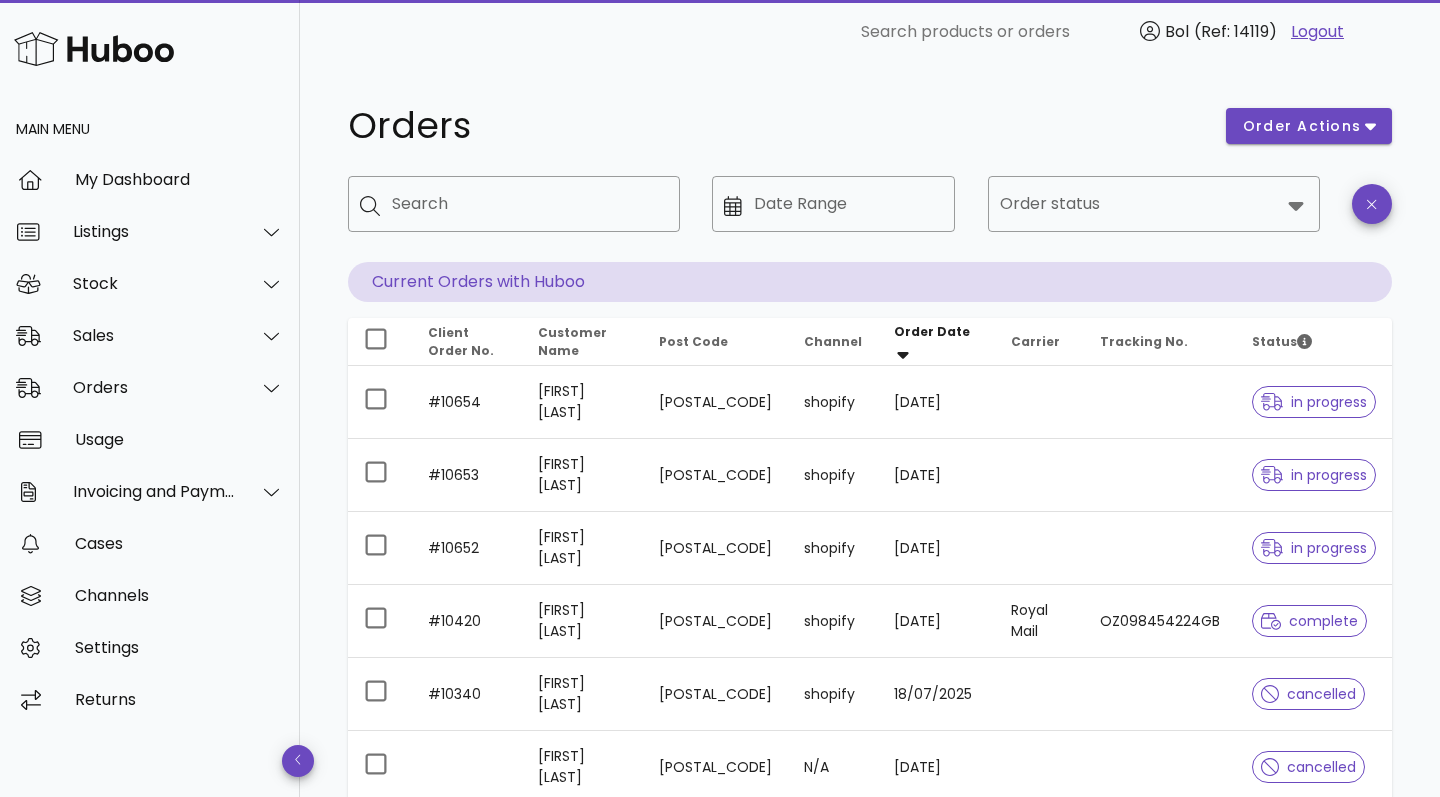 scroll, scrollTop: 0, scrollLeft: 0, axis: both 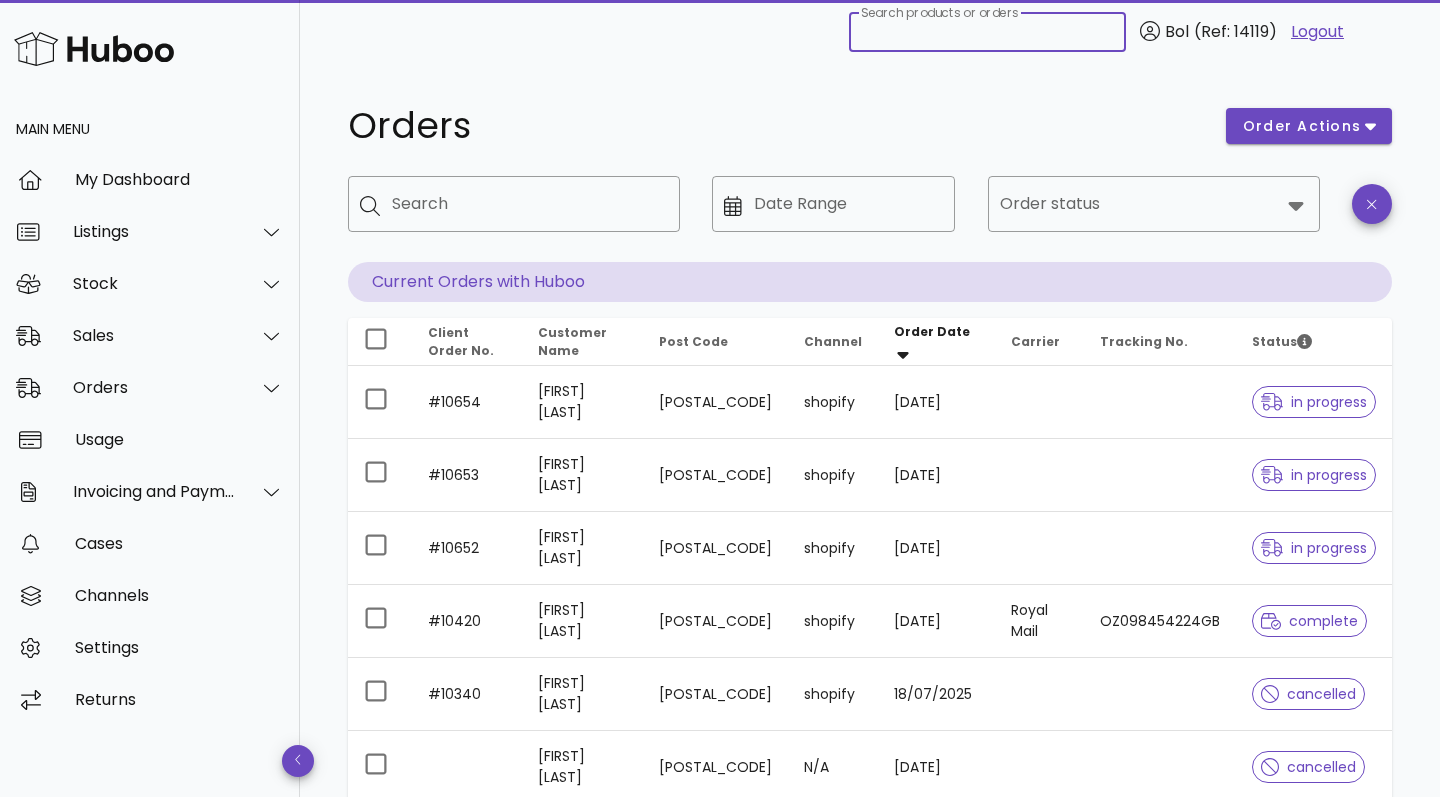 click on "Search products or orders" at bounding box center [987, 32] 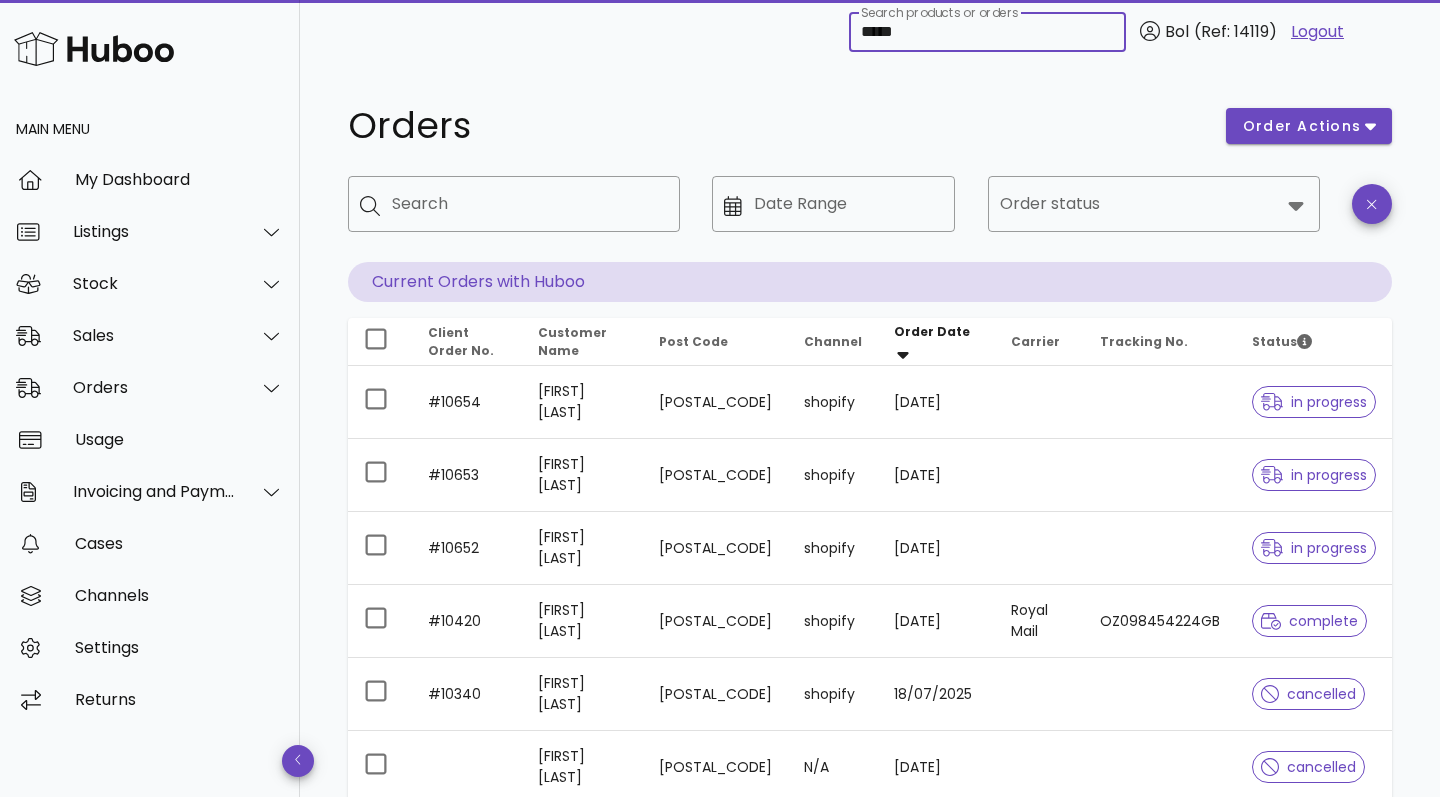 type on "*****" 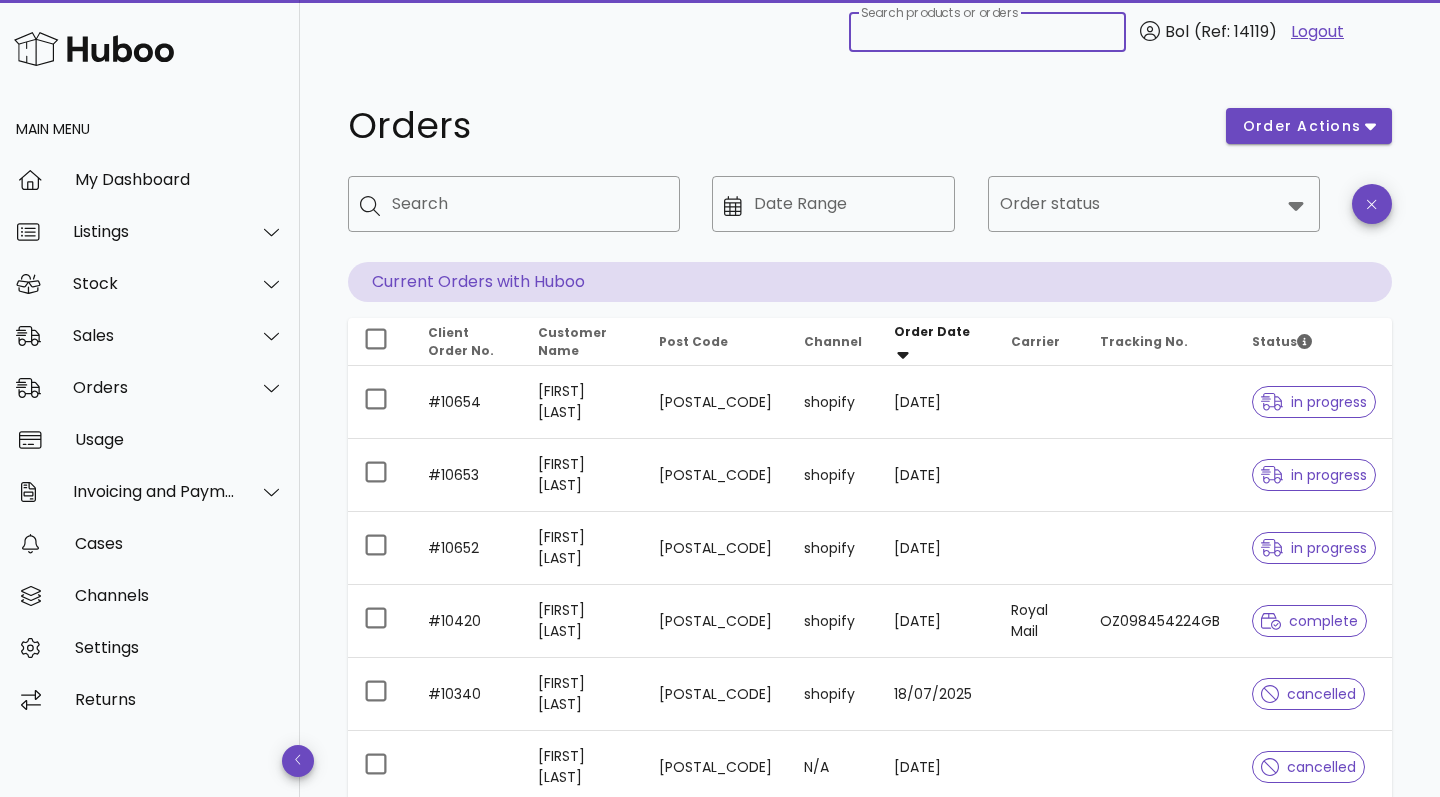 type 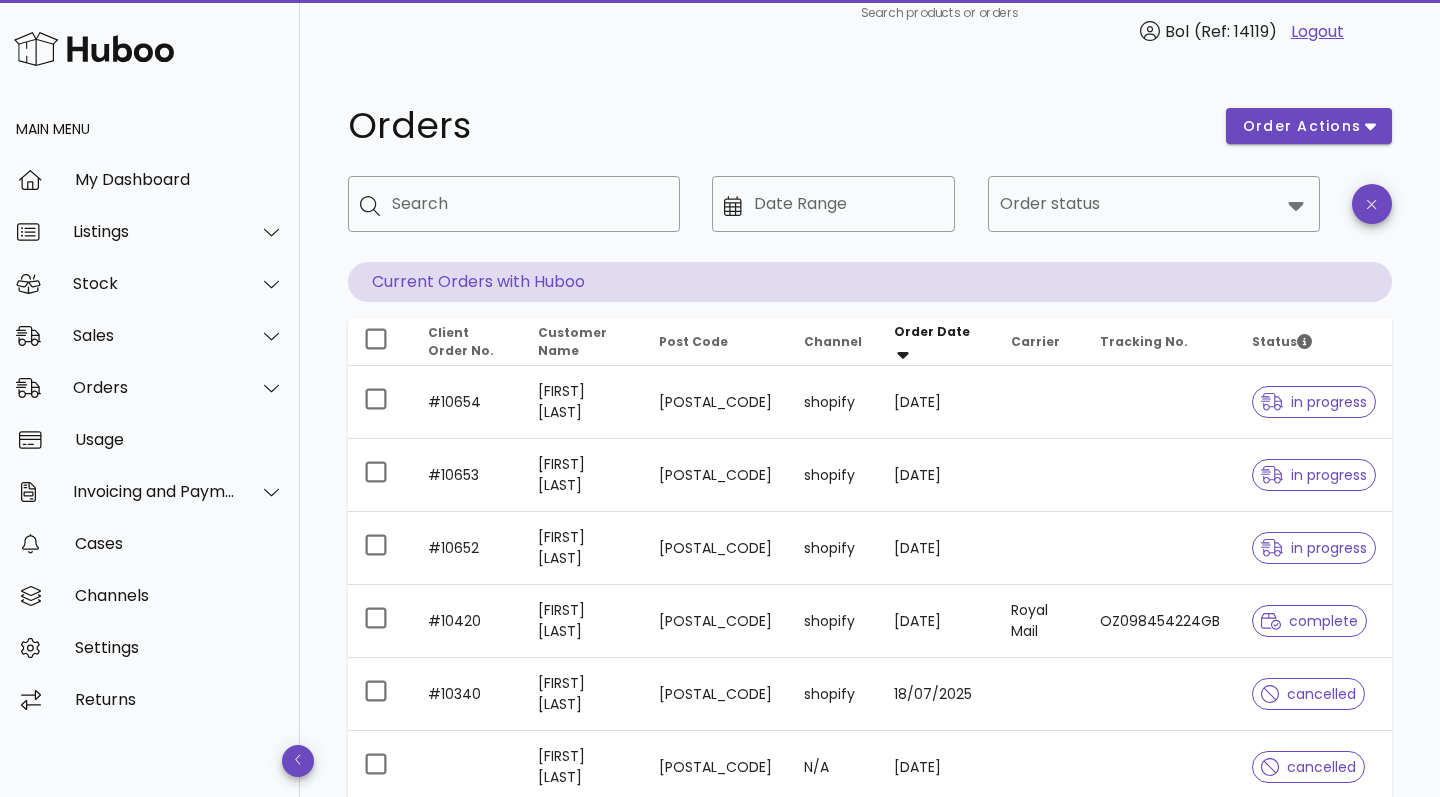 click on "Orders order actions Search Date Range Order status Current Orders with Huboo Client Order No. Customer Name Post Code Channel Order Date Carrier Tracking No. Status #10654 [FIRST] [LAST] [POSTAL_CODE] shopify [DATE] in progress #10653 [FIRST] [LAST] [POSTAL_CODE] shopify [DATE] in progress #10652 [FIRST] [LAST] [POSTAL_CODE] shopify [DATE] in progress #10420 [FIRST] [LAST] [POSTAL_CODE] shopify [DATE] Royal Mail OZ098454224GB complete #10340 [FIRST] [LAST] shopify [DATE] cancelled [FIRST] [LAST] [POSTAL_CODE] N/A [DATE] cancelled #9924 [FIRST] [LAST] [POSTAL_CODE] shopify [DATE] cancelled #9825 [FIRST] [LAST] [POSTAL_CODE] shopify [DATE] cancelled [FIRST] [LAST] [POSTAL_CODE] N/A [DATE] error #9735 [FIRST] [LAST] [POSTAL_CODE] shopify [DATE] cancelled Rows per page: 10 1-10 of 10 All Rights Reserved. Copyright 2025 - huboo.co.uk help Website and Dashboard Terms of Use and Service Terms Conditions" at bounding box center [870, 690] 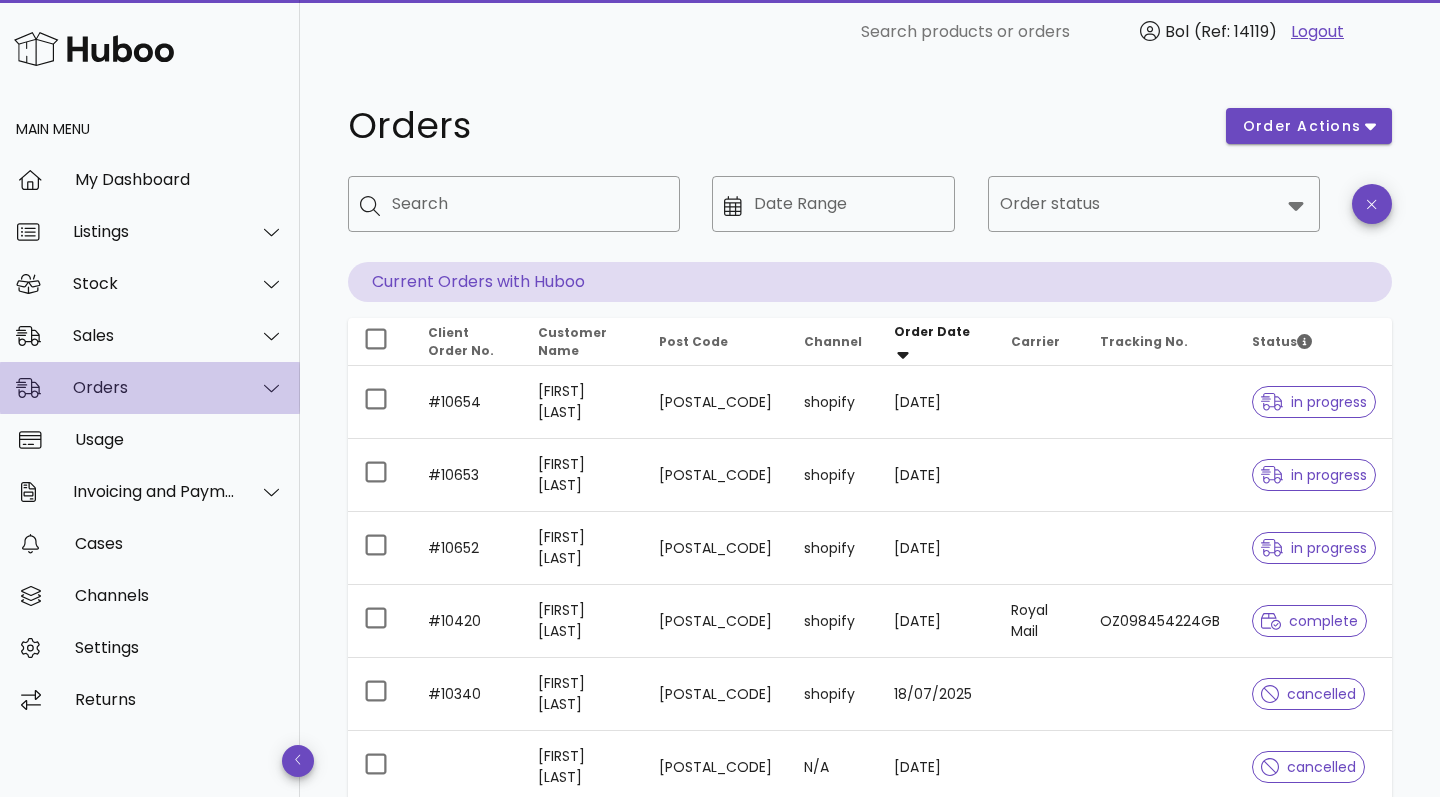 click on "Orders" at bounding box center (154, 387) 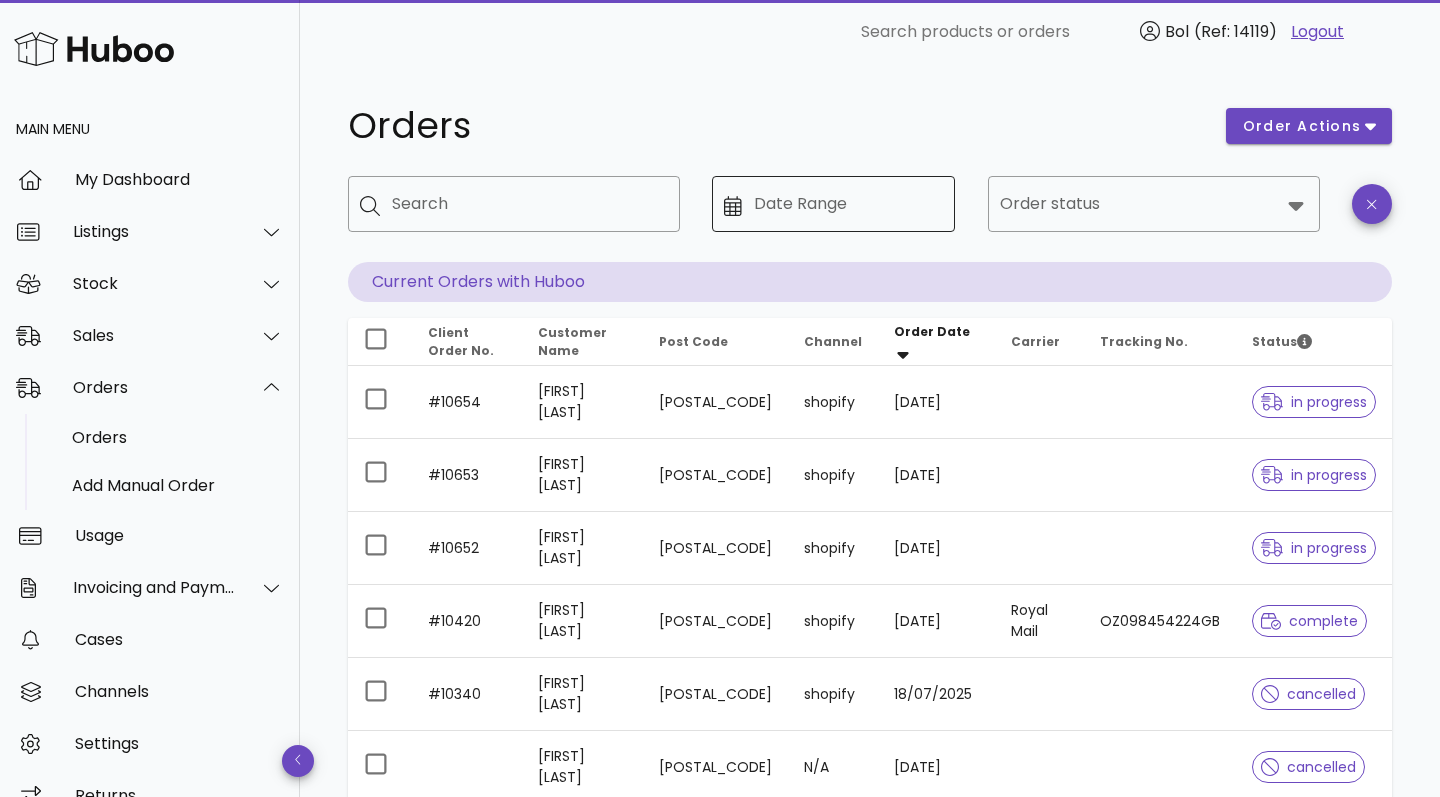 click on "Date Range" at bounding box center (849, 204) 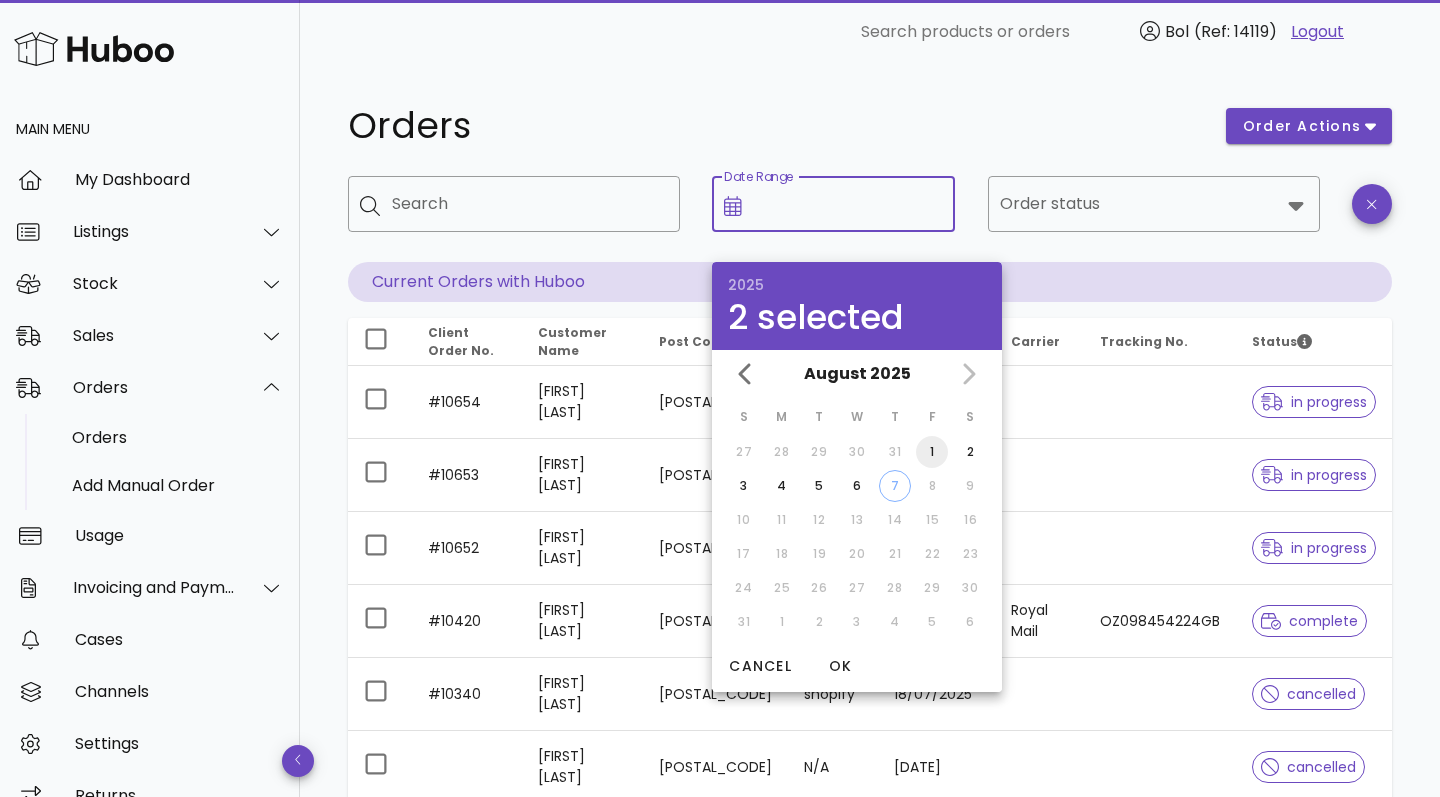 click on "1" at bounding box center [932, 452] 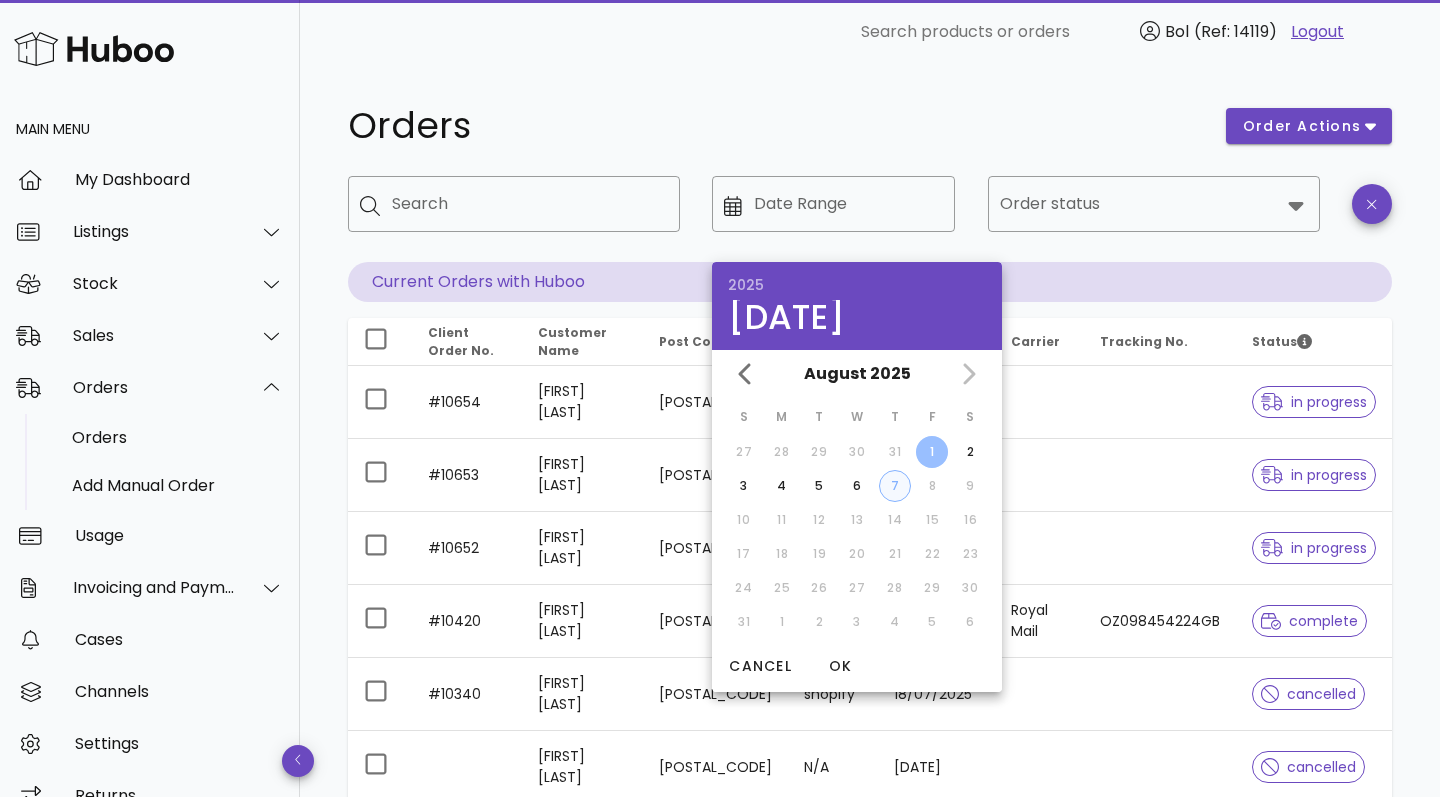 click on "7" at bounding box center (895, 486) 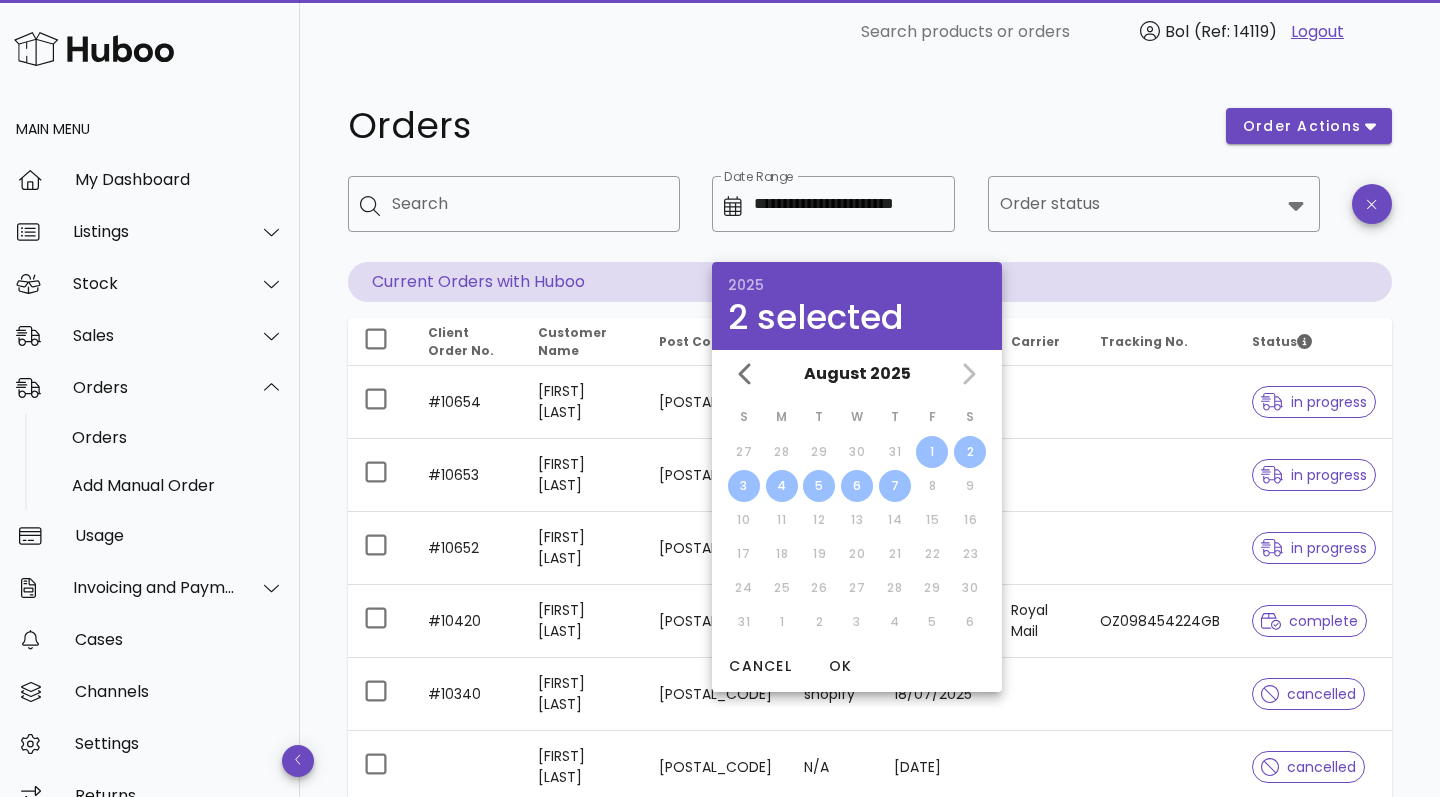 click on "​ Order status" at bounding box center [1154, 219] 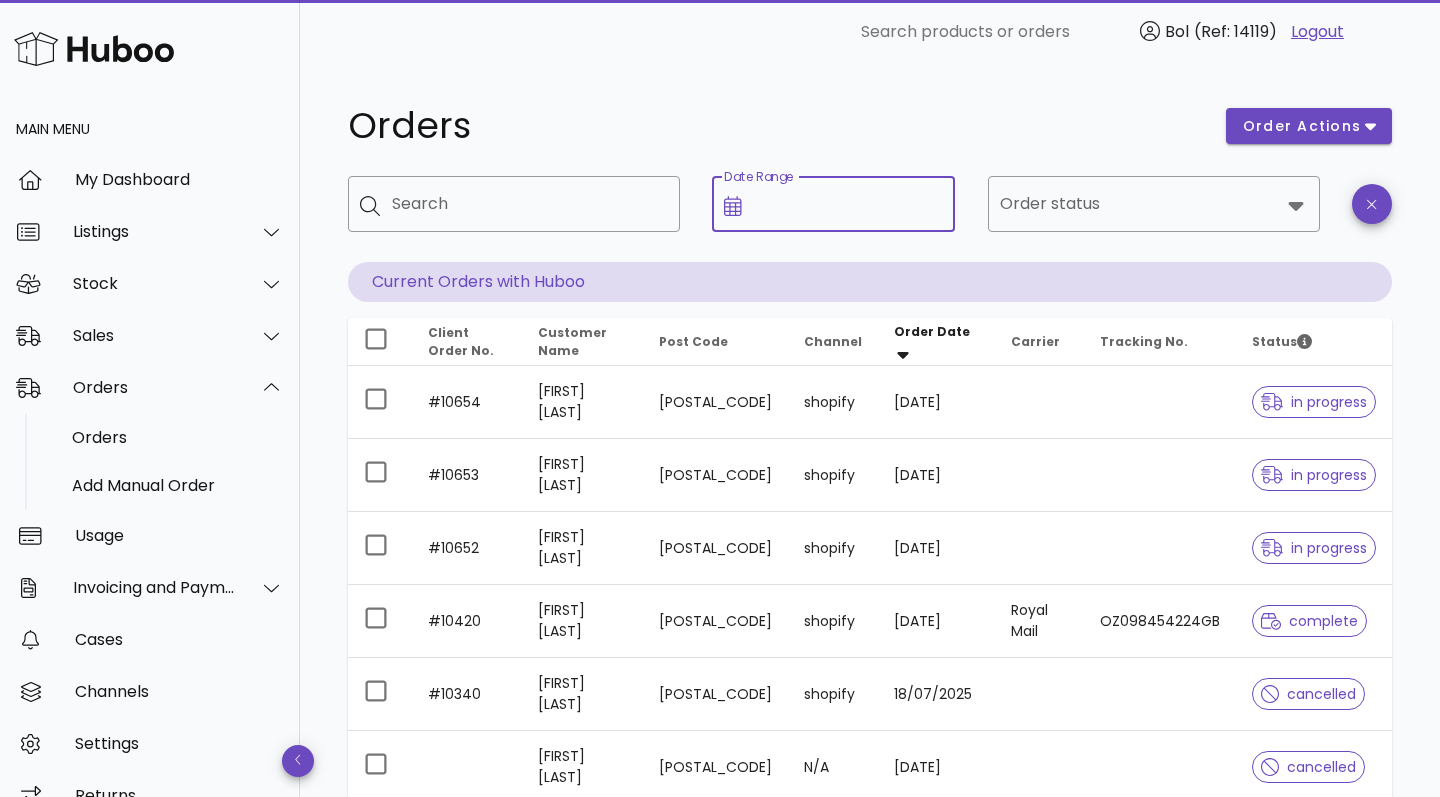 click on "Date Range" at bounding box center (849, 204) 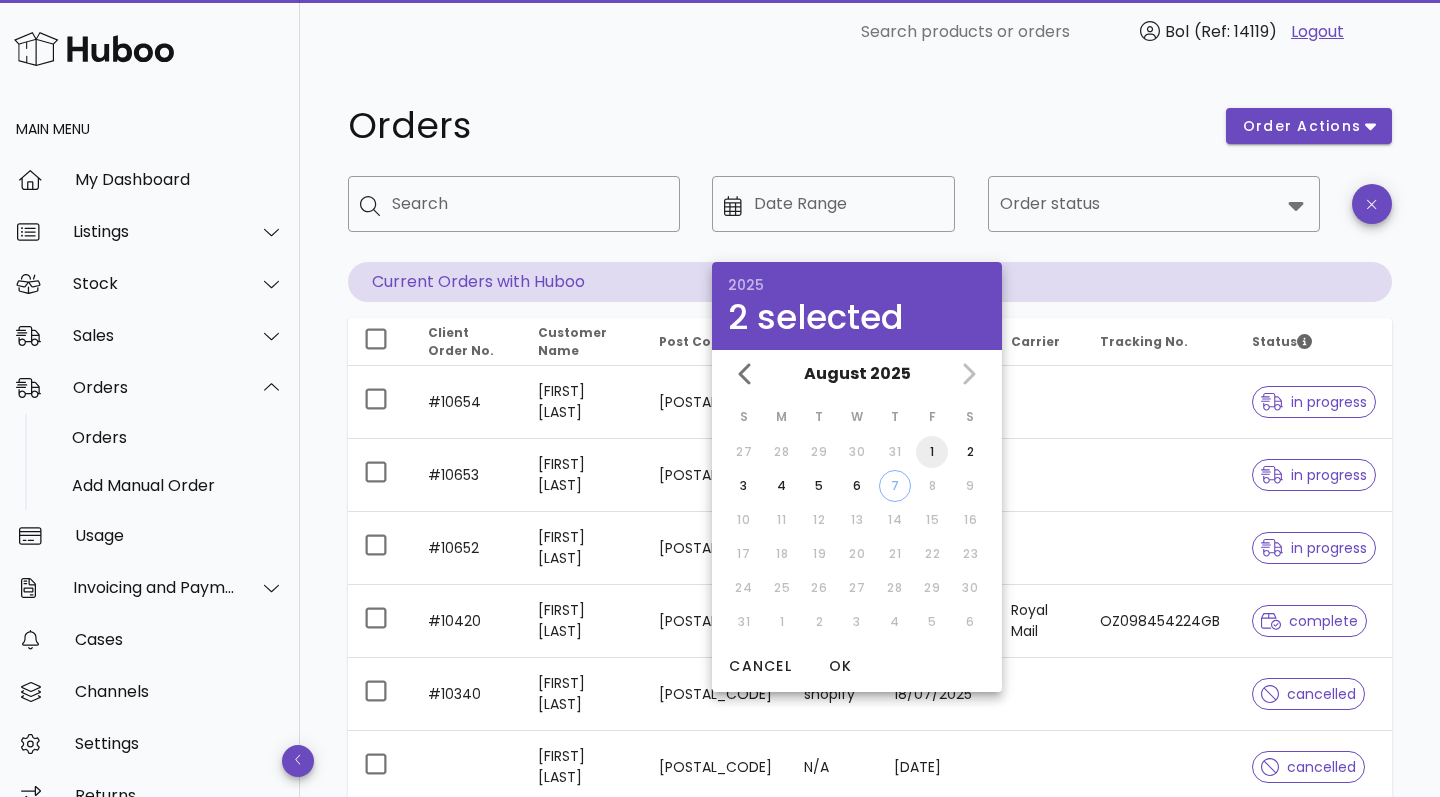 click on "1" at bounding box center (932, 452) 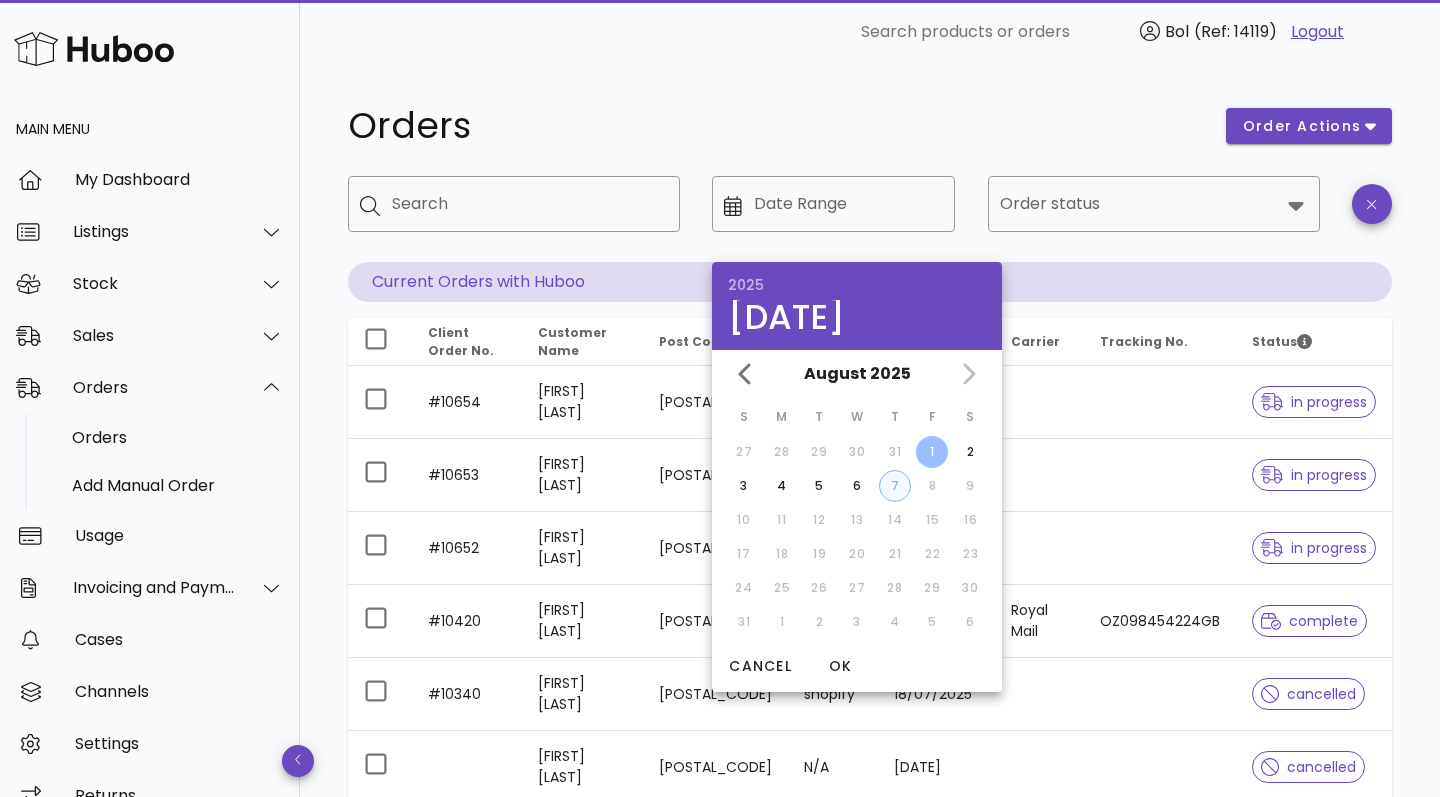 click on "7" at bounding box center [895, 486] 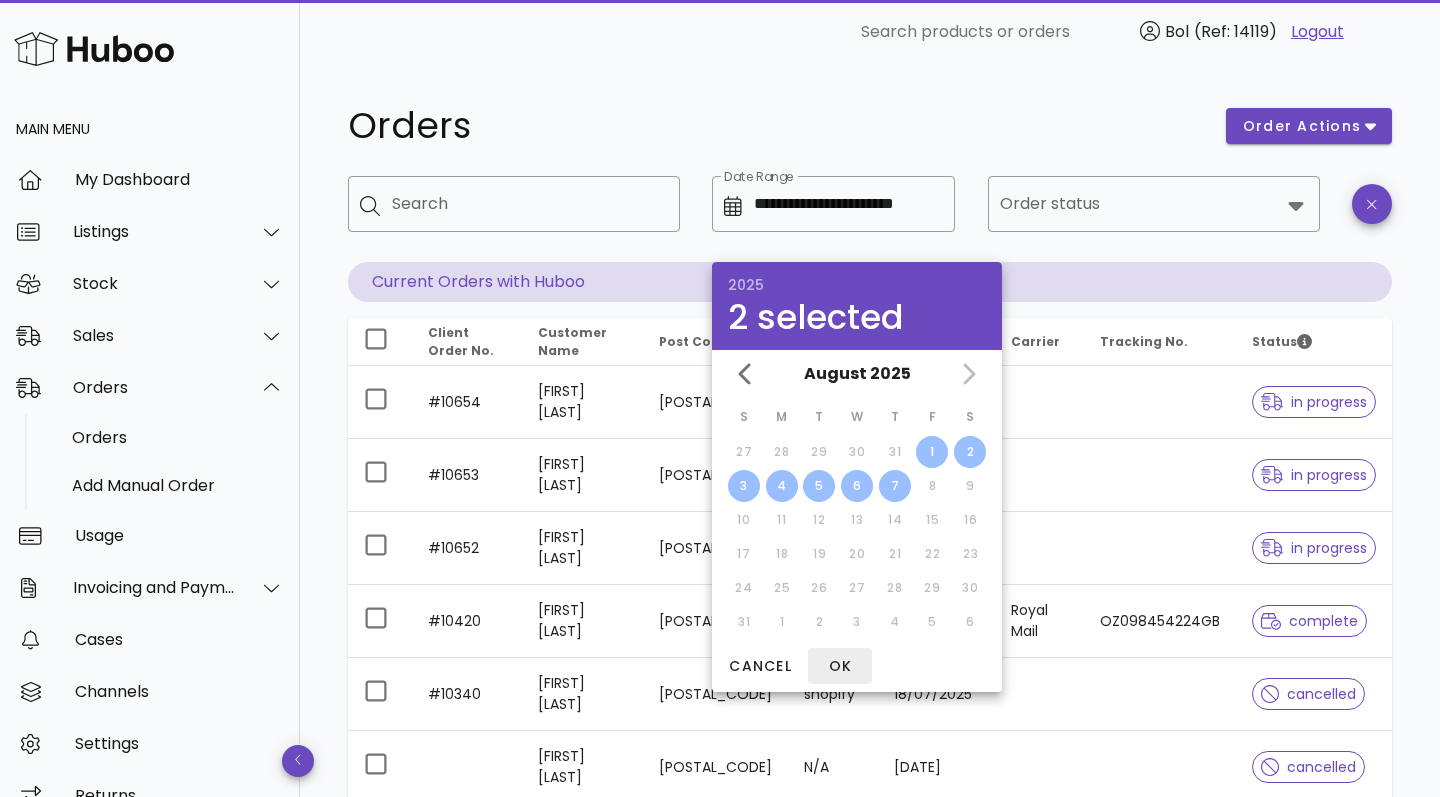 click on "OK" at bounding box center (840, 666) 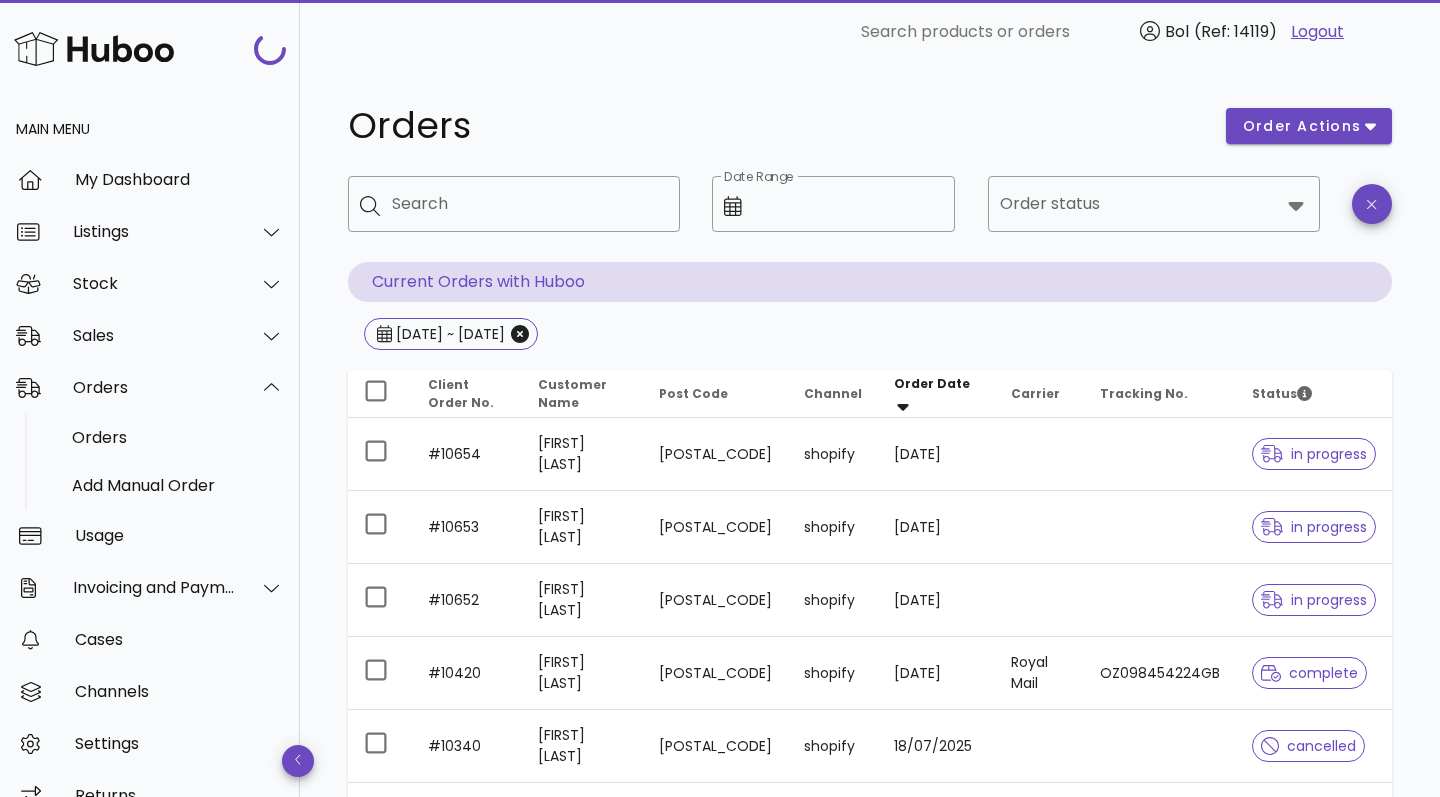 type on "**********" 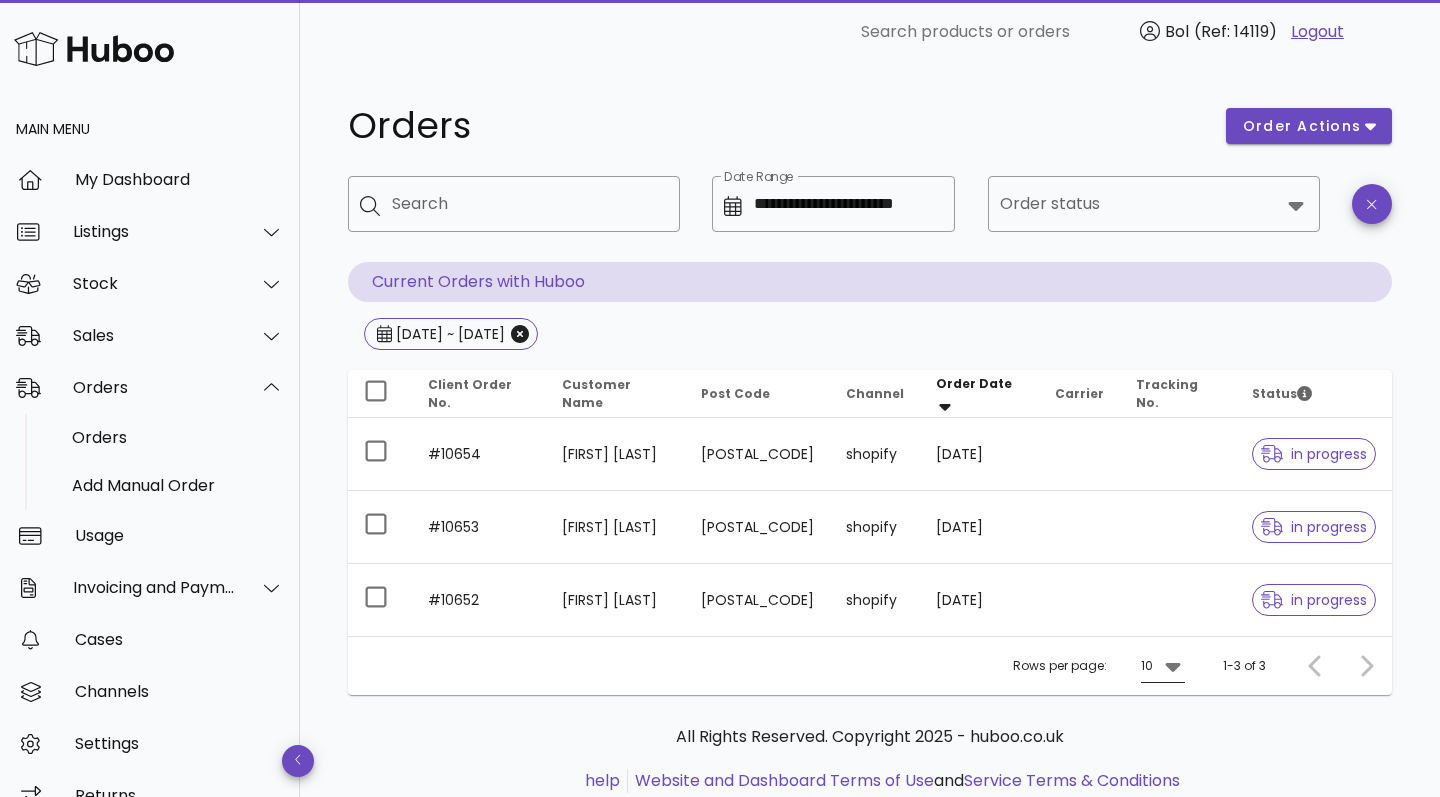 scroll, scrollTop: 0, scrollLeft: 0, axis: both 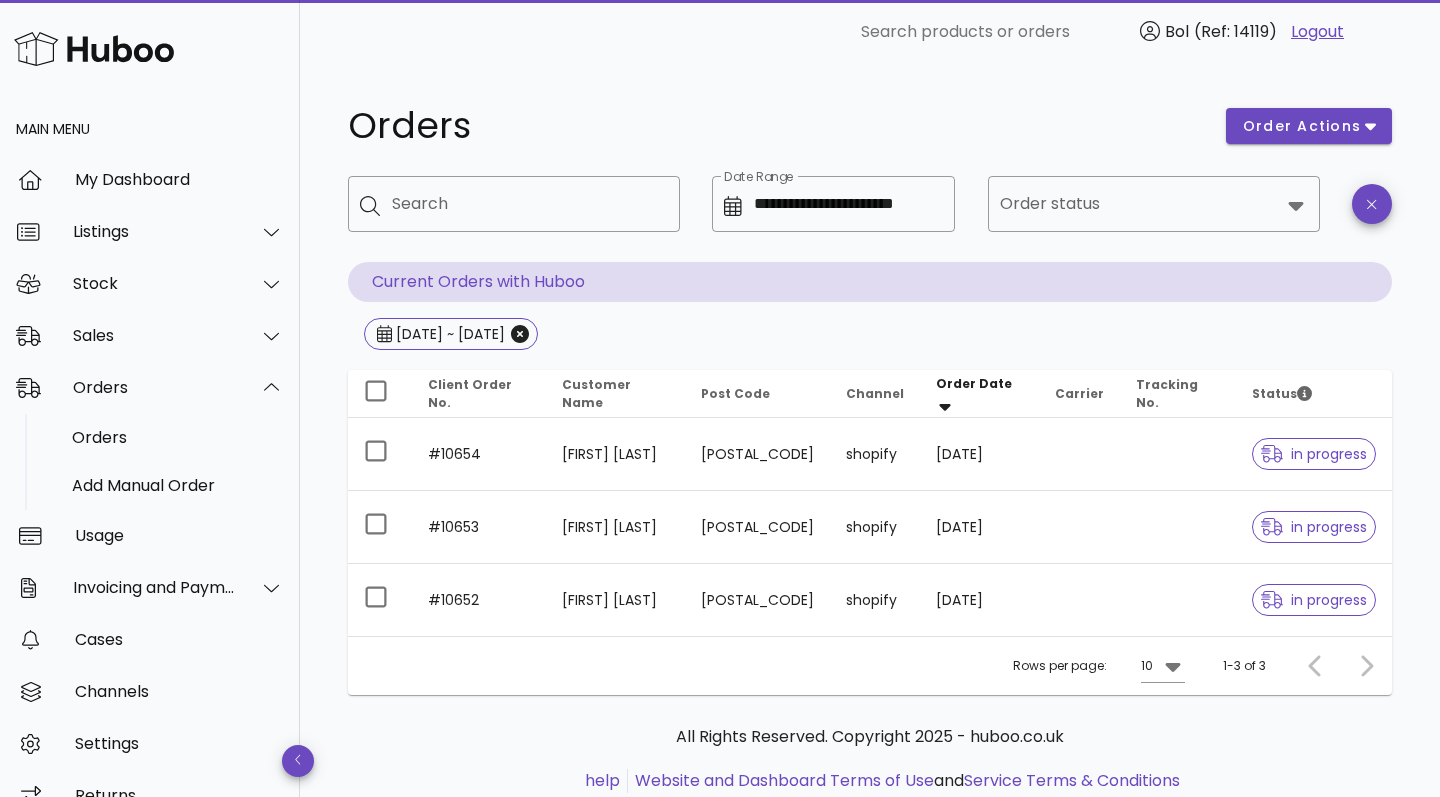 click at bounding box center [1362, 666] 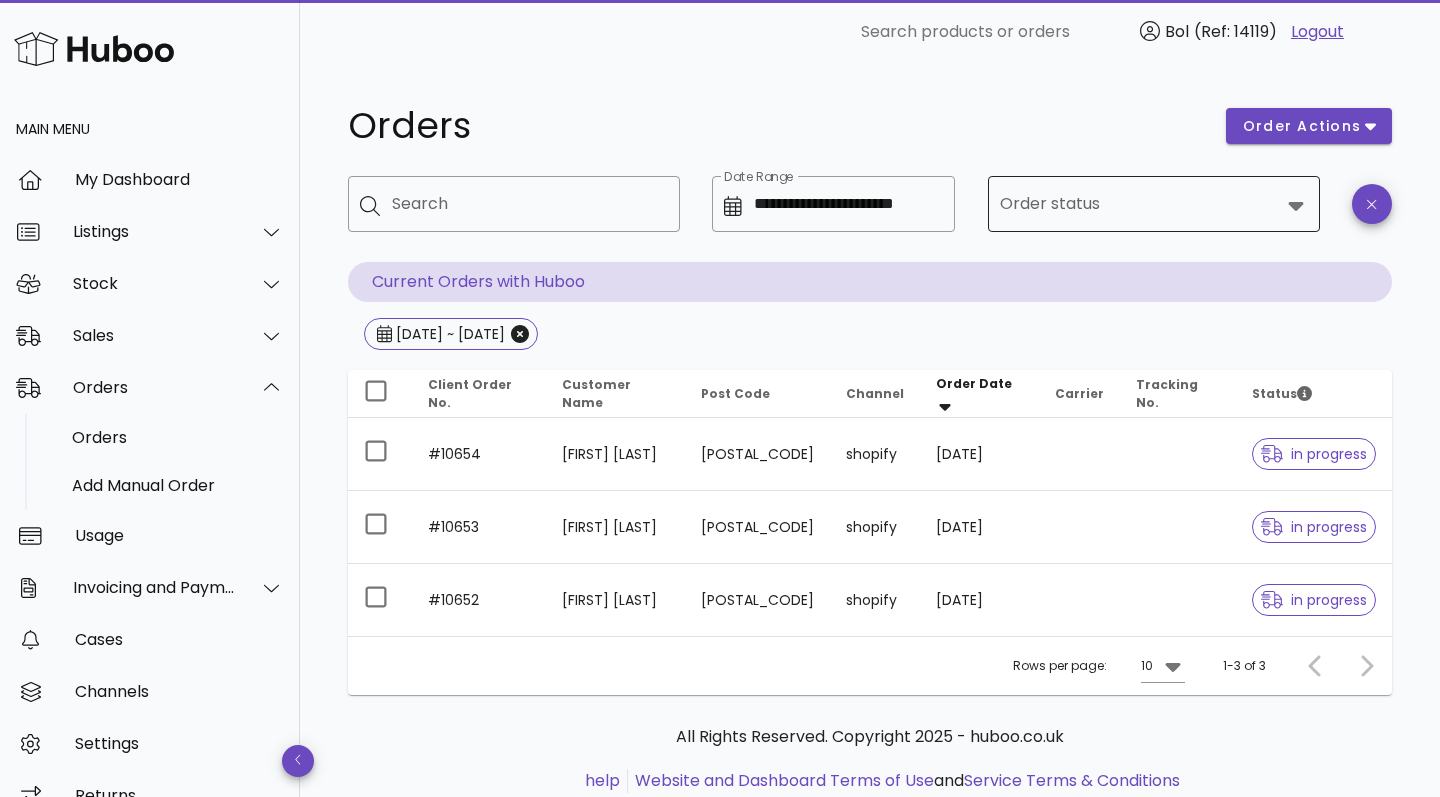 click on "Order status" at bounding box center (1140, 204) 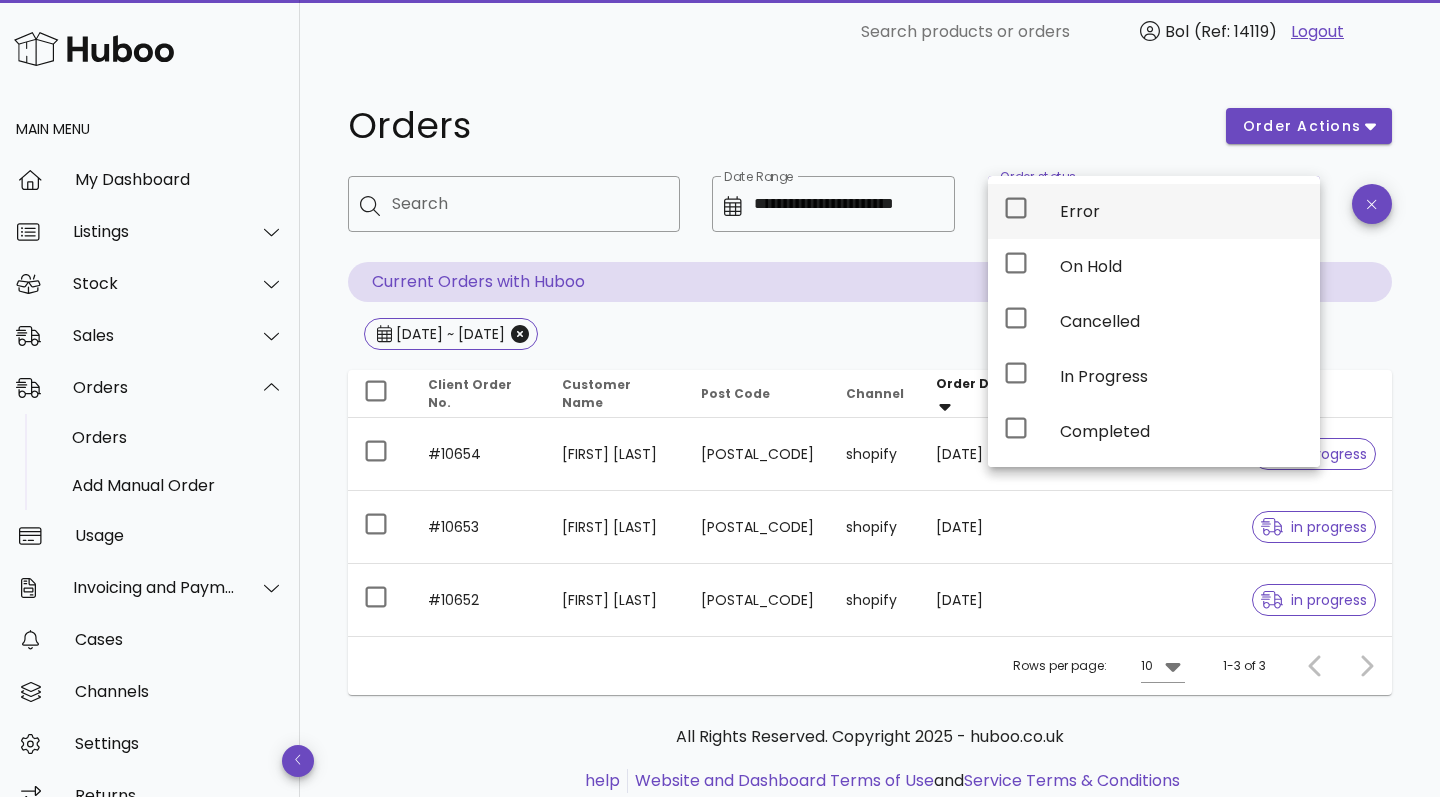 scroll, scrollTop: 0, scrollLeft: 0, axis: both 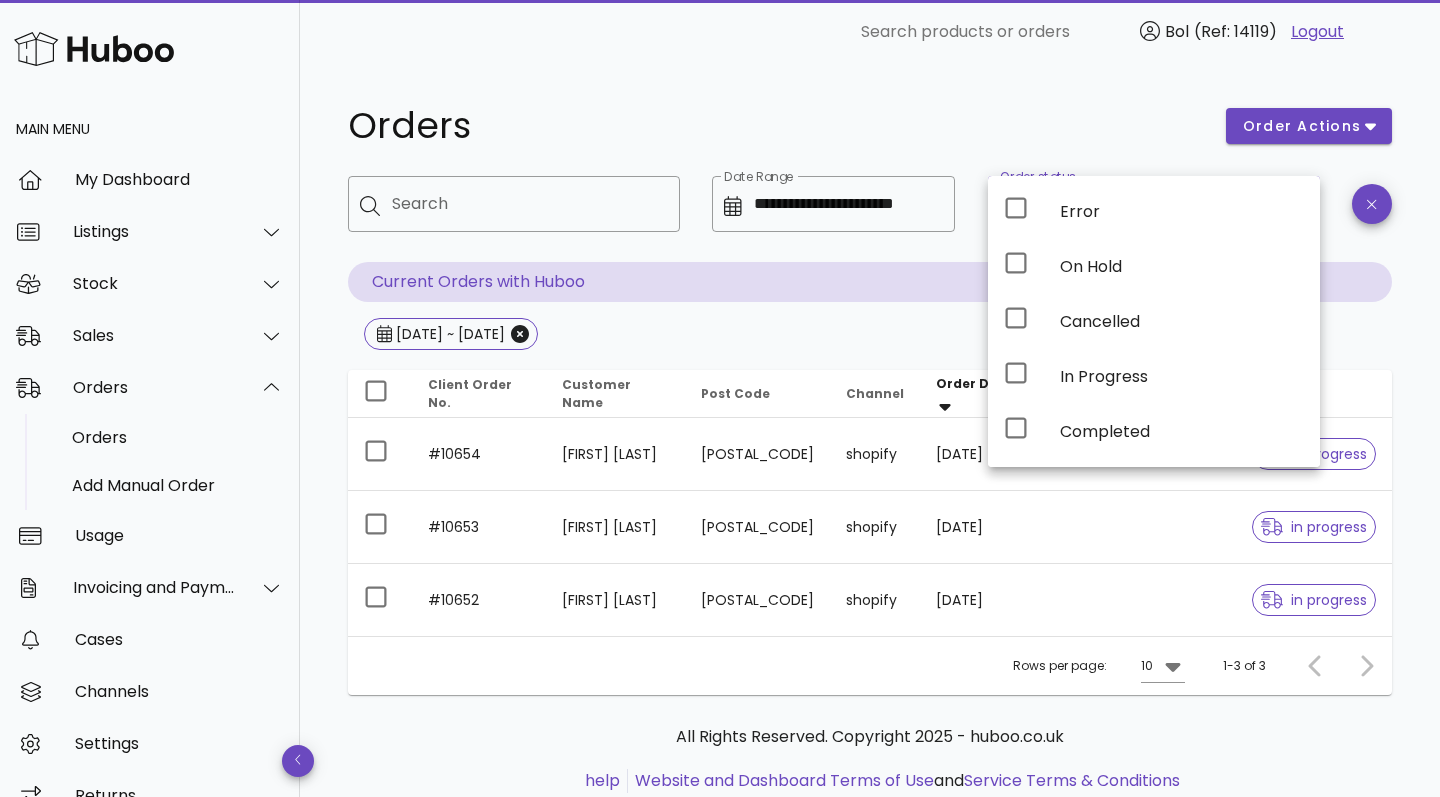 click on "Current Orders with Huboo" at bounding box center (870, 282) 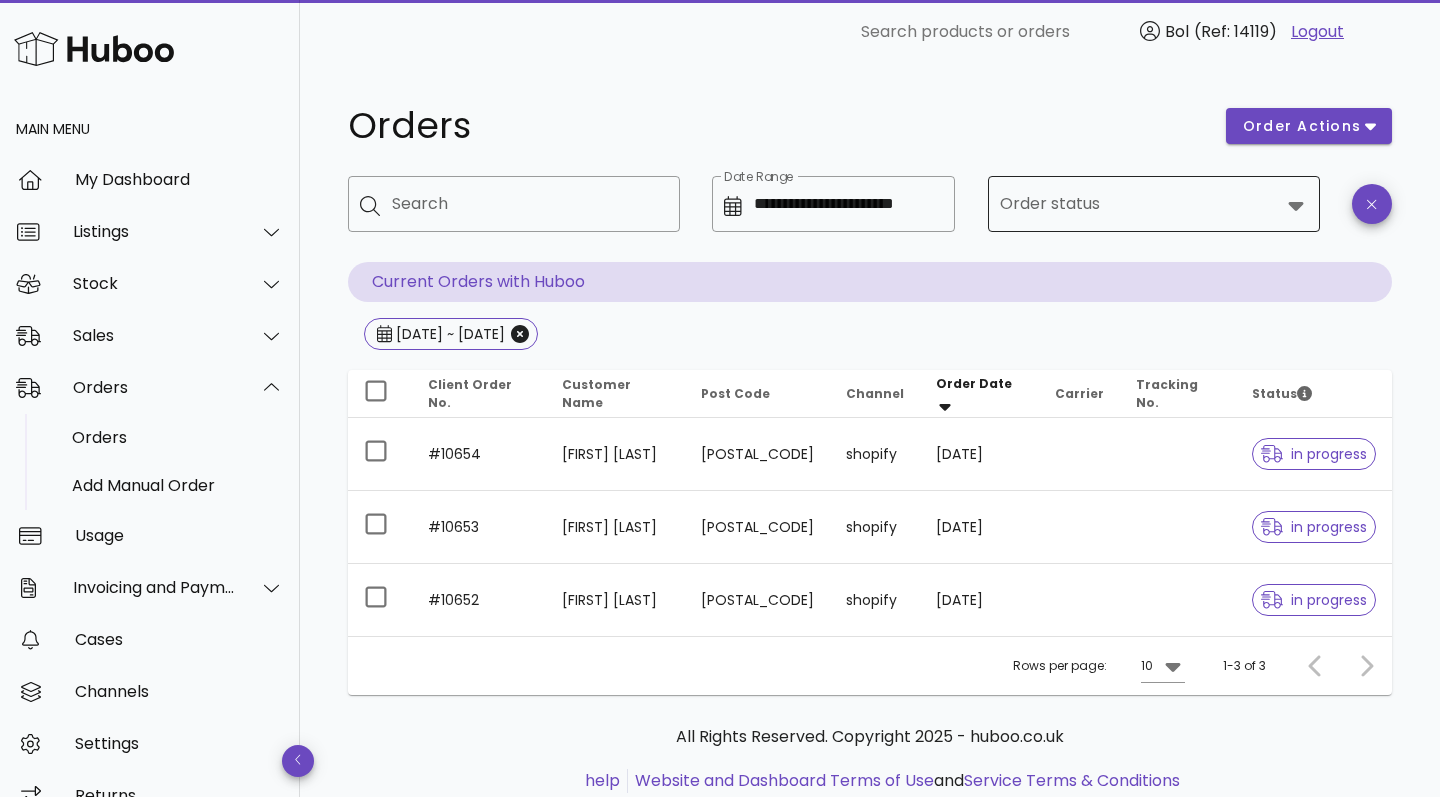 click on "Order status" at bounding box center (1140, 204) 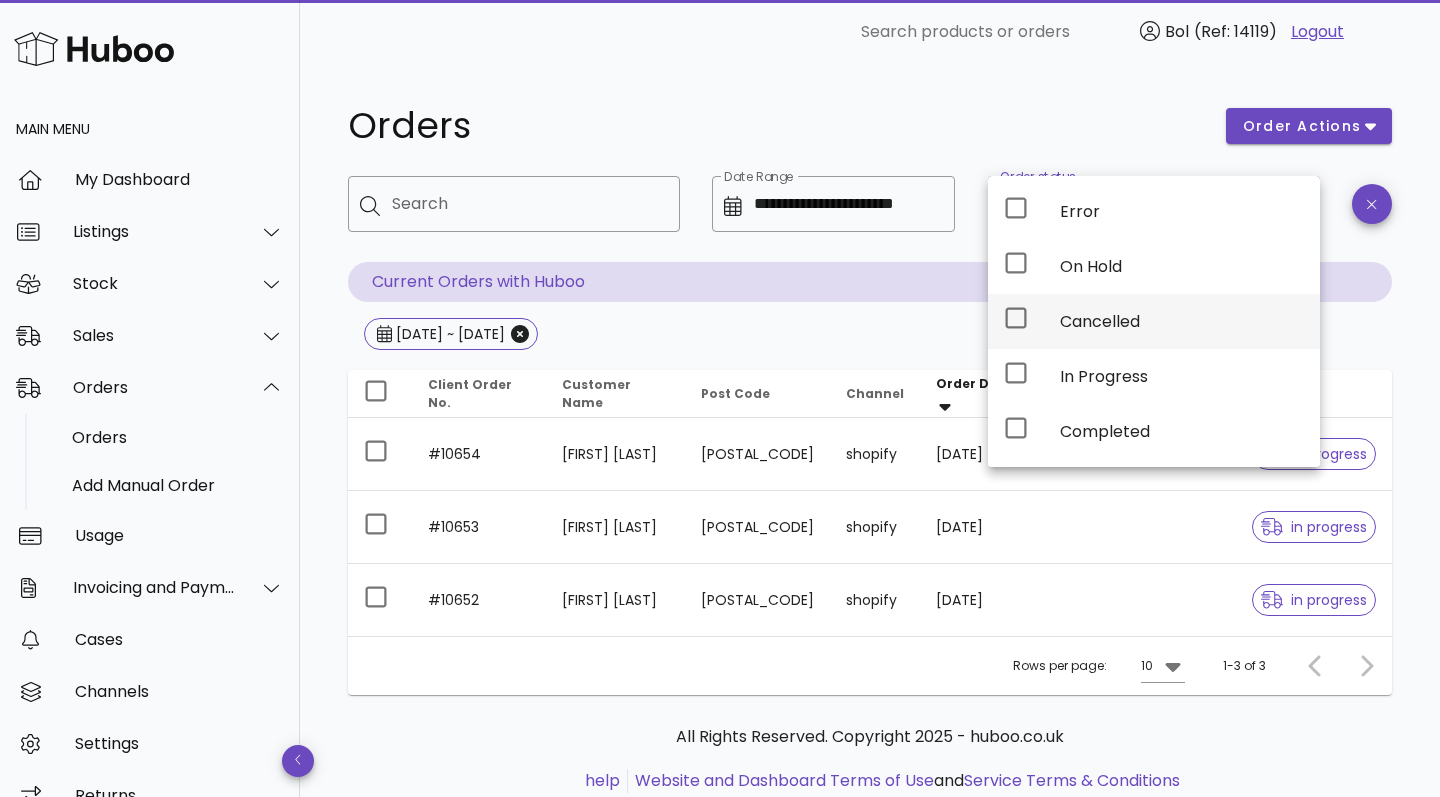 scroll, scrollTop: 49, scrollLeft: 0, axis: vertical 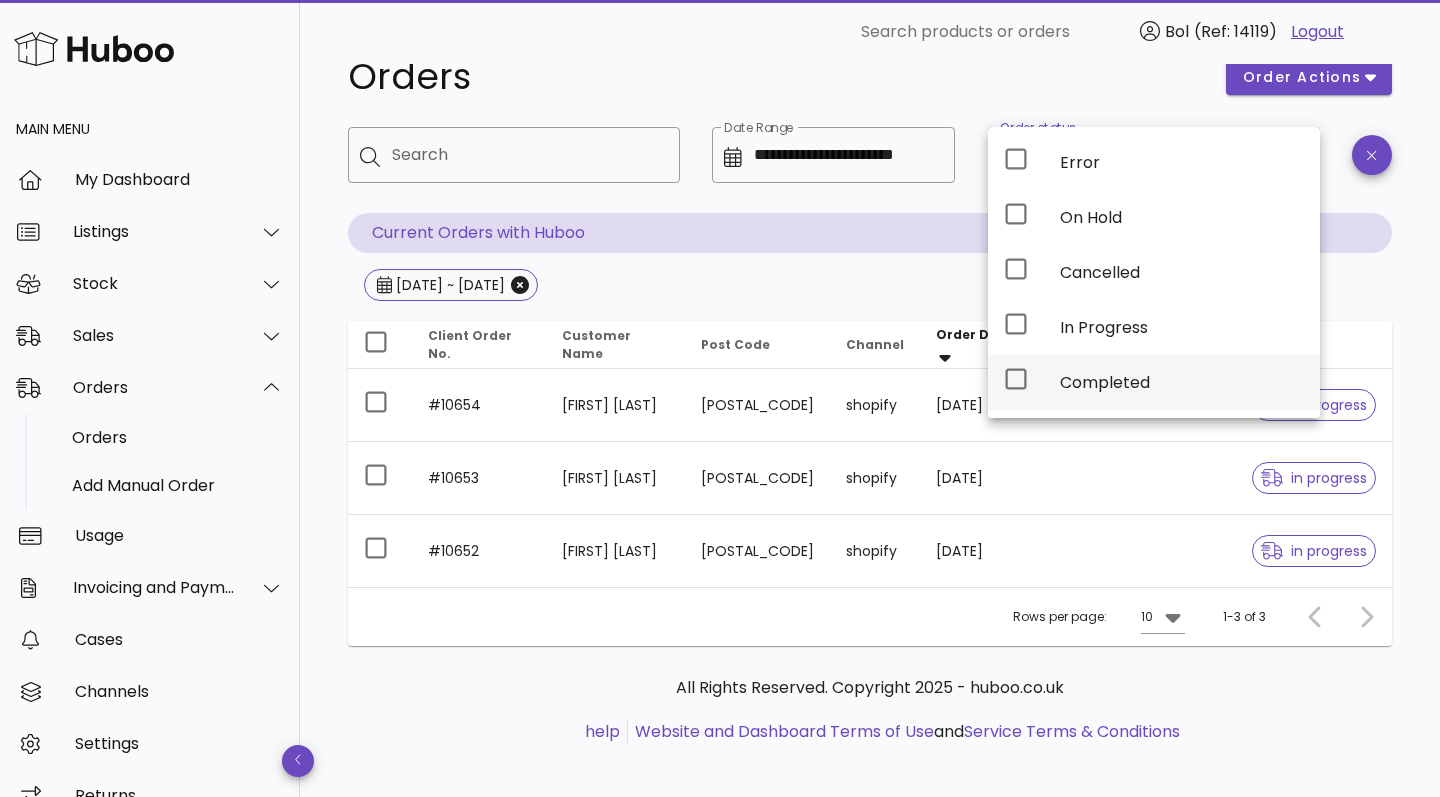 click 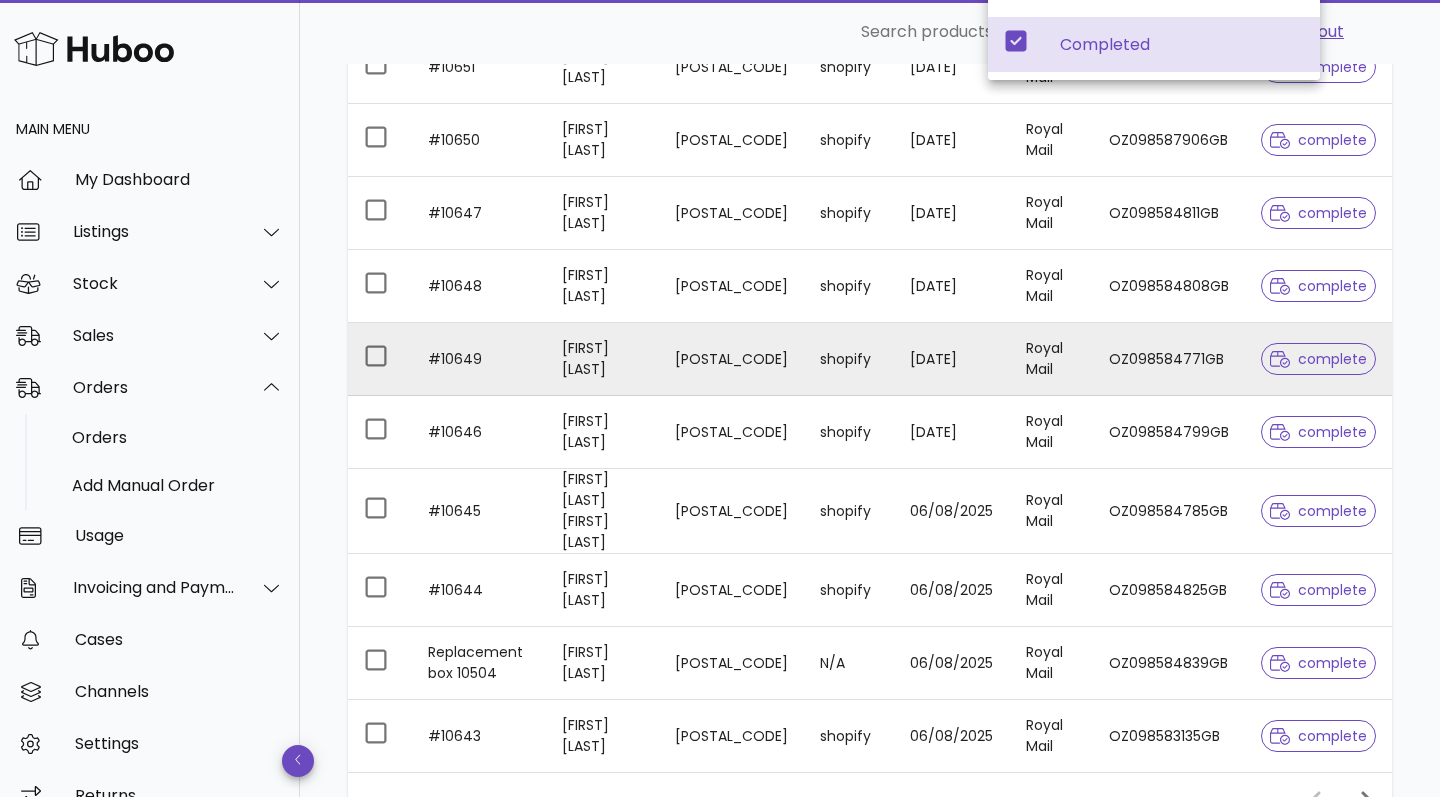 scroll, scrollTop: 438, scrollLeft: 0, axis: vertical 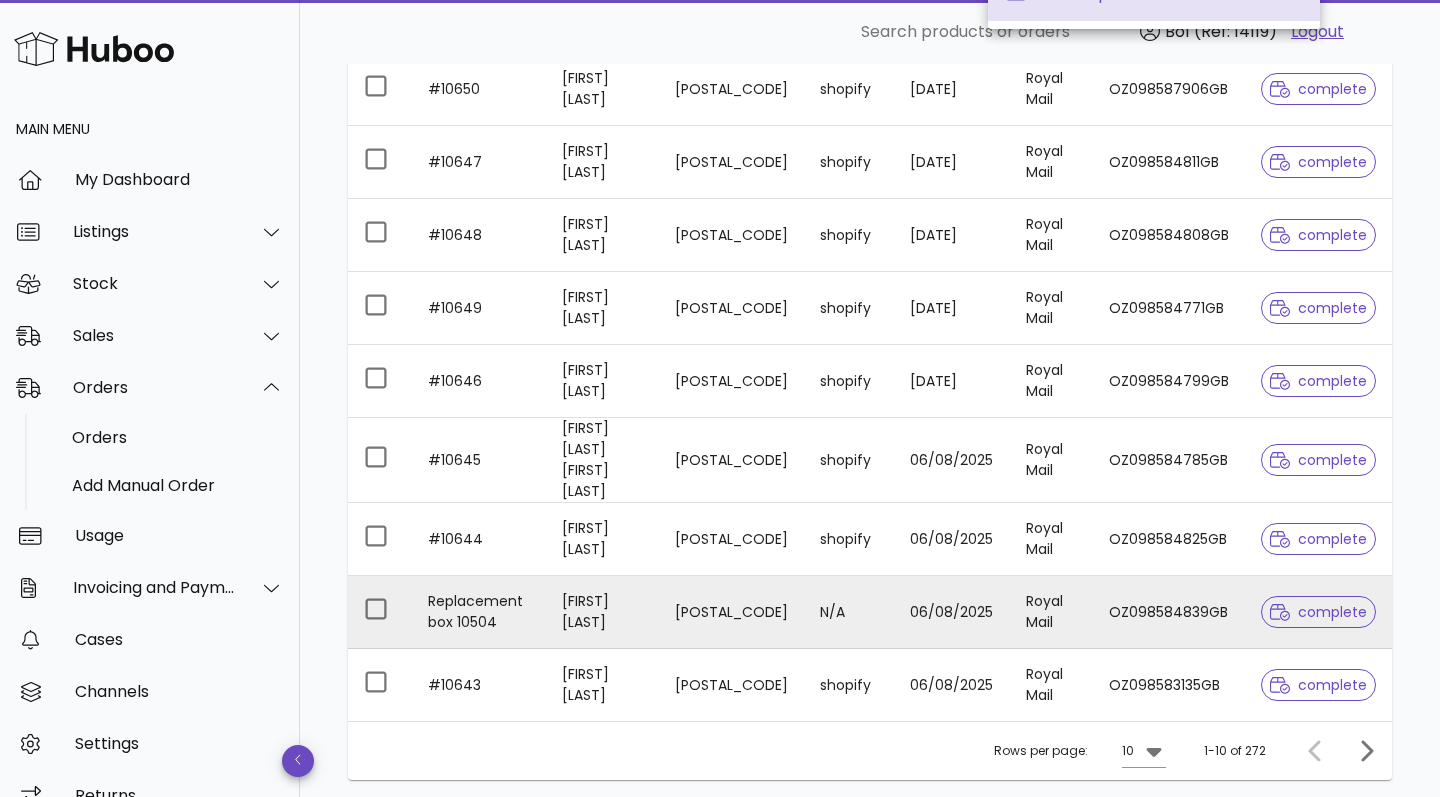 click on "OZ098584839GB" at bounding box center [1169, 612] 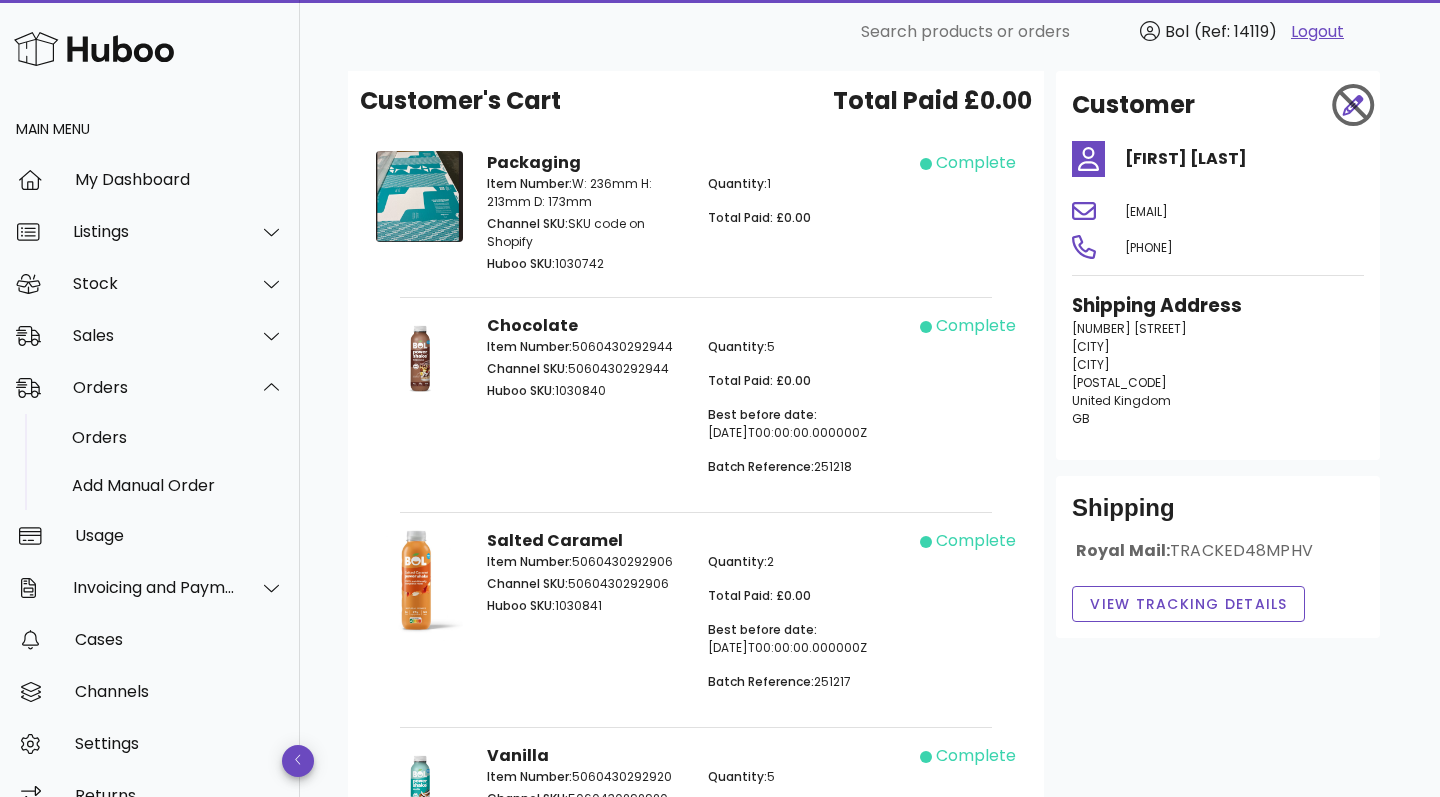 scroll, scrollTop: 82, scrollLeft: 0, axis: vertical 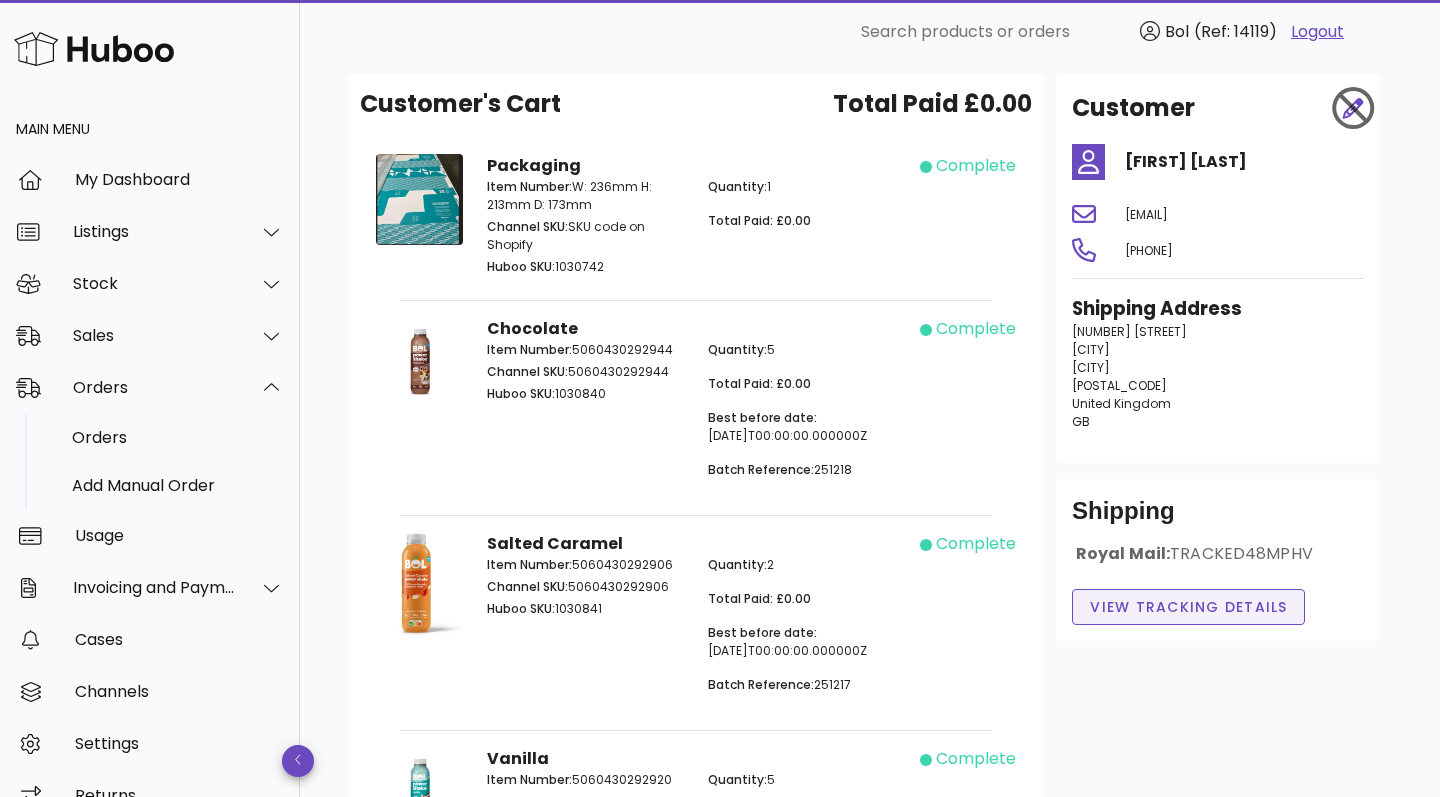 click on "View Tracking details" at bounding box center [1188, 607] 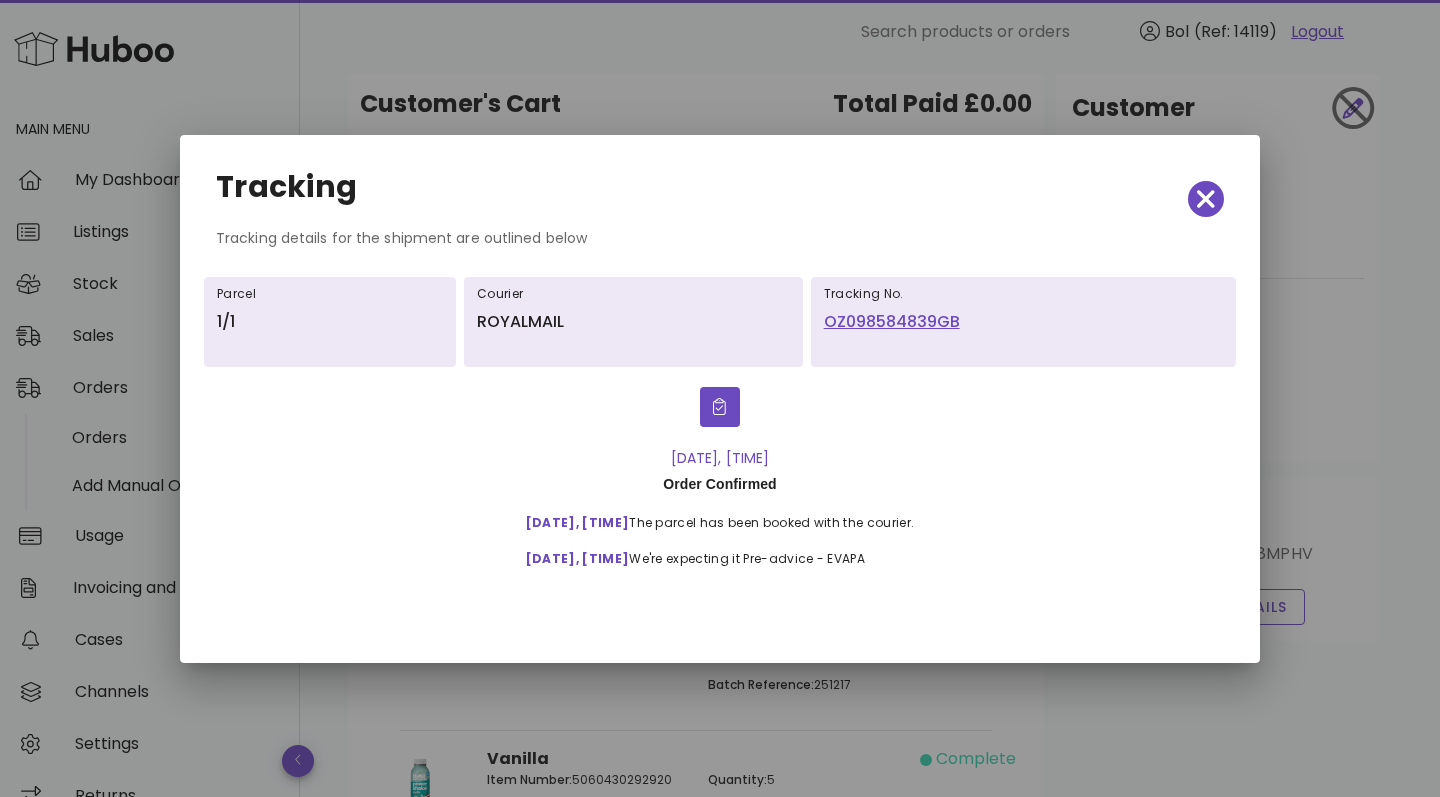 click on "OZ098584839GB" at bounding box center (1023, 322) 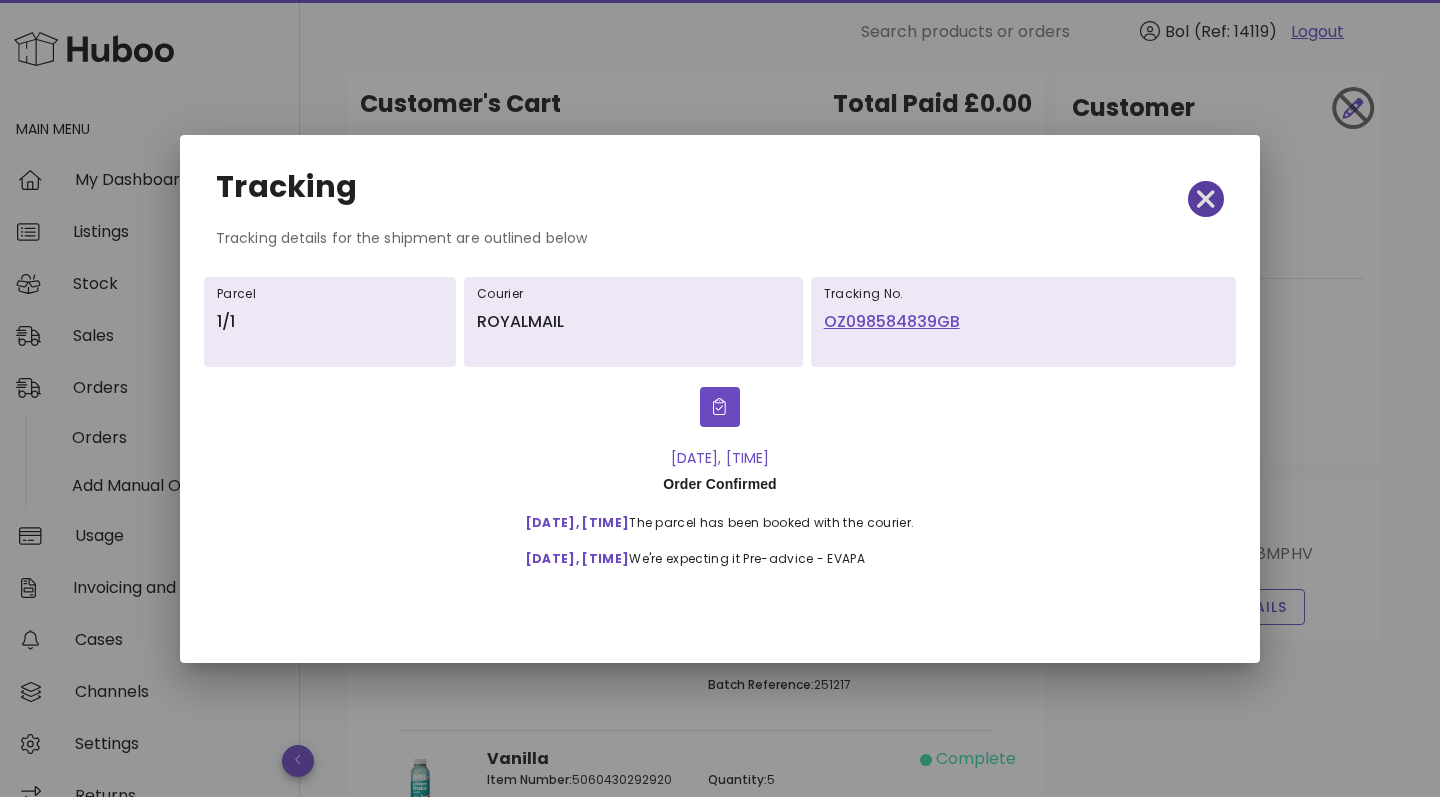 click 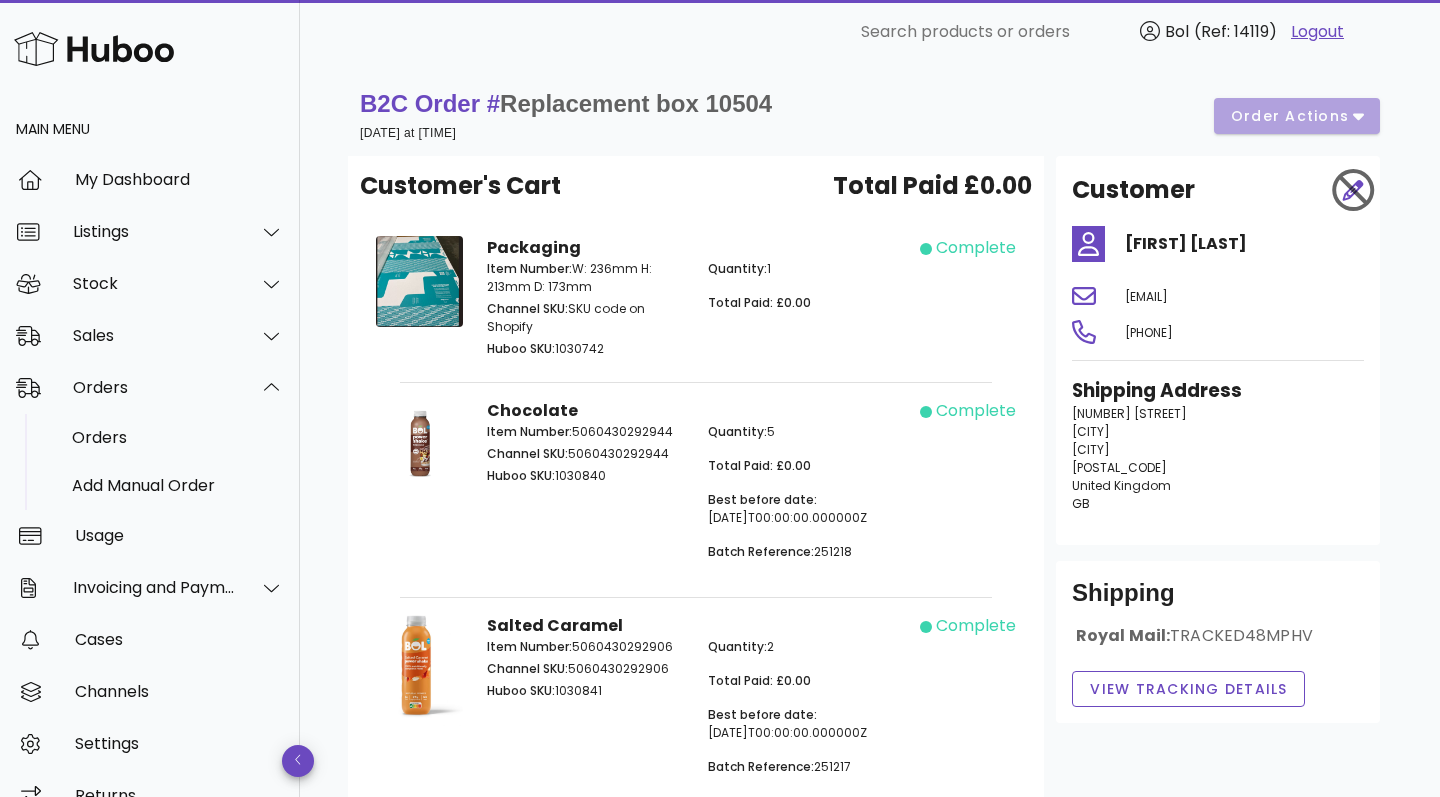 scroll, scrollTop: 0, scrollLeft: 0, axis: both 